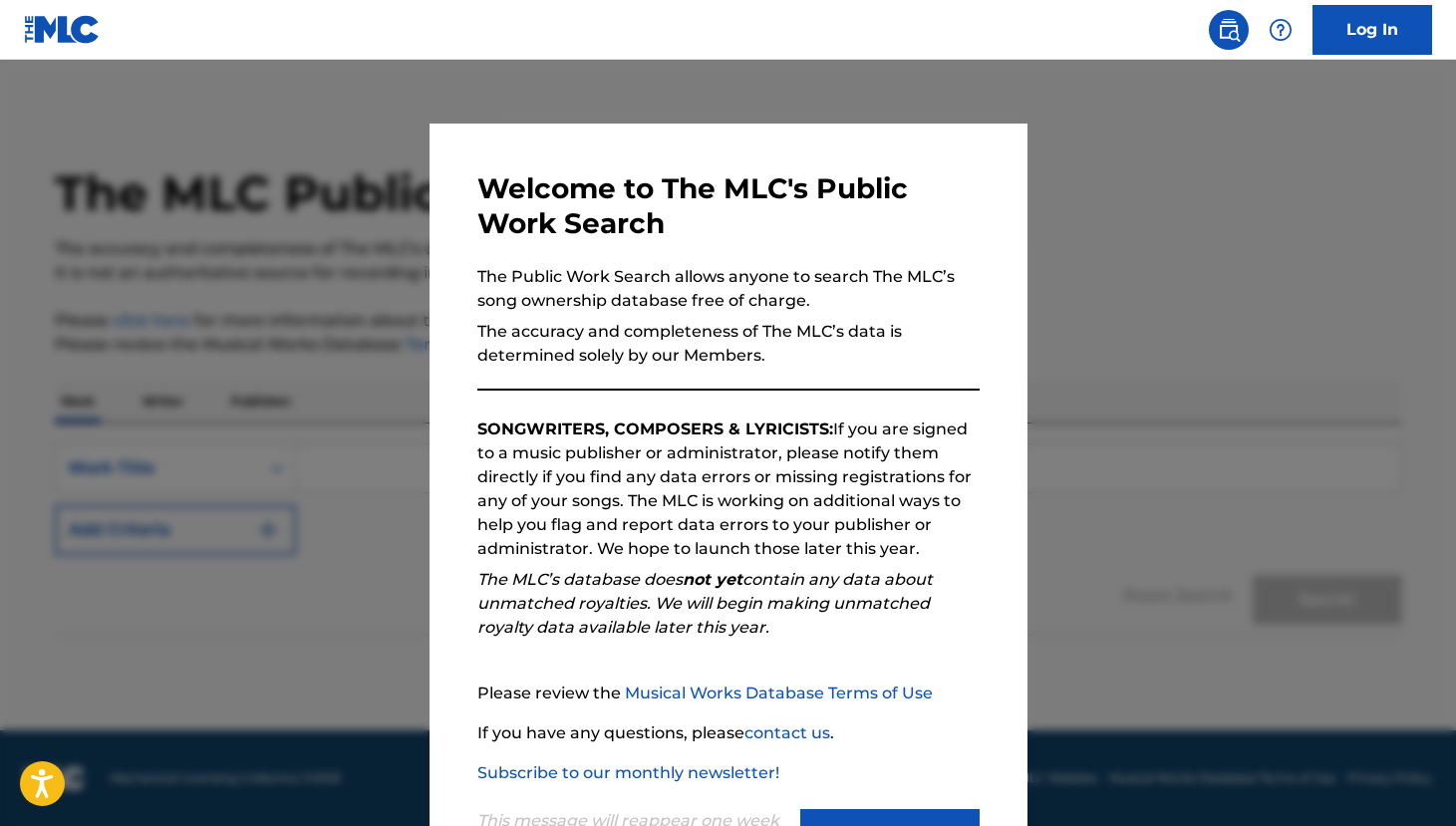 scroll, scrollTop: 0, scrollLeft: 0, axis: both 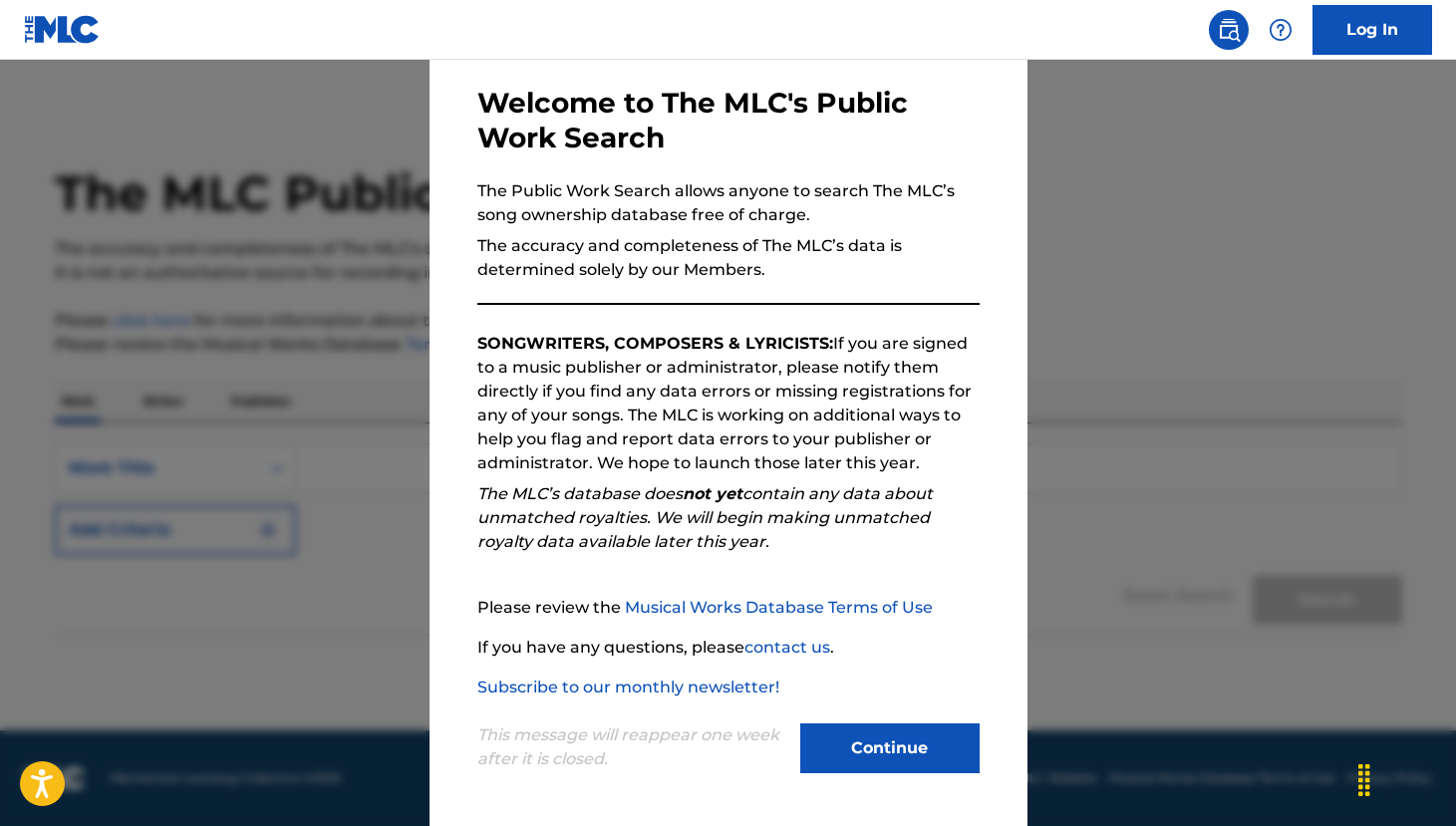 click on "Continue" at bounding box center (890, 748) 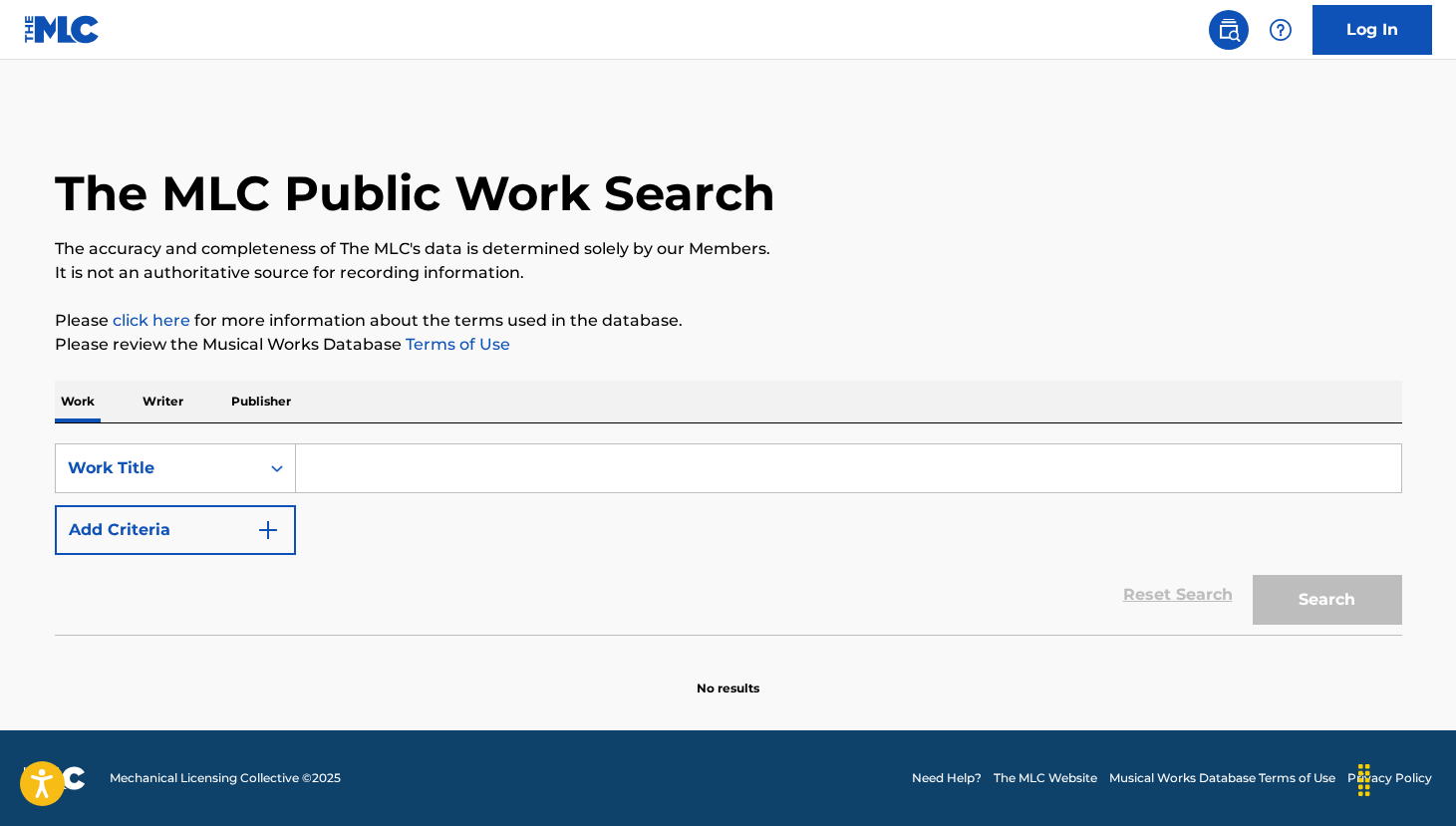 click on "Writer" at bounding box center [162, 402] 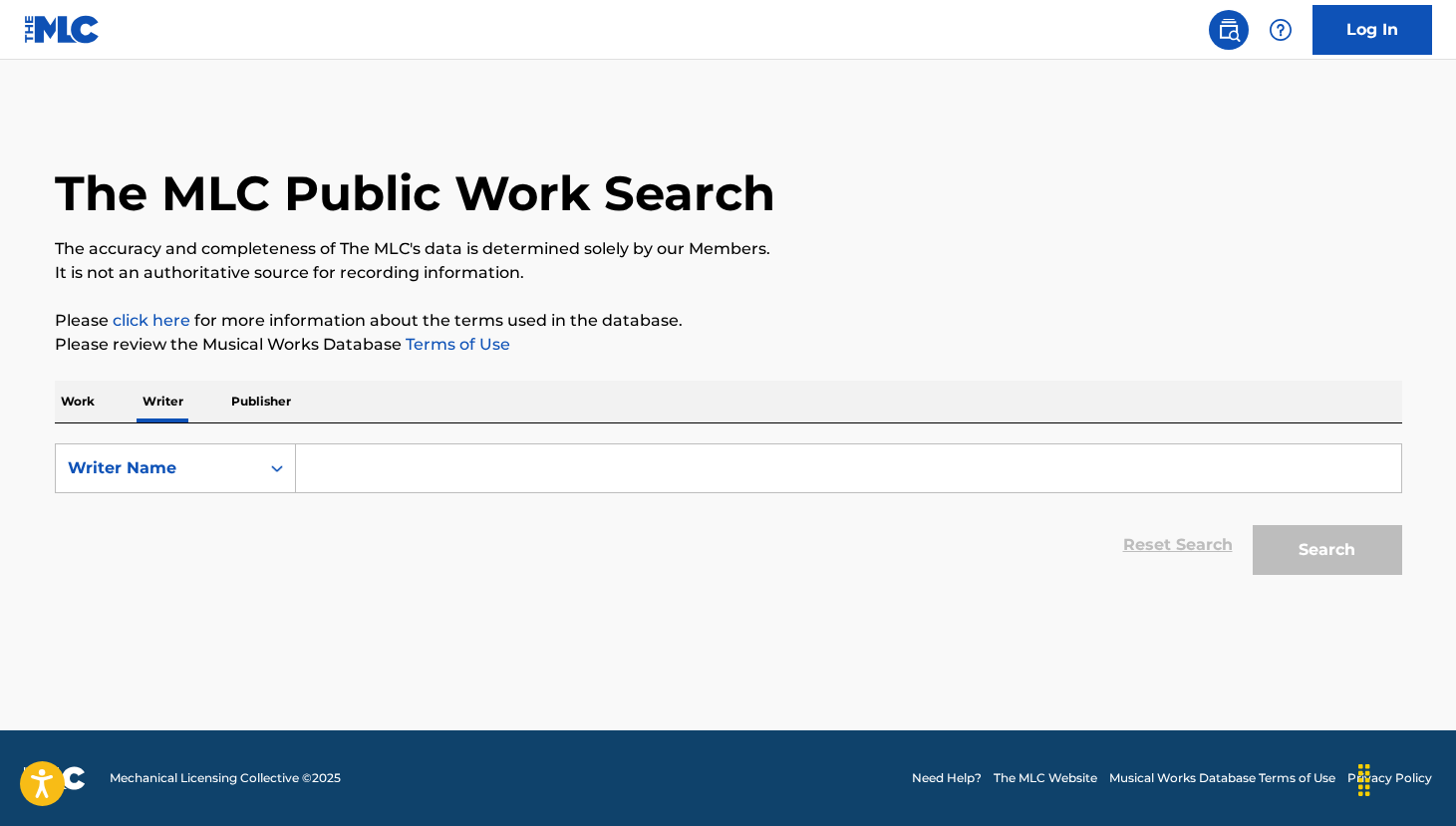 click at bounding box center (848, 468) 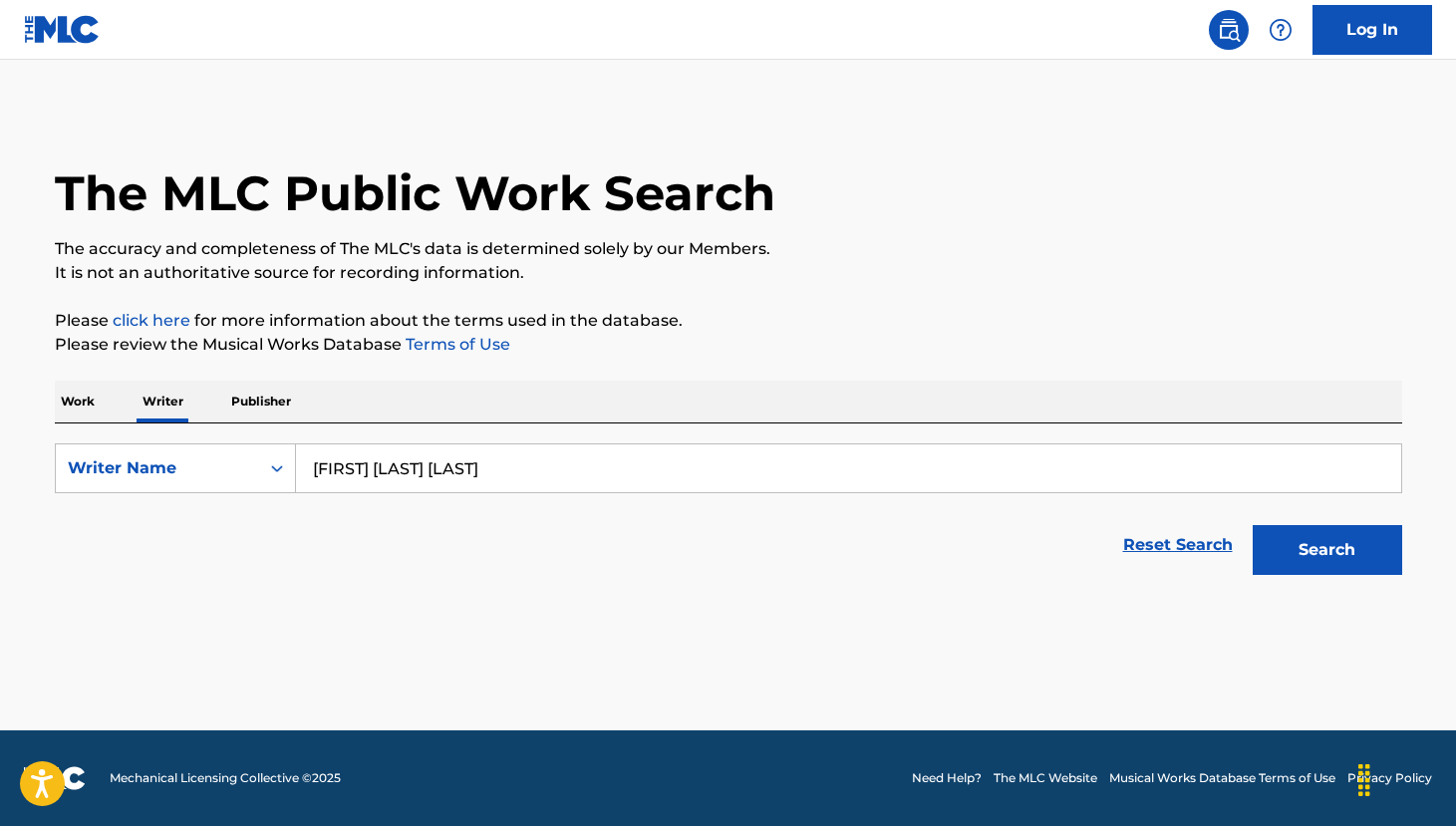 type on "[FIRST] [MIDDLE] [LAST]" 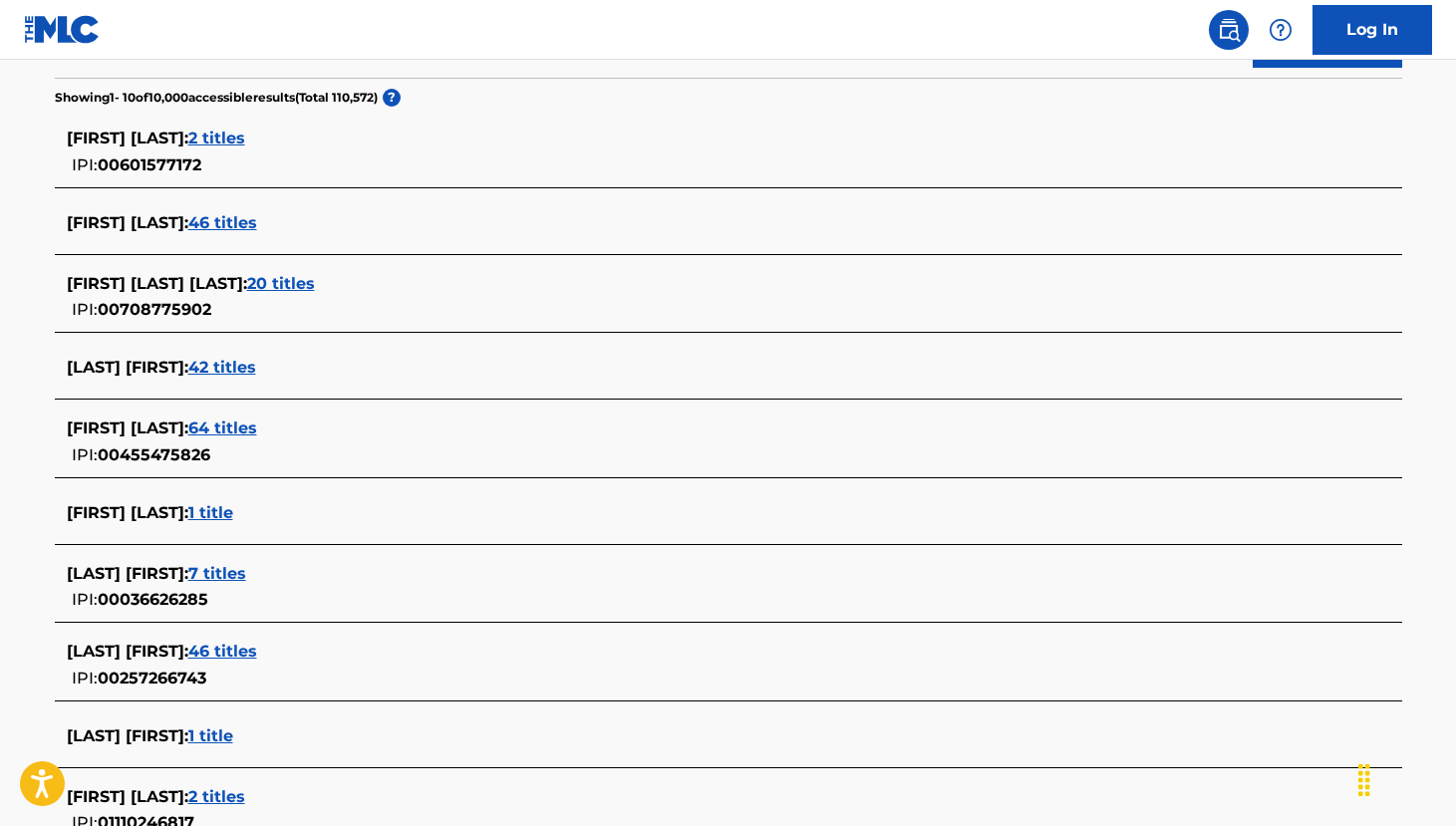 scroll, scrollTop: 433, scrollLeft: 0, axis: vertical 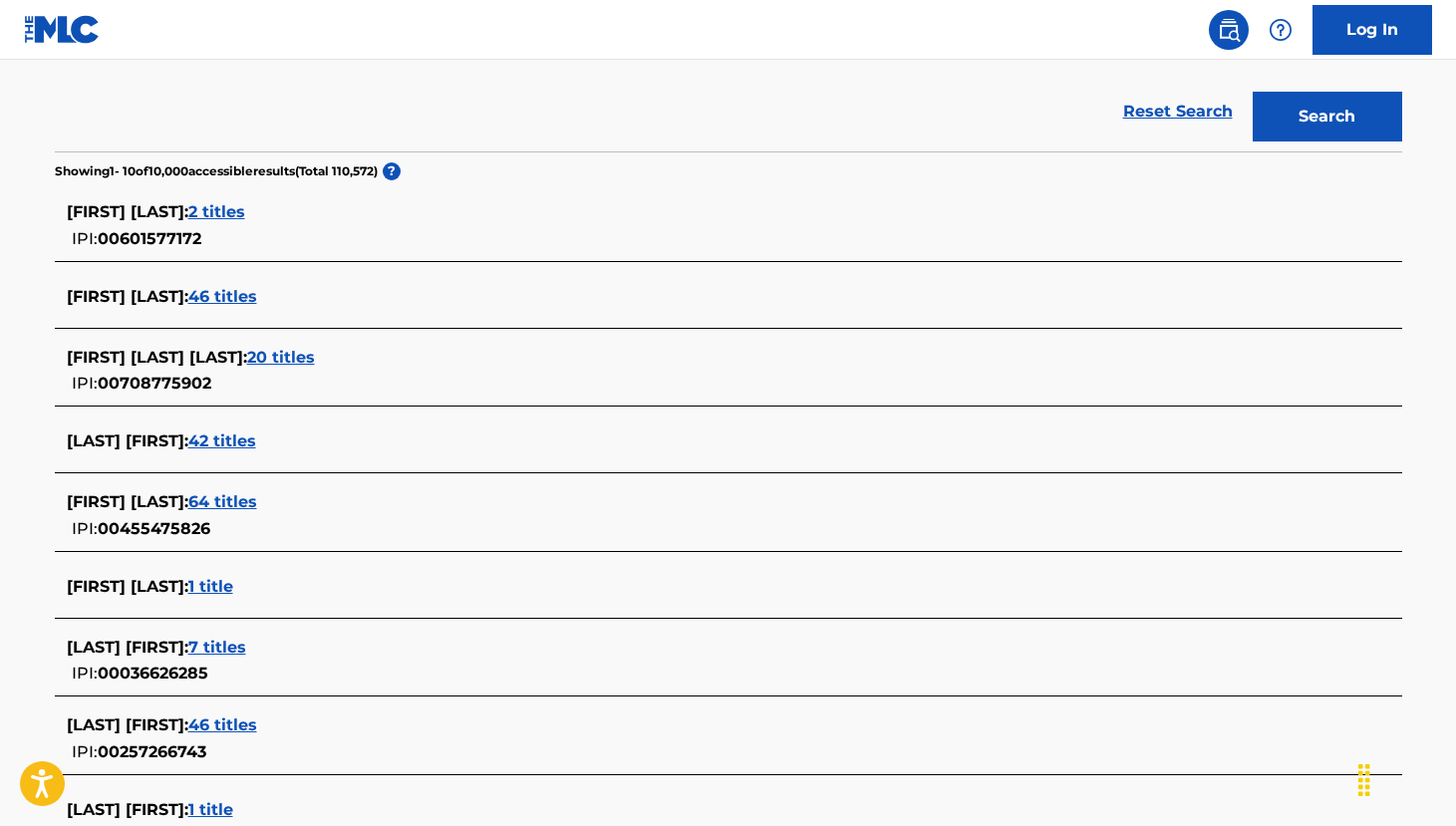 click on "46 titles" at bounding box center [222, 296] 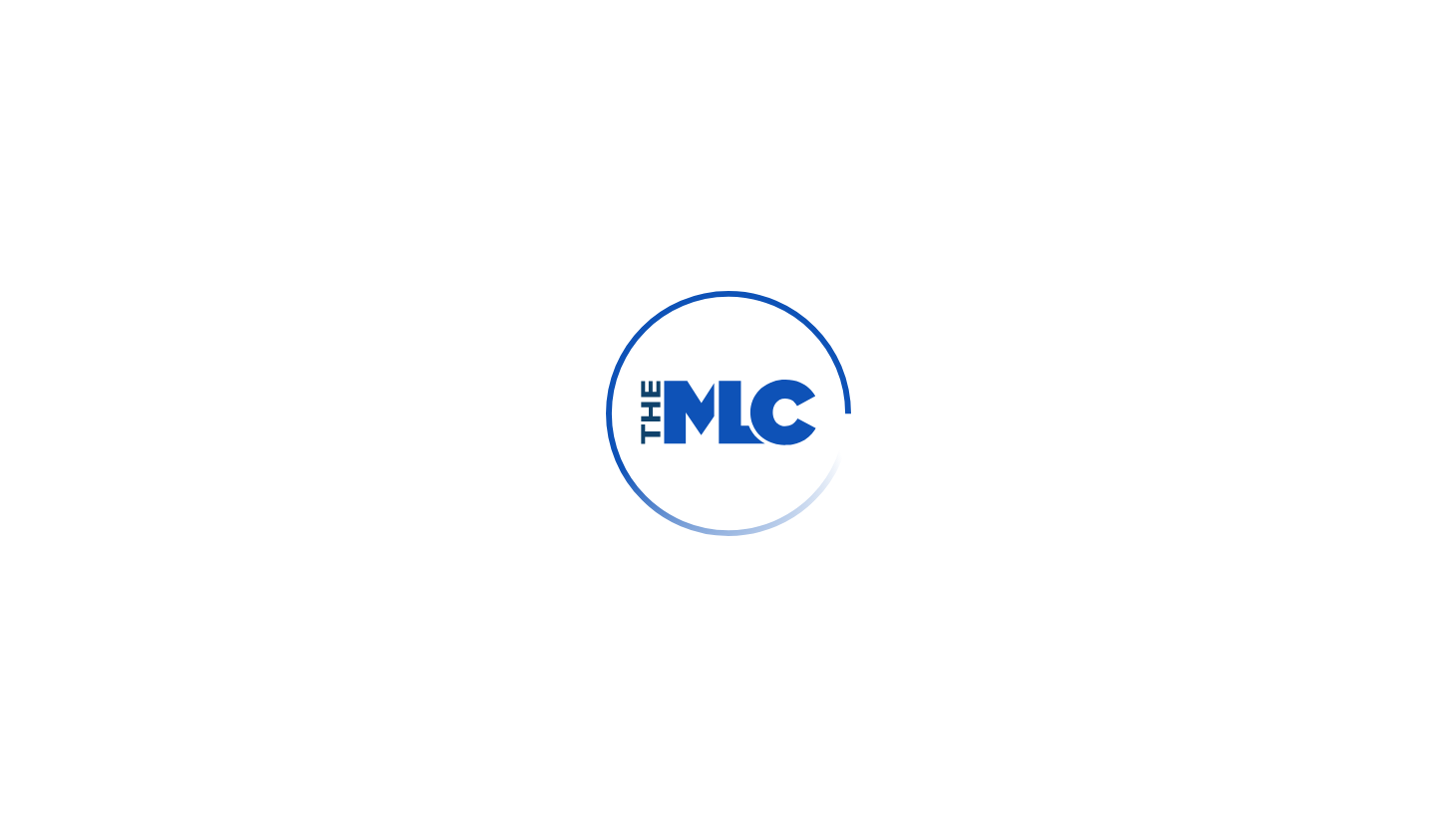 scroll, scrollTop: 0, scrollLeft: 0, axis: both 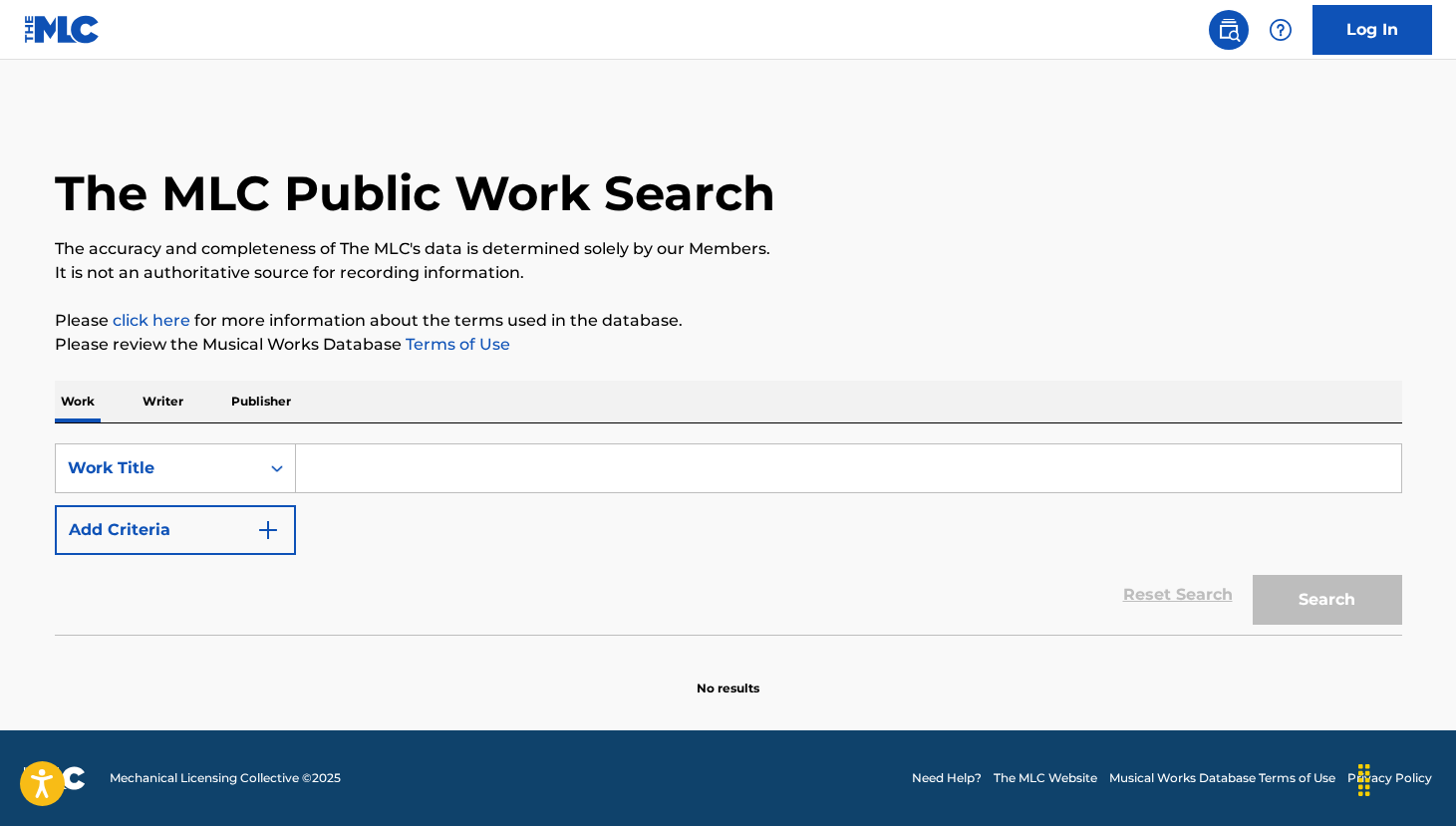 click on "Writer" at bounding box center (162, 402) 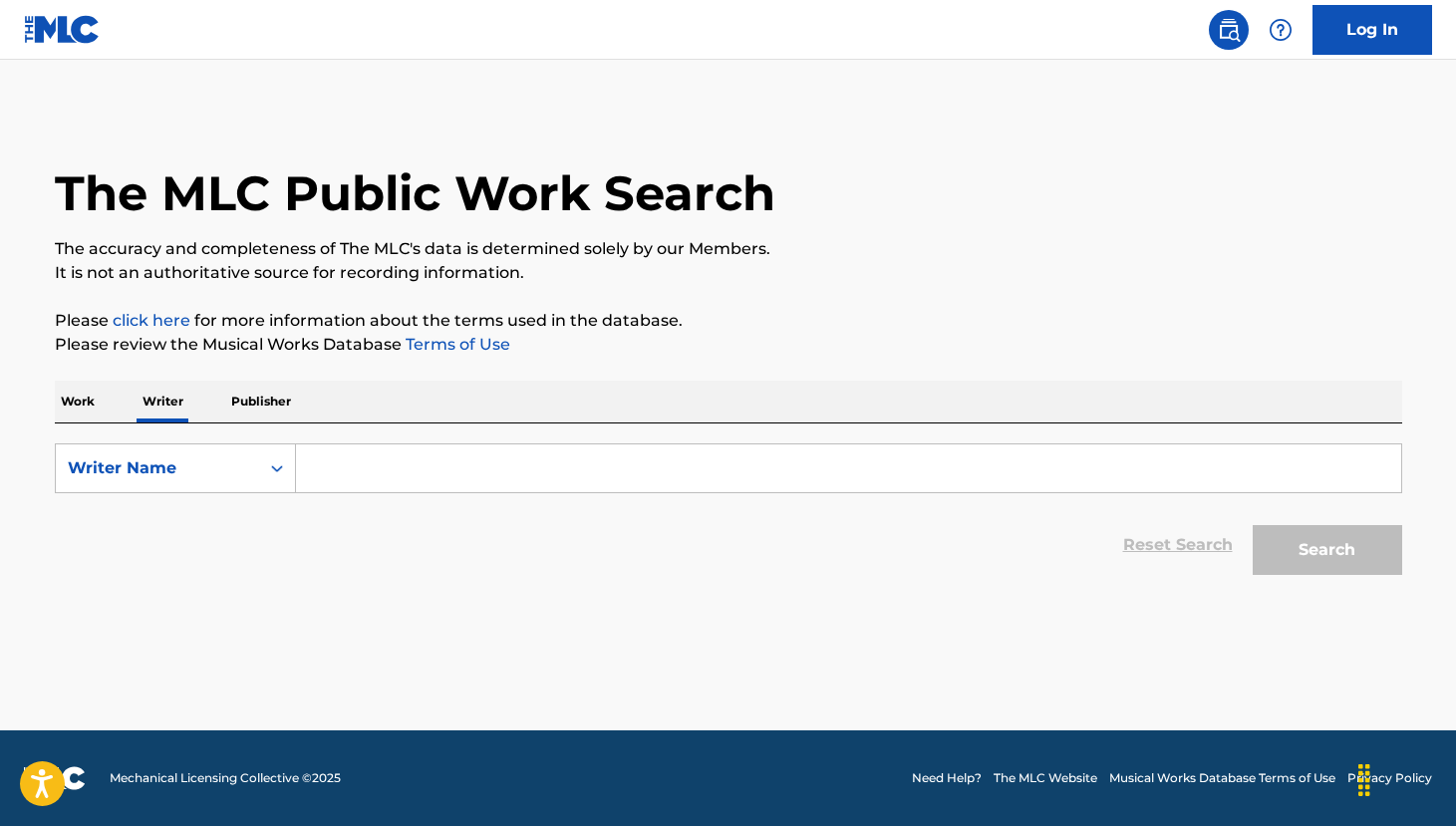 click at bounding box center (848, 468) 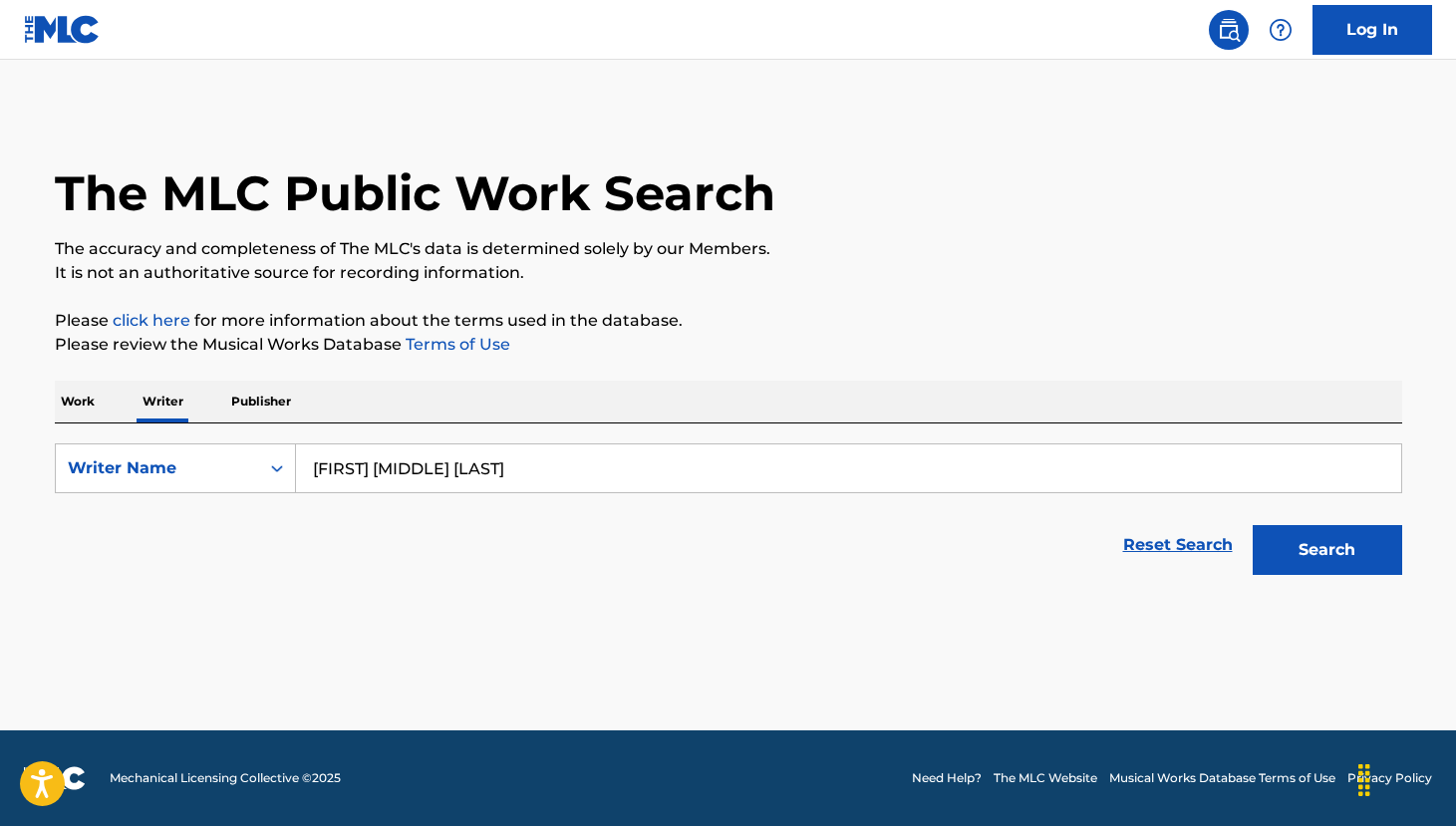 click on "Search" at bounding box center (1327, 550) 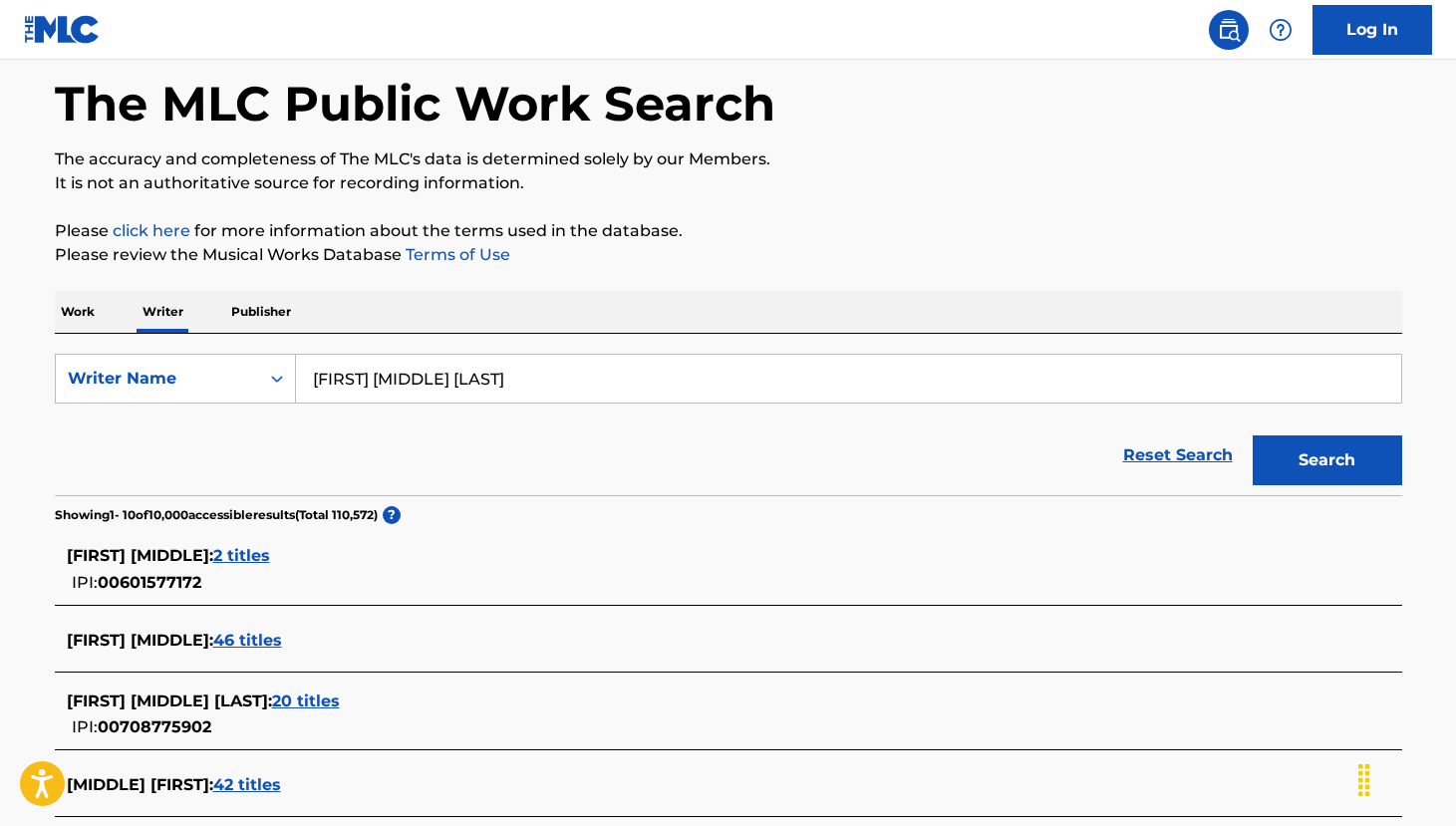 scroll, scrollTop: 255, scrollLeft: 0, axis: vertical 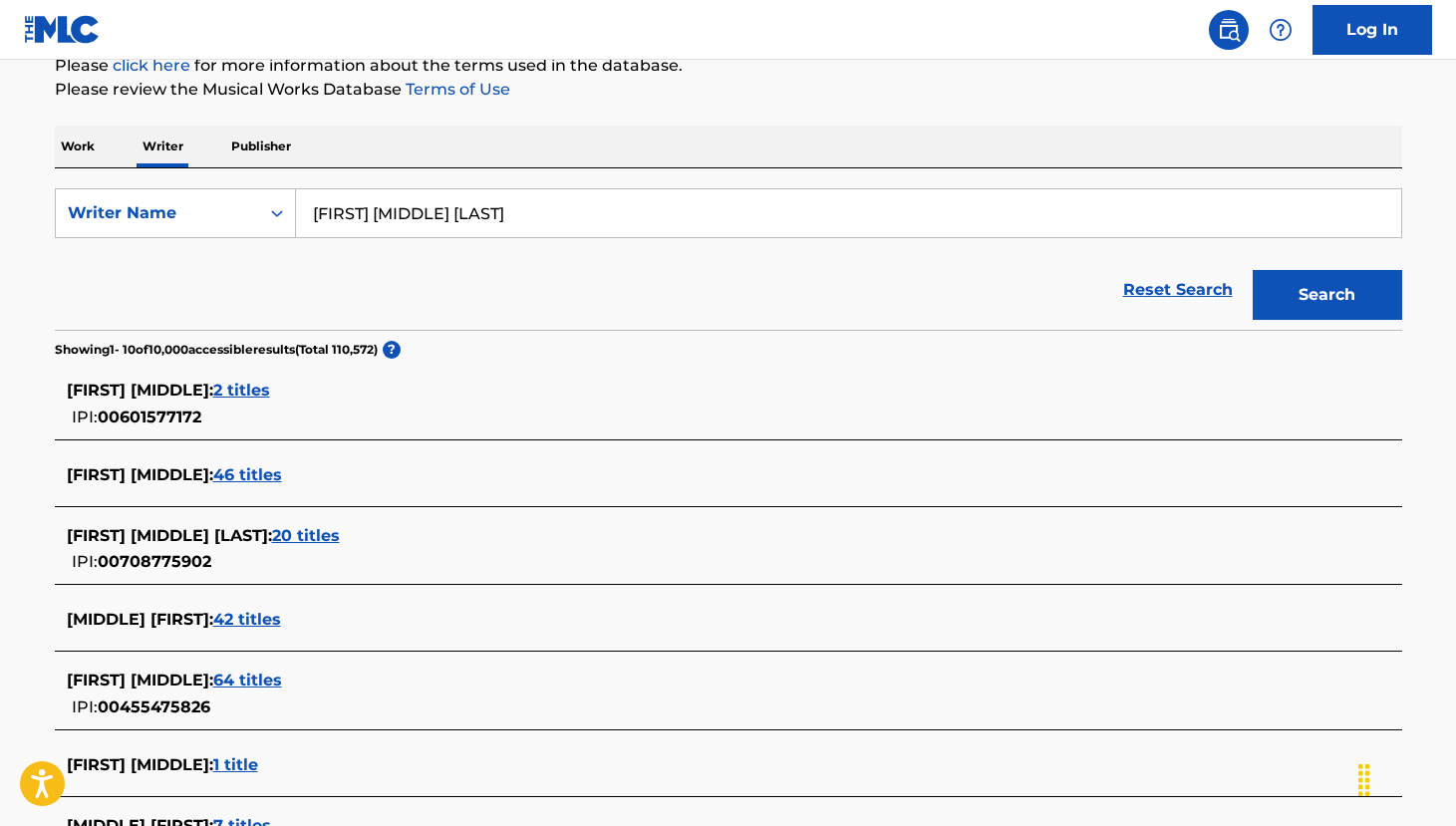 click on "20 titles" at bounding box center (306, 535) 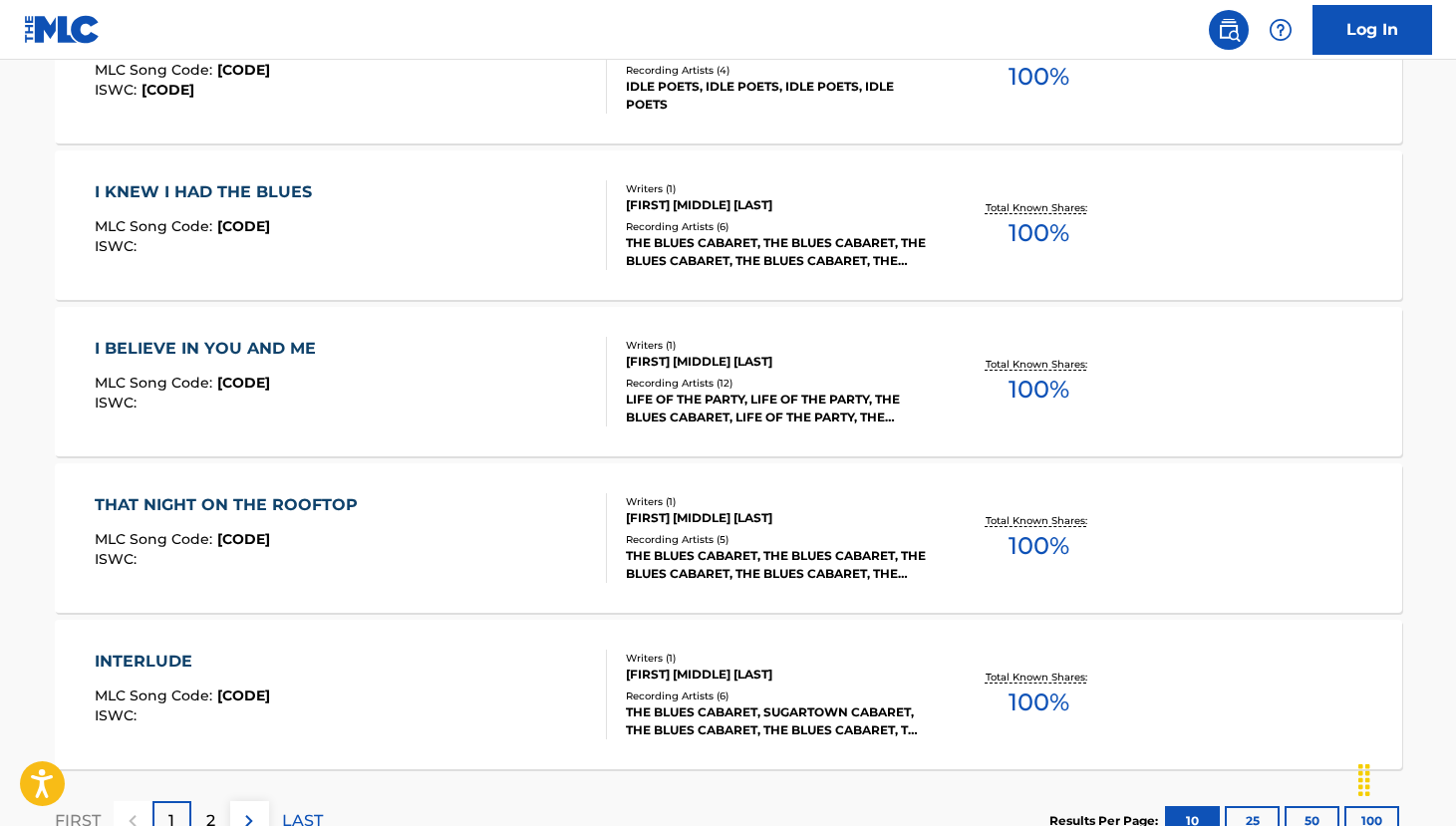scroll, scrollTop: 1613, scrollLeft: 0, axis: vertical 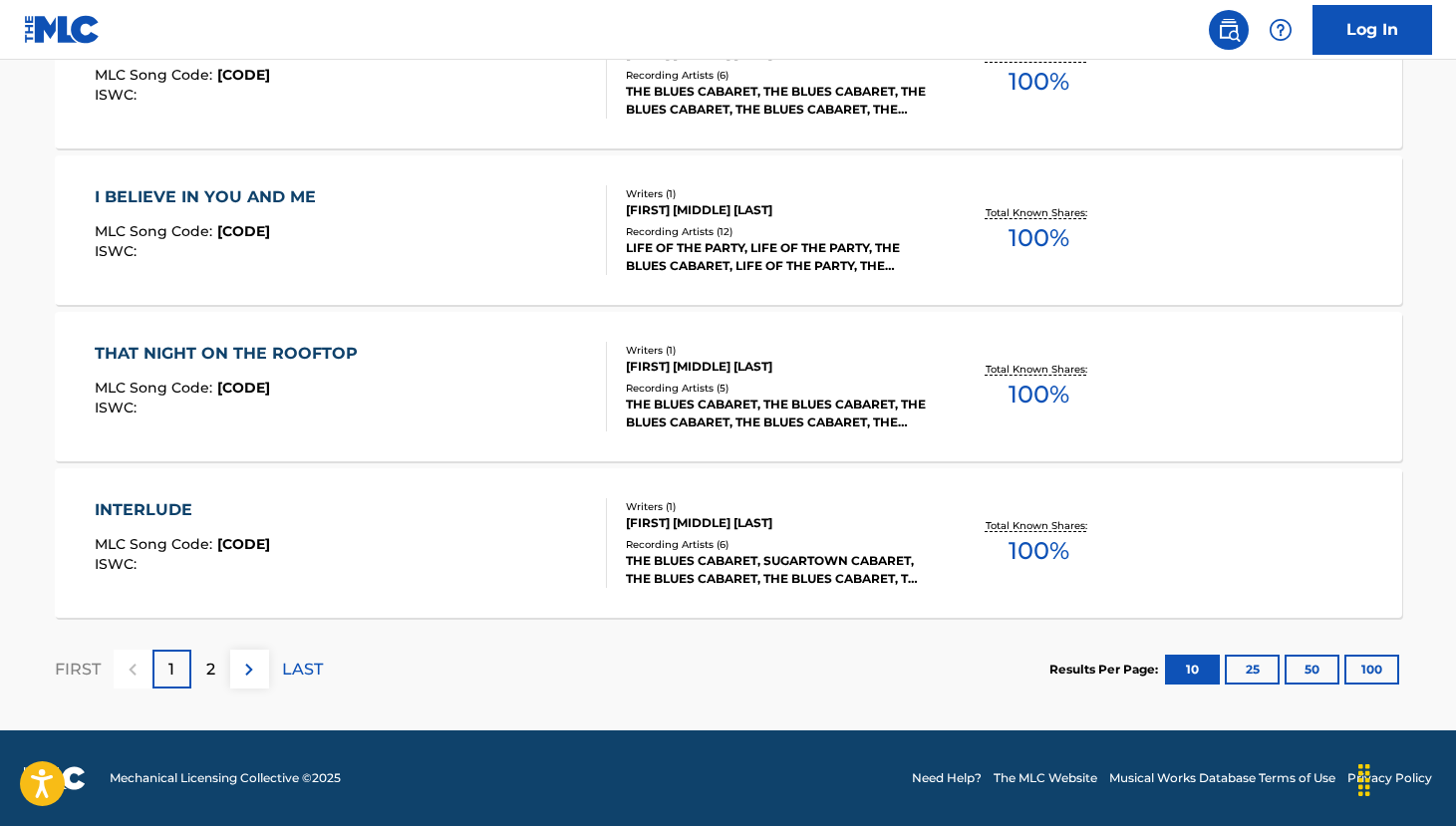 click on "2" at bounding box center [210, 670] 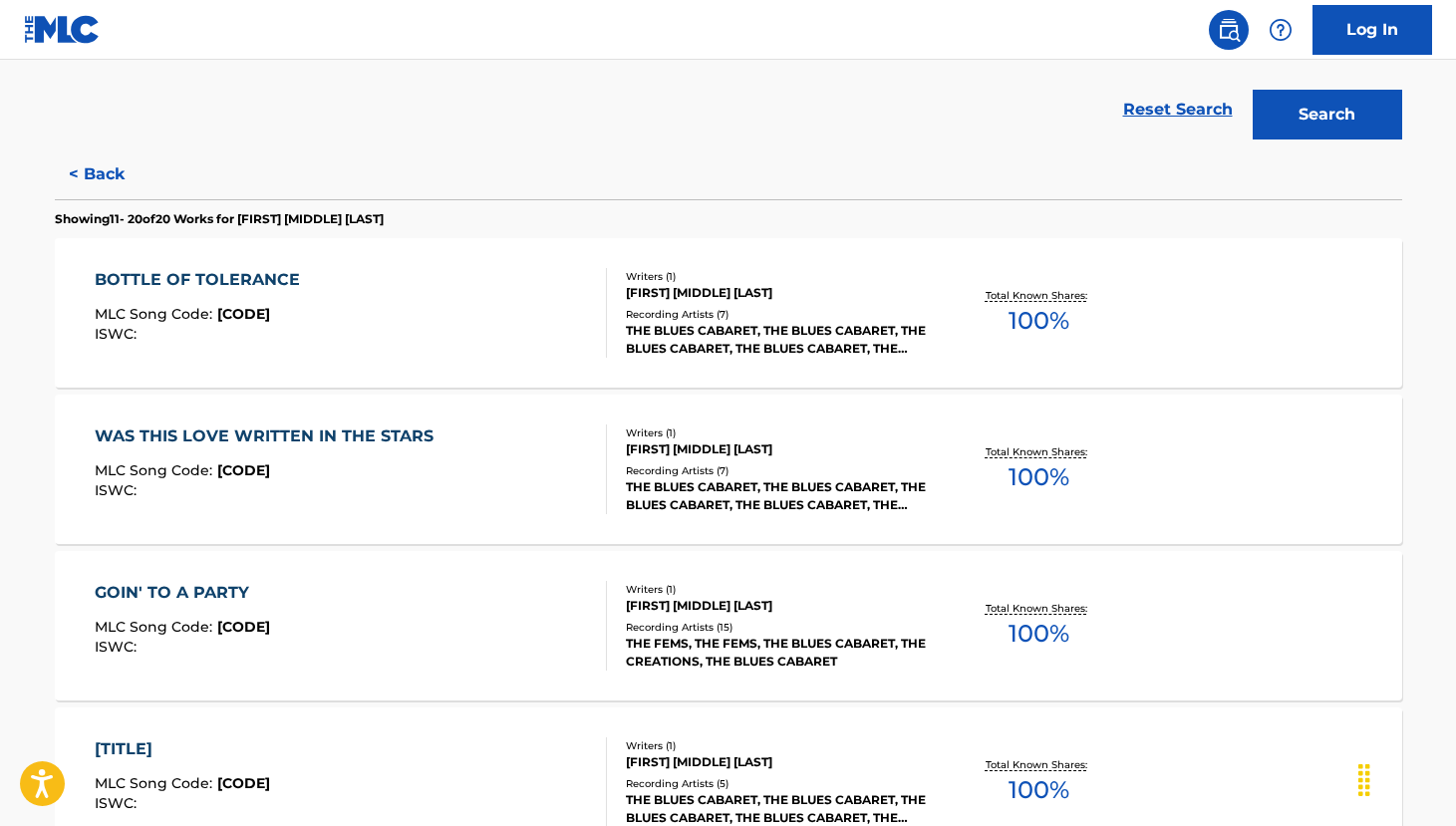 scroll, scrollTop: 0, scrollLeft: 0, axis: both 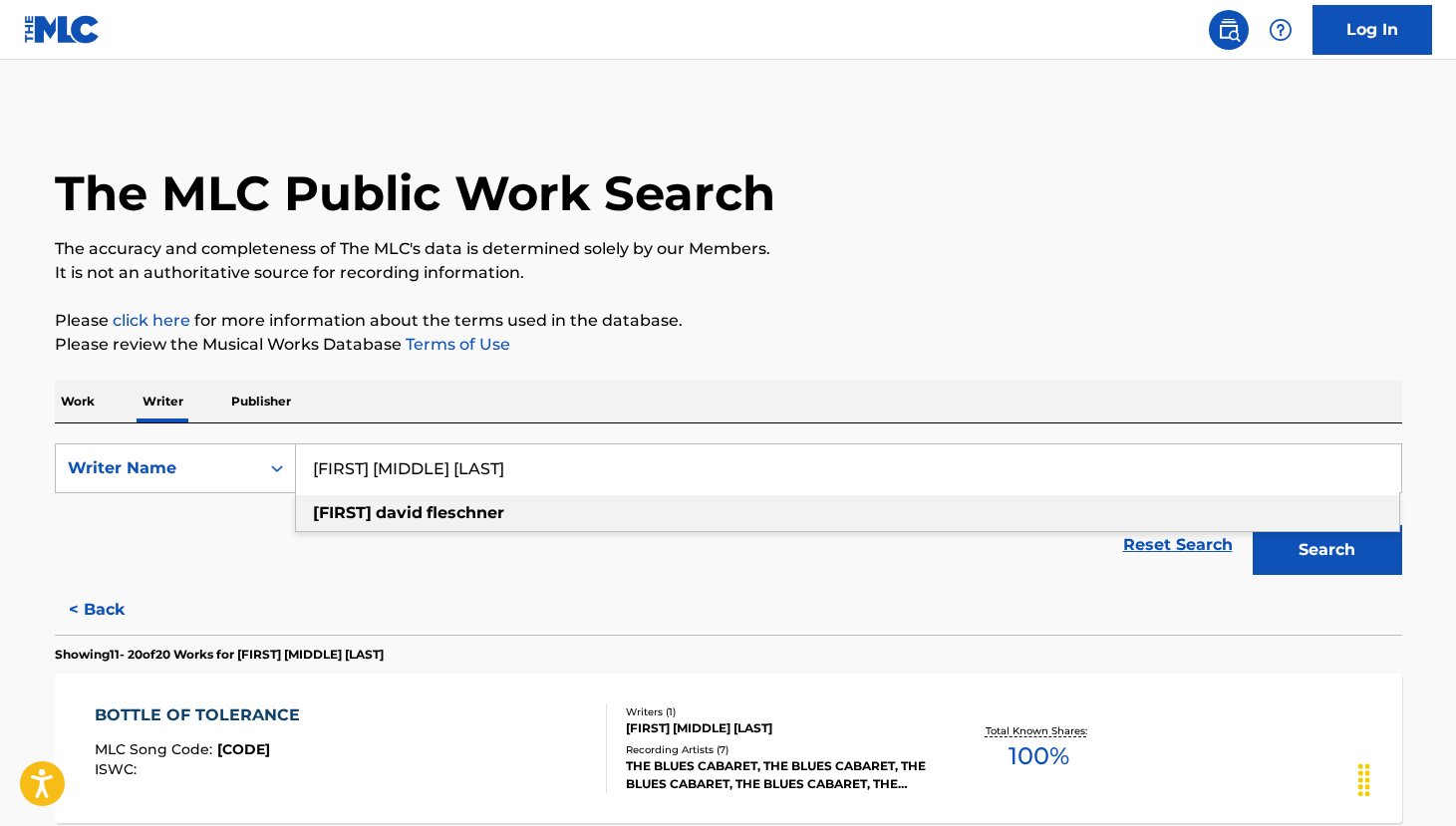 drag, startPoint x: 427, startPoint y: 468, endPoint x: 302, endPoint y: 472, distance: 125.06398 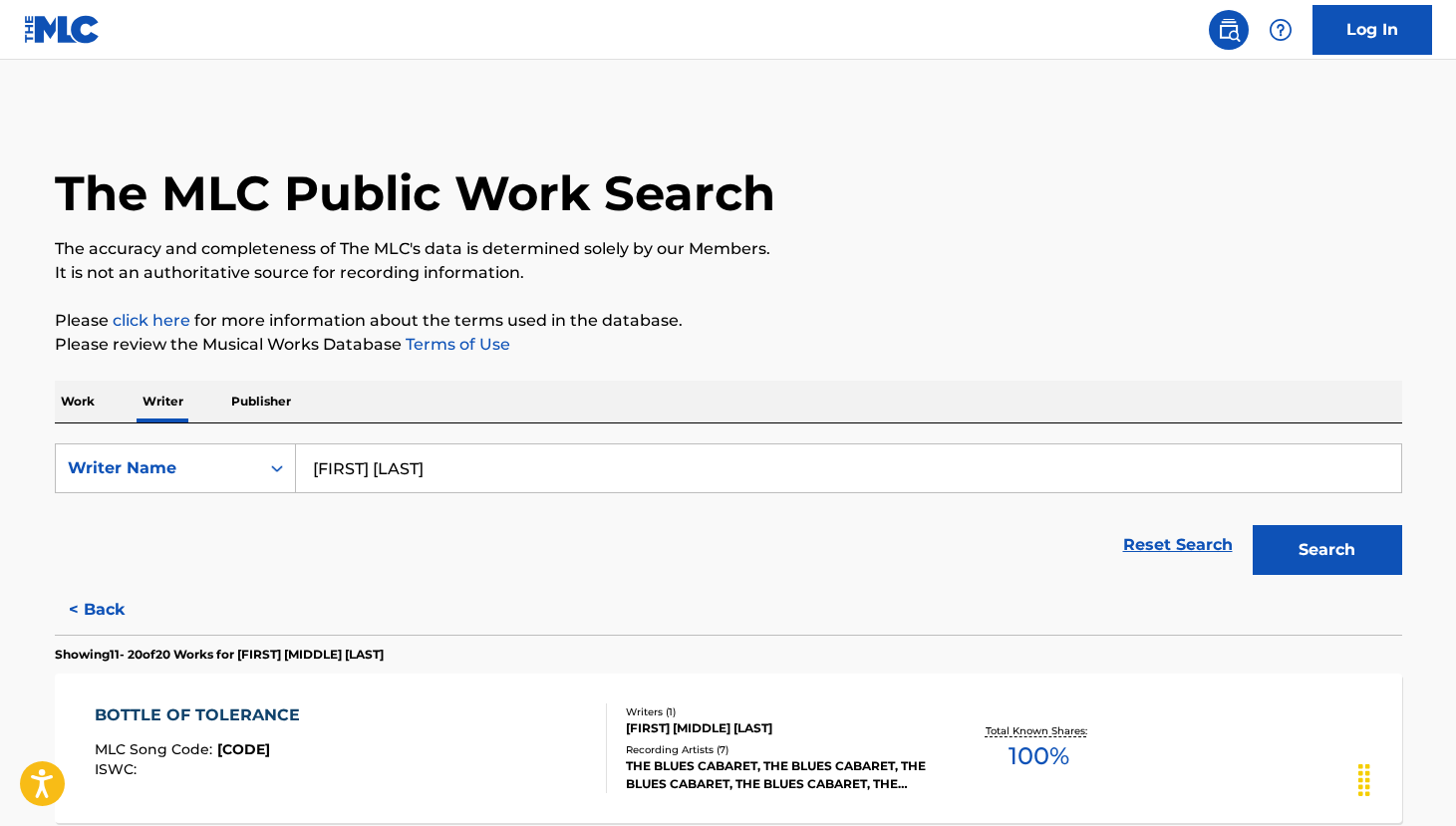 type on "[FIRST] [LAST]" 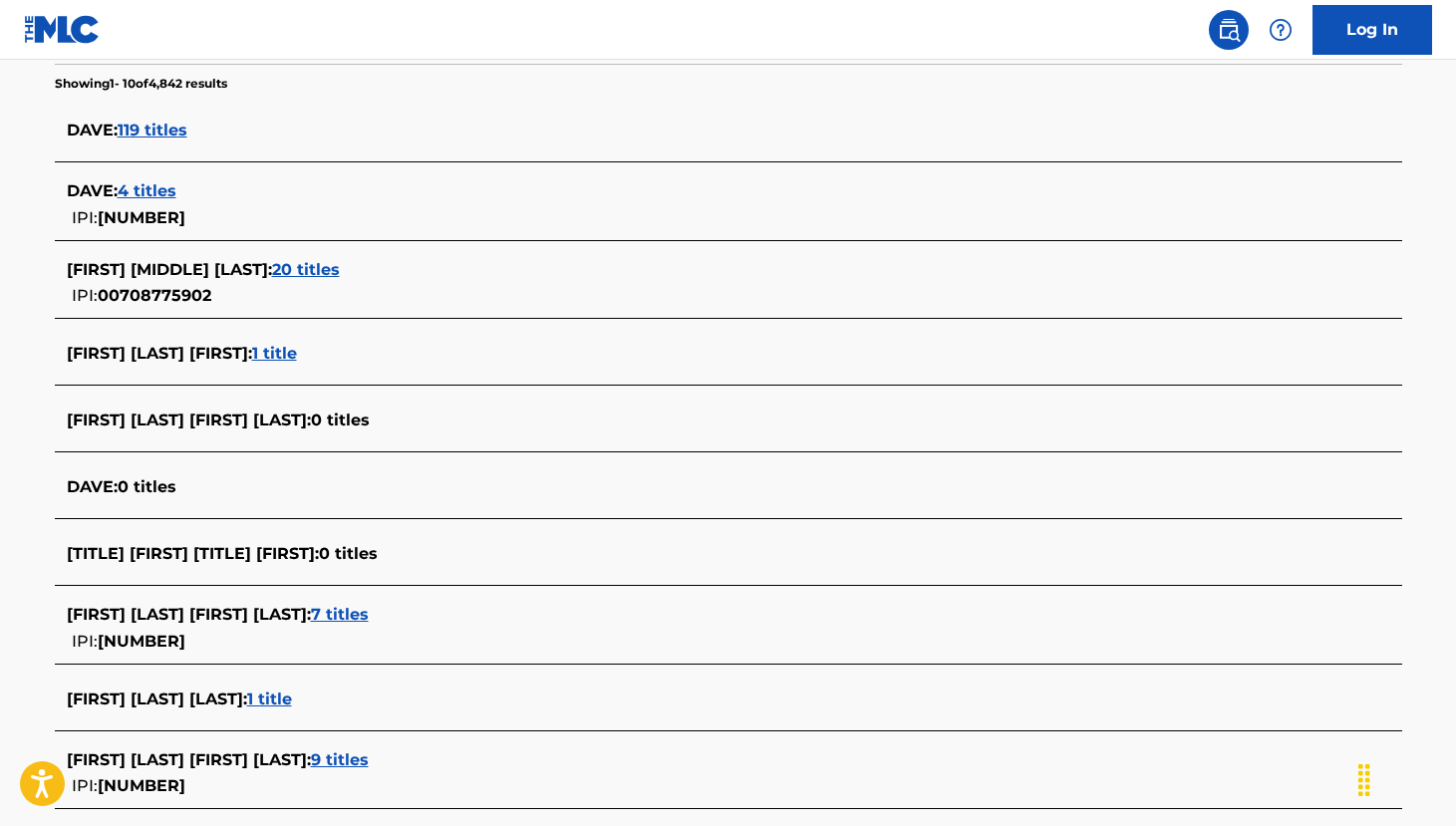 scroll, scrollTop: 483, scrollLeft: 0, axis: vertical 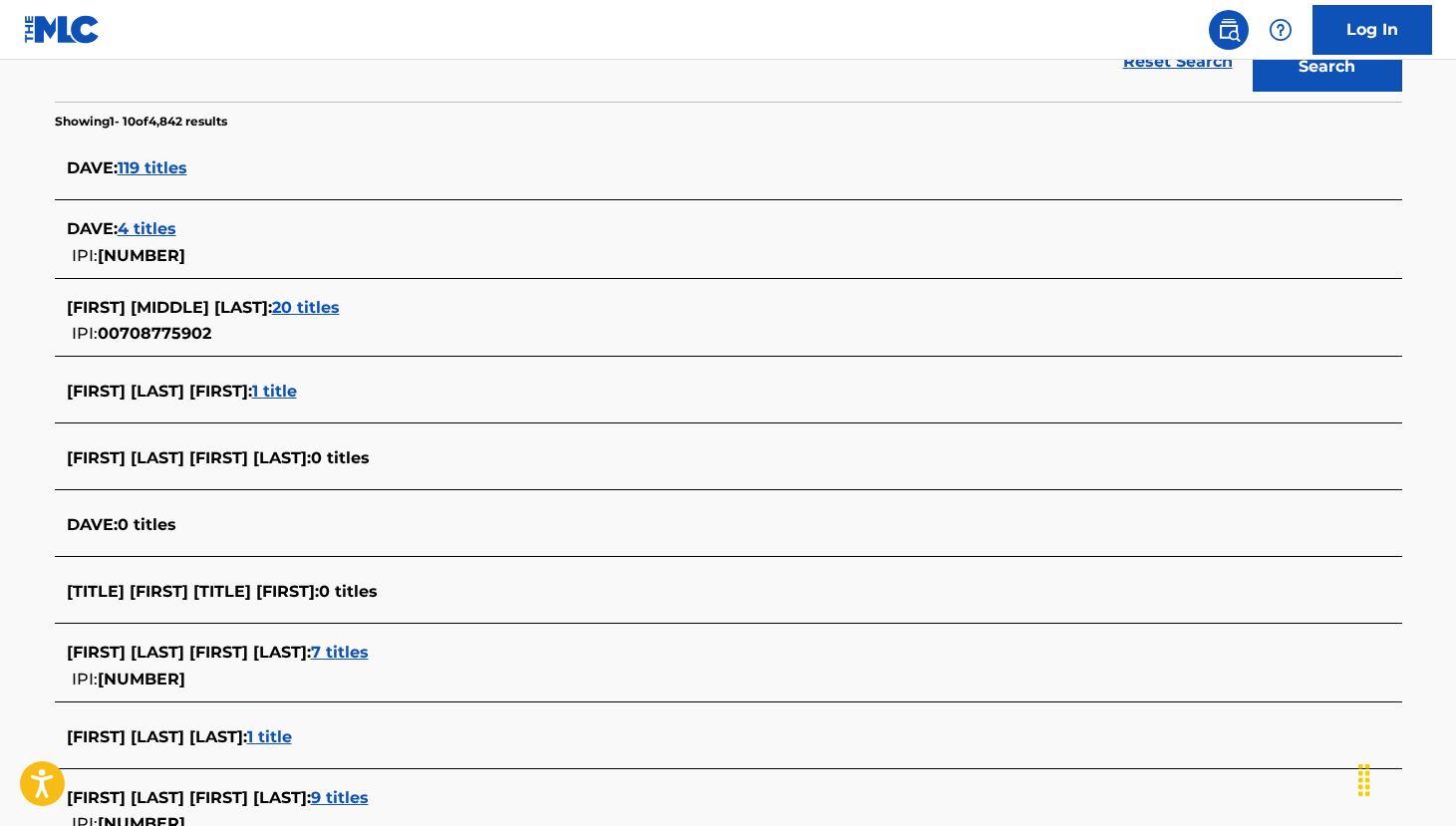 click on "20 titles" at bounding box center (306, 307) 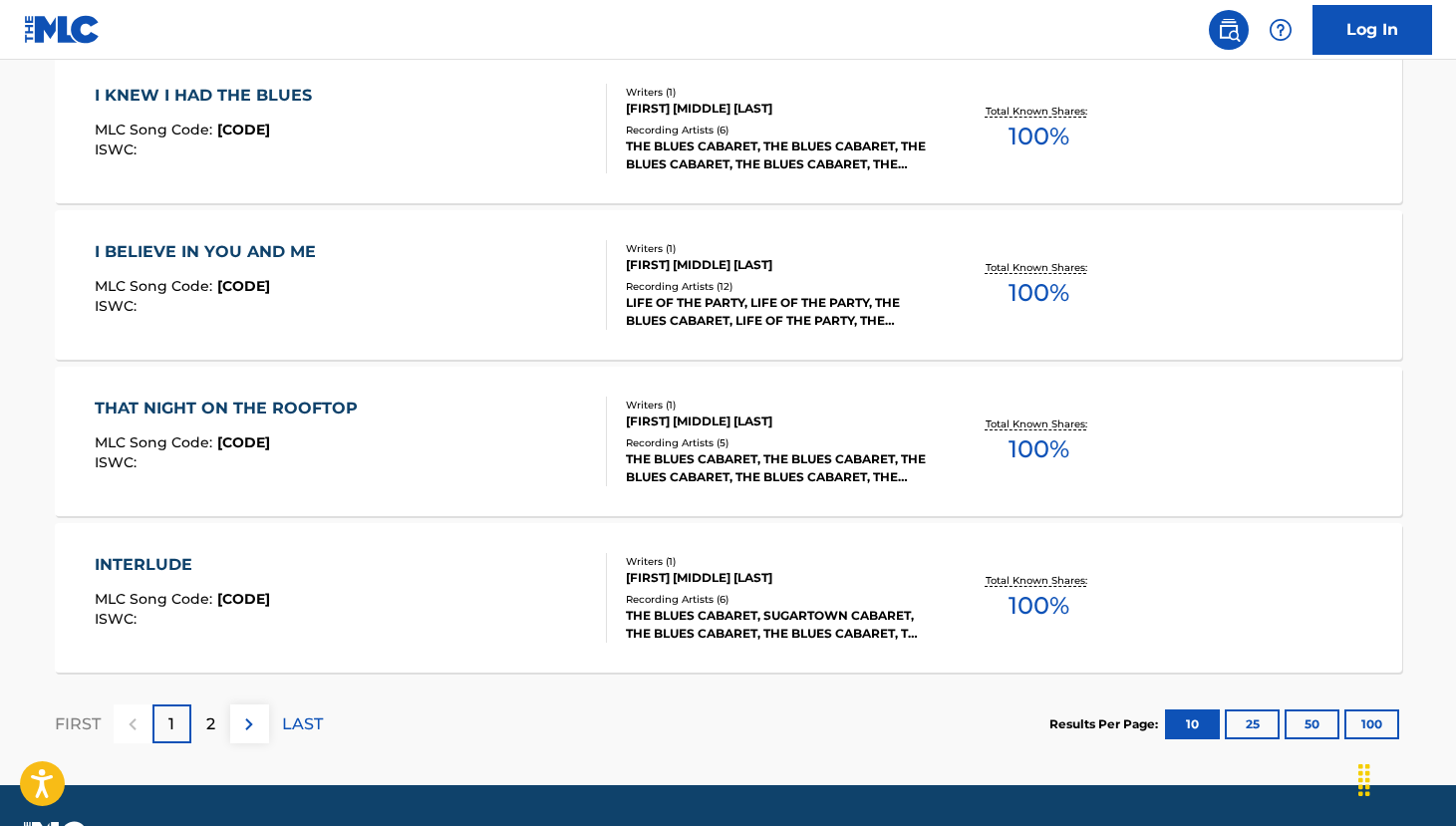 scroll, scrollTop: 1613, scrollLeft: 0, axis: vertical 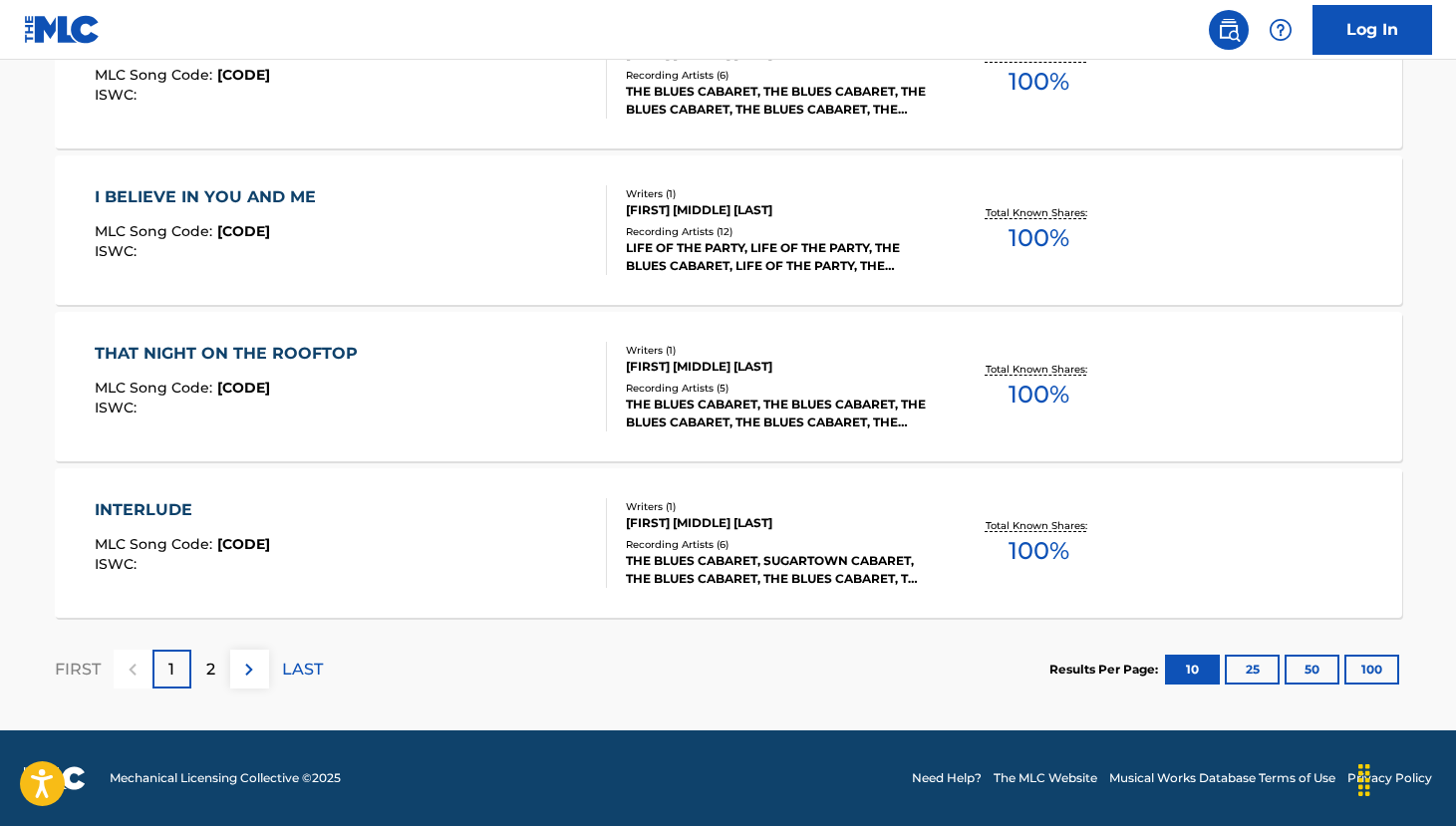 click on "25" at bounding box center [1252, 670] 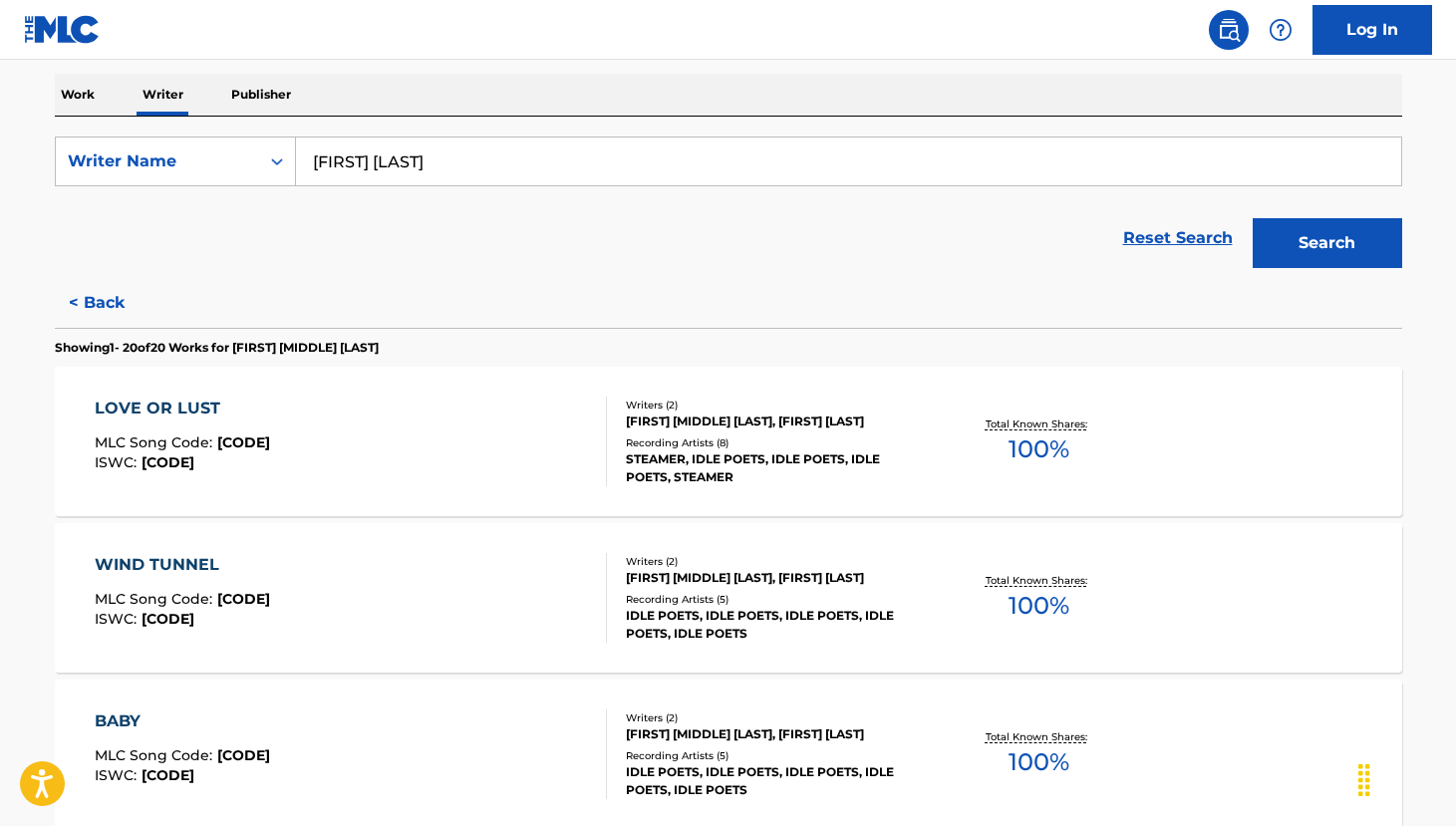 scroll, scrollTop: 0, scrollLeft: 0, axis: both 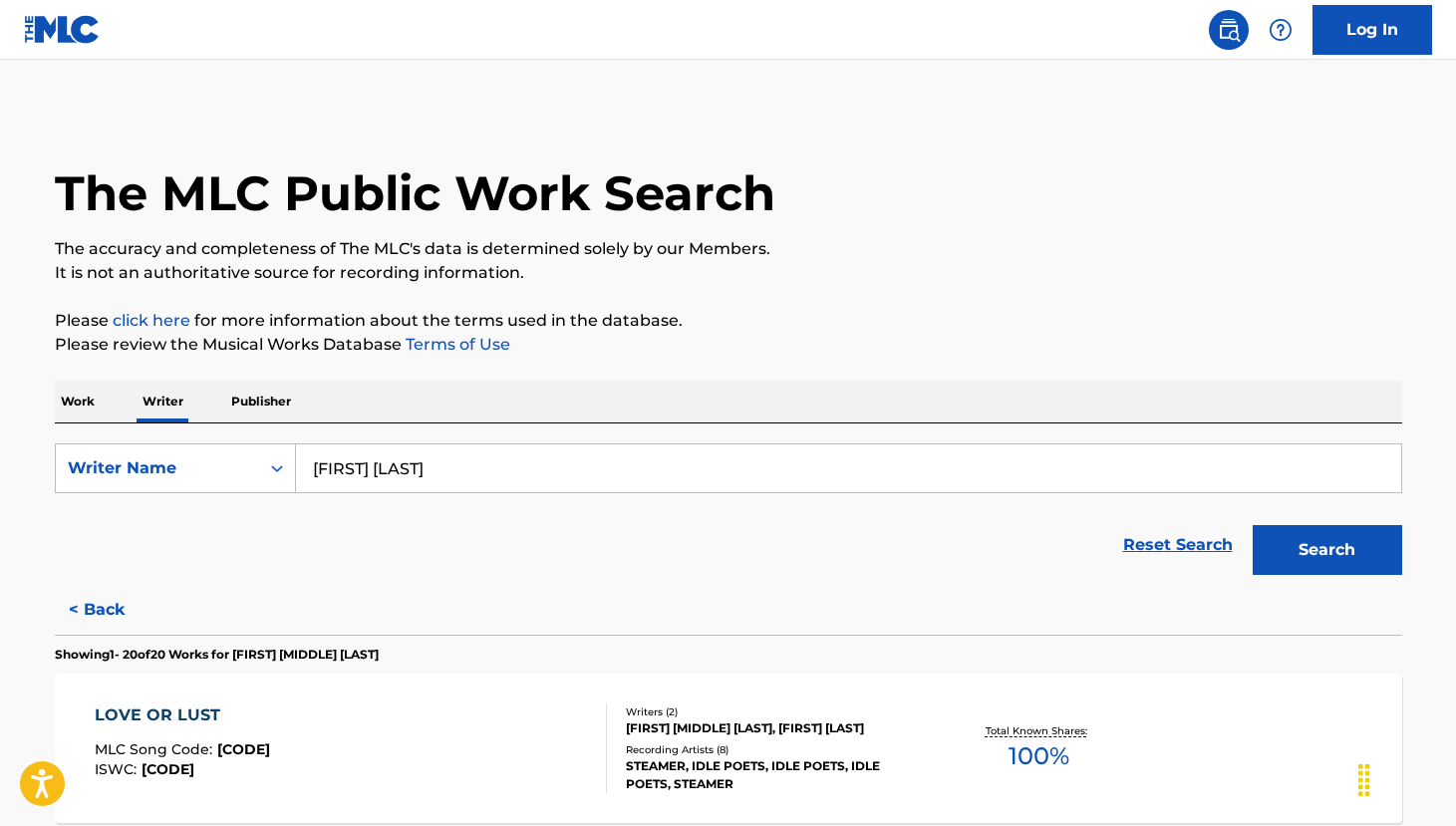 click on "Log In" at bounding box center (1372, 30) 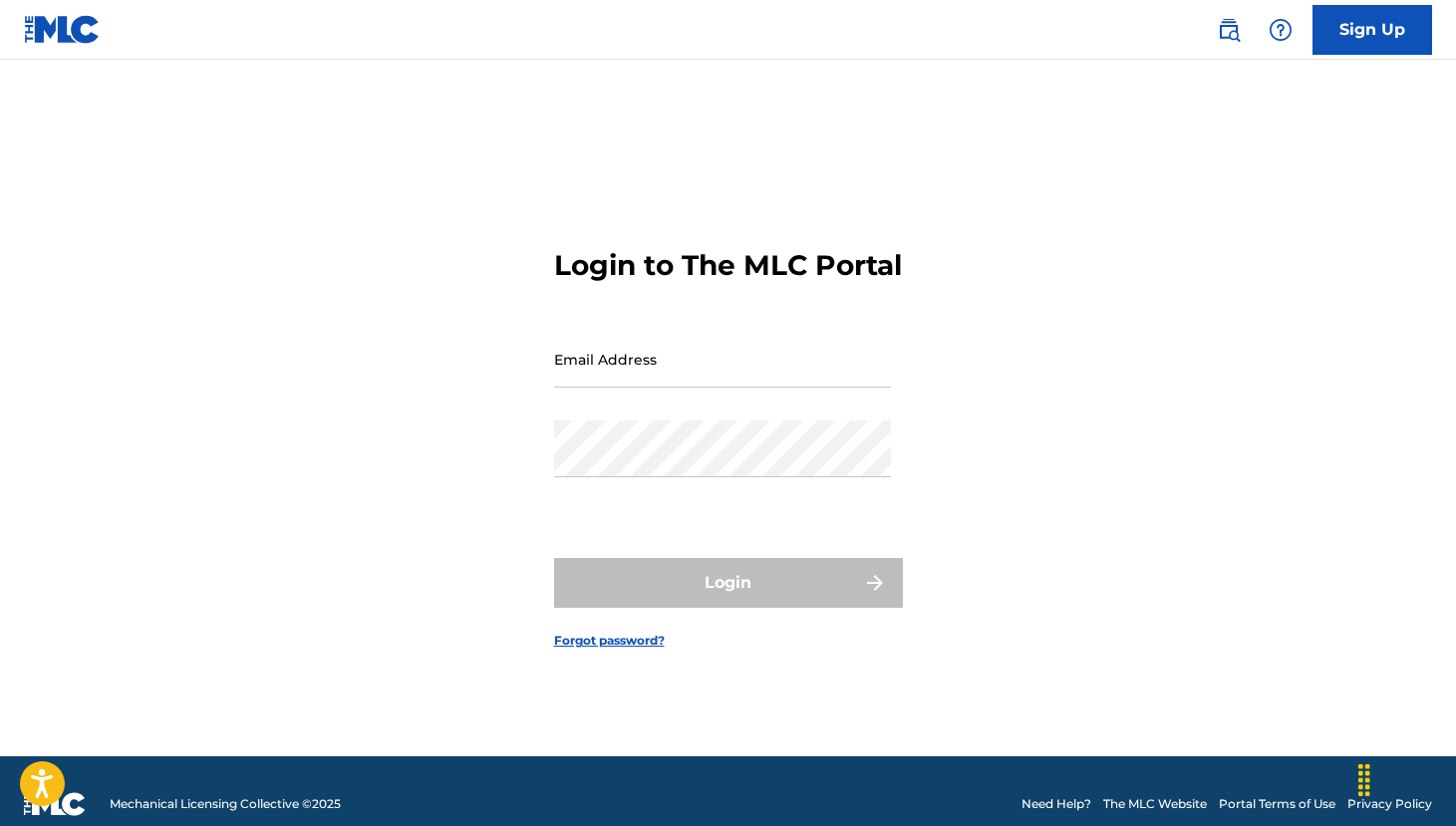 click on "Email Address" at bounding box center (723, 359) 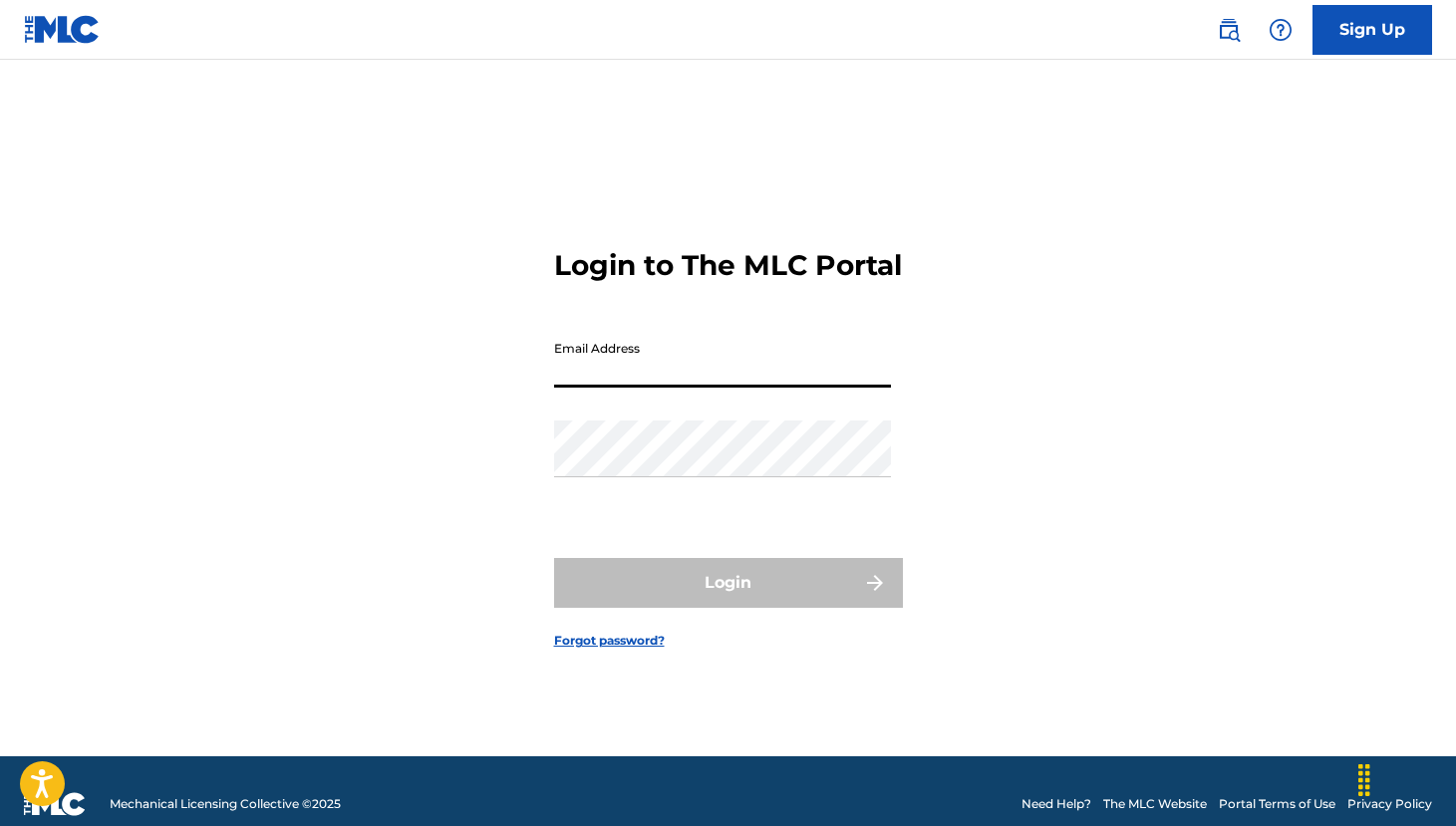type on "[EMAIL]" 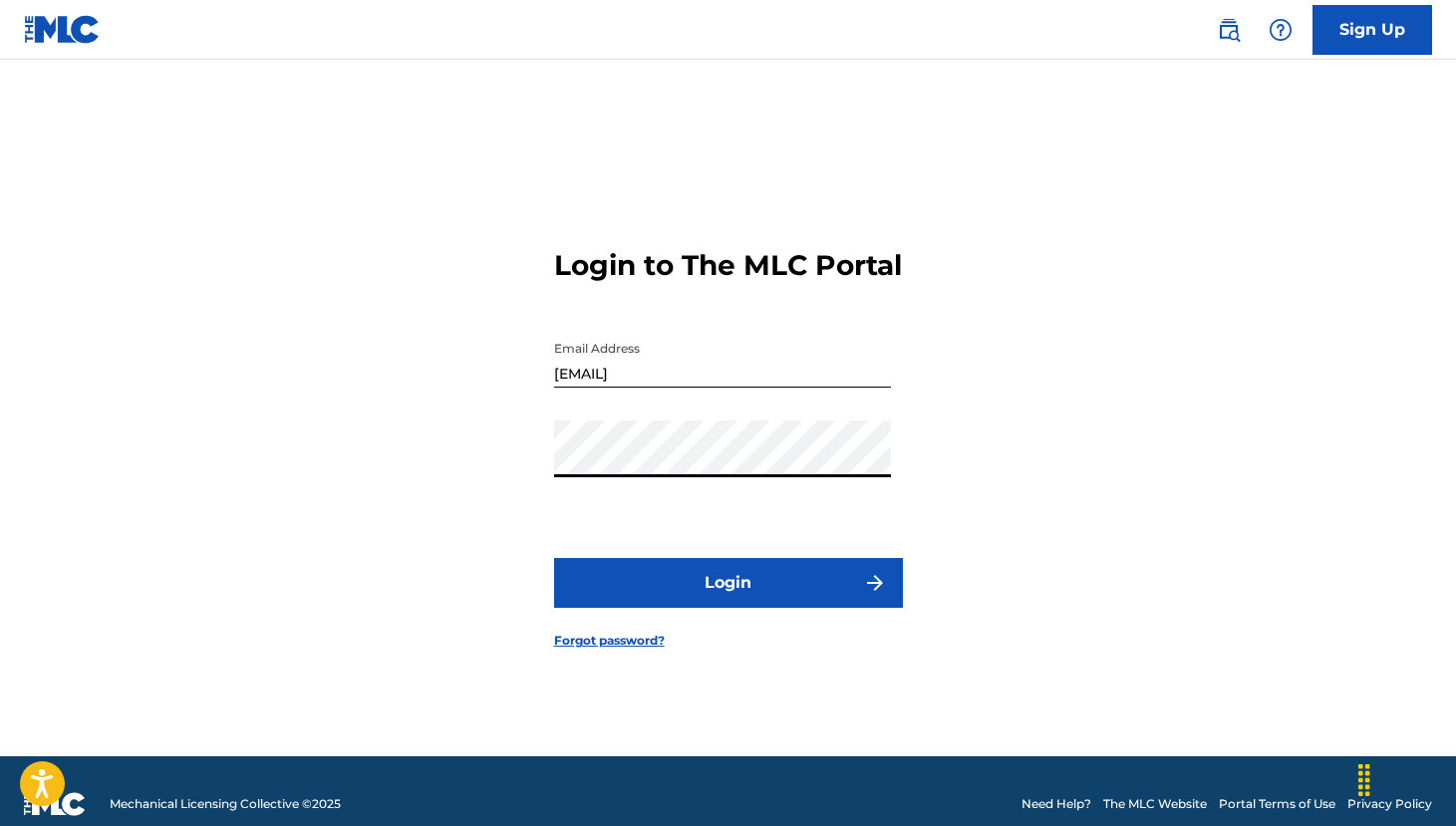 scroll, scrollTop: 4, scrollLeft: 0, axis: vertical 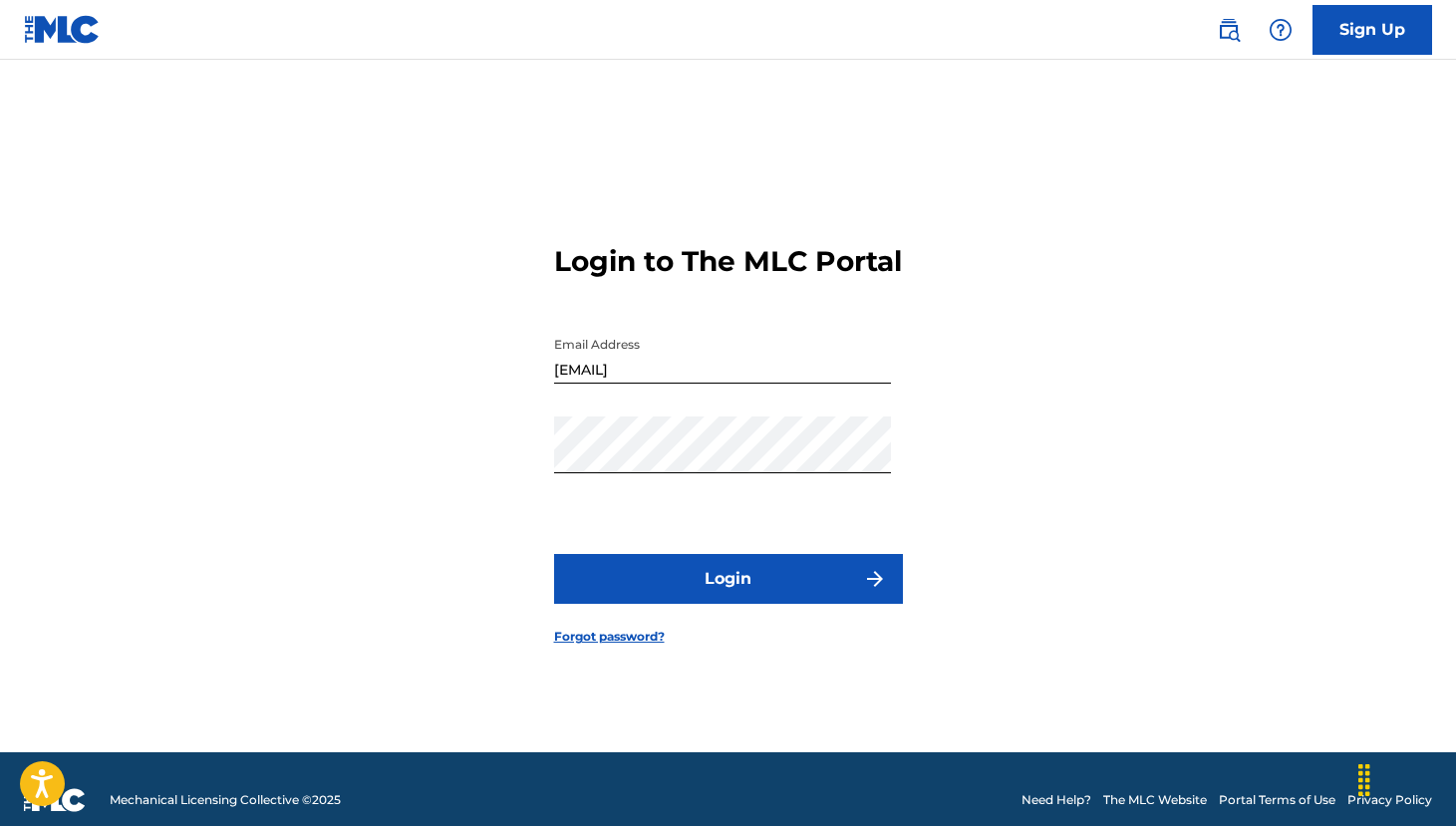 click on "Login" at bounding box center [728, 579] 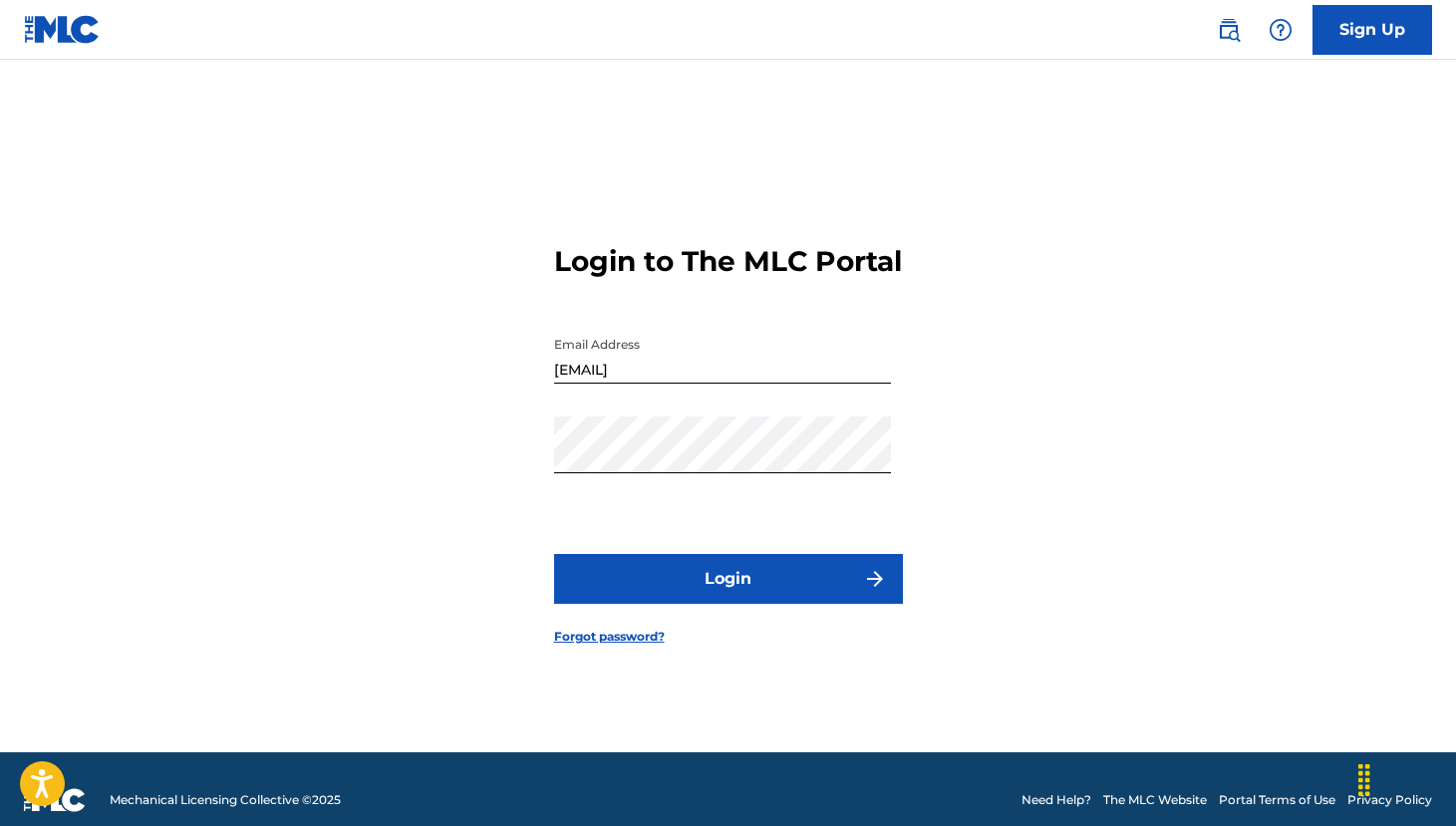 click on "Sign Up" at bounding box center (1372, 30) 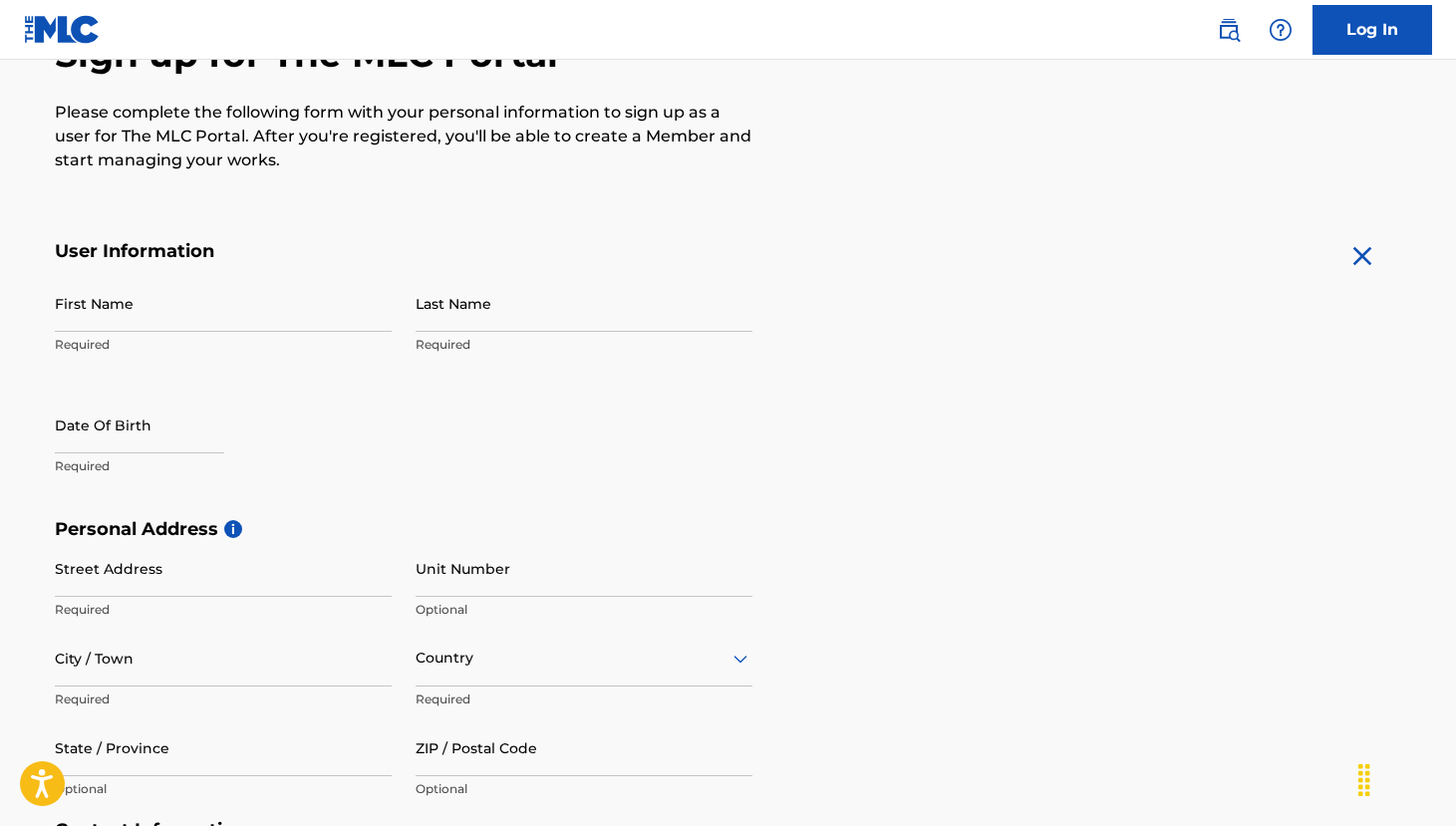 scroll, scrollTop: 294, scrollLeft: 0, axis: vertical 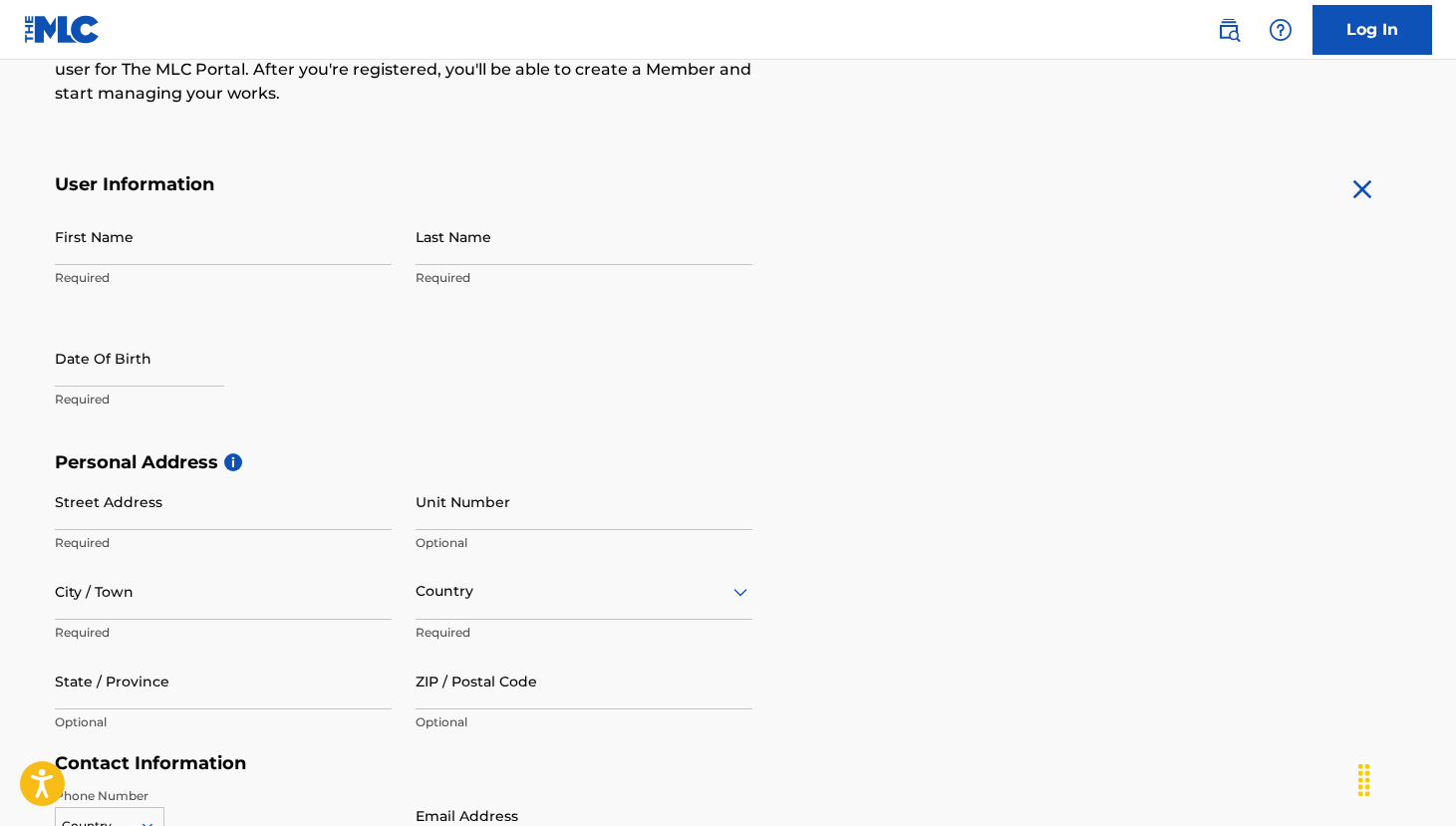 click on "First Name" at bounding box center [223, 236] 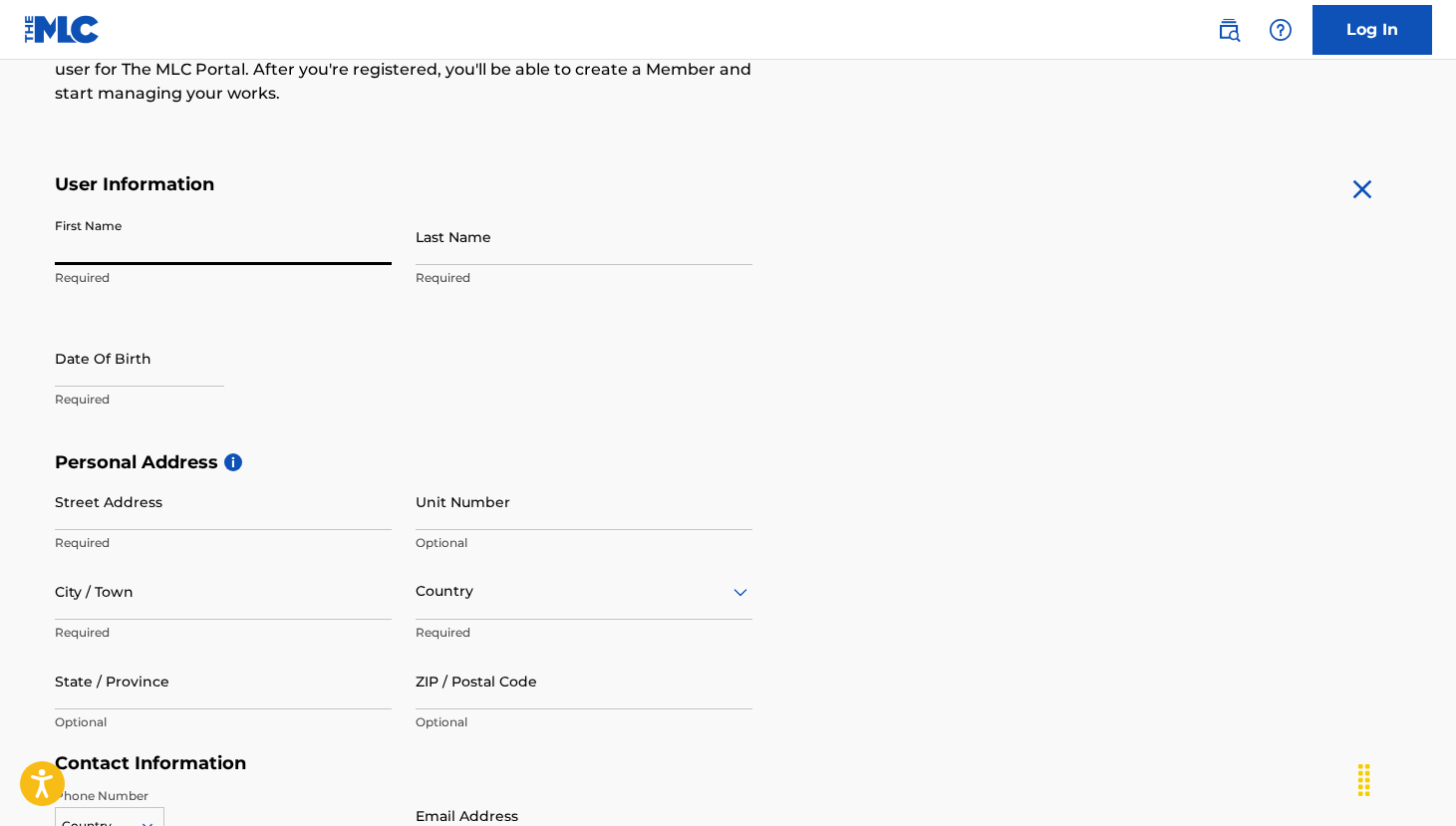 type on "[FIRST]" 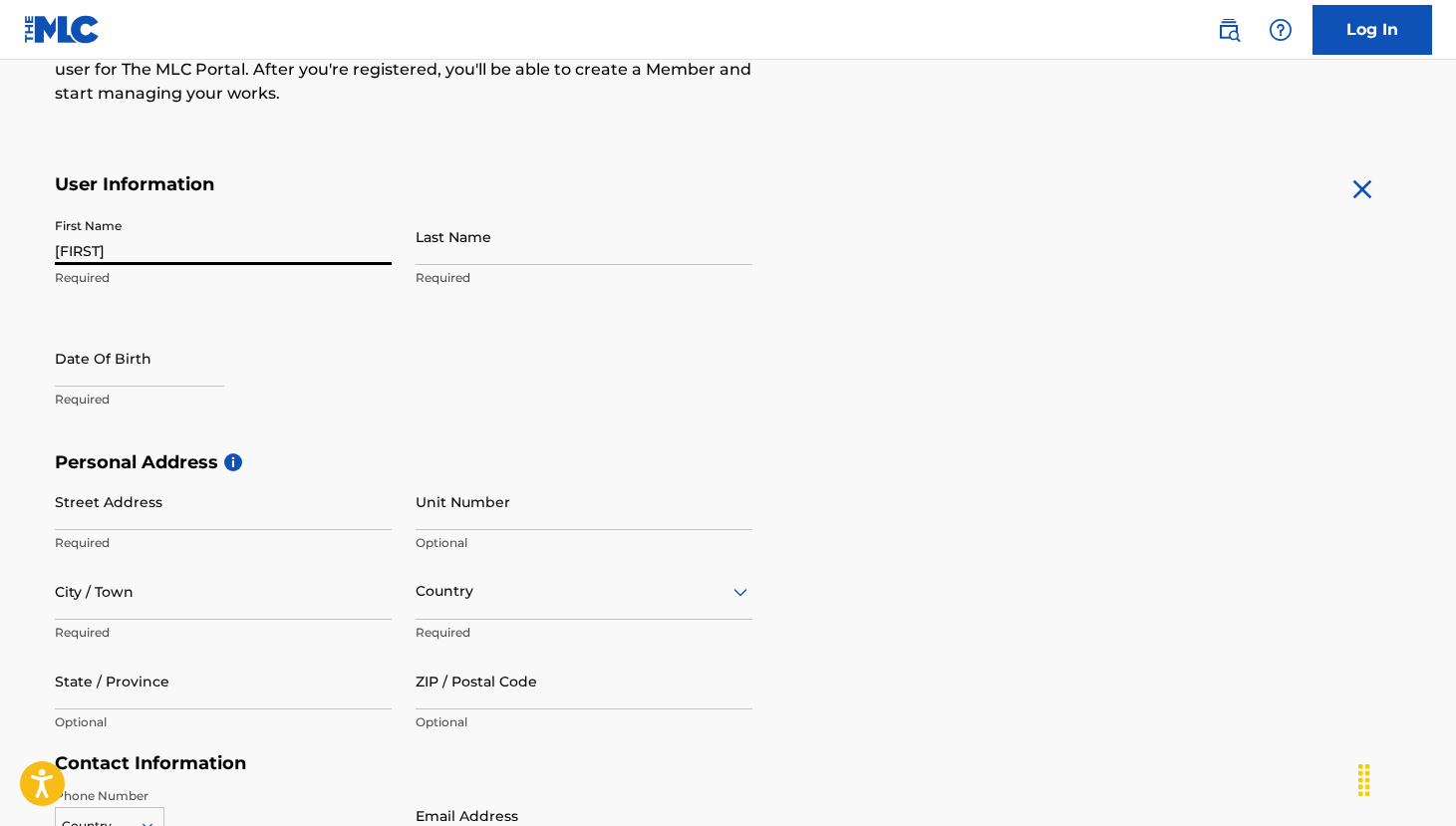 type on "[LAST]" 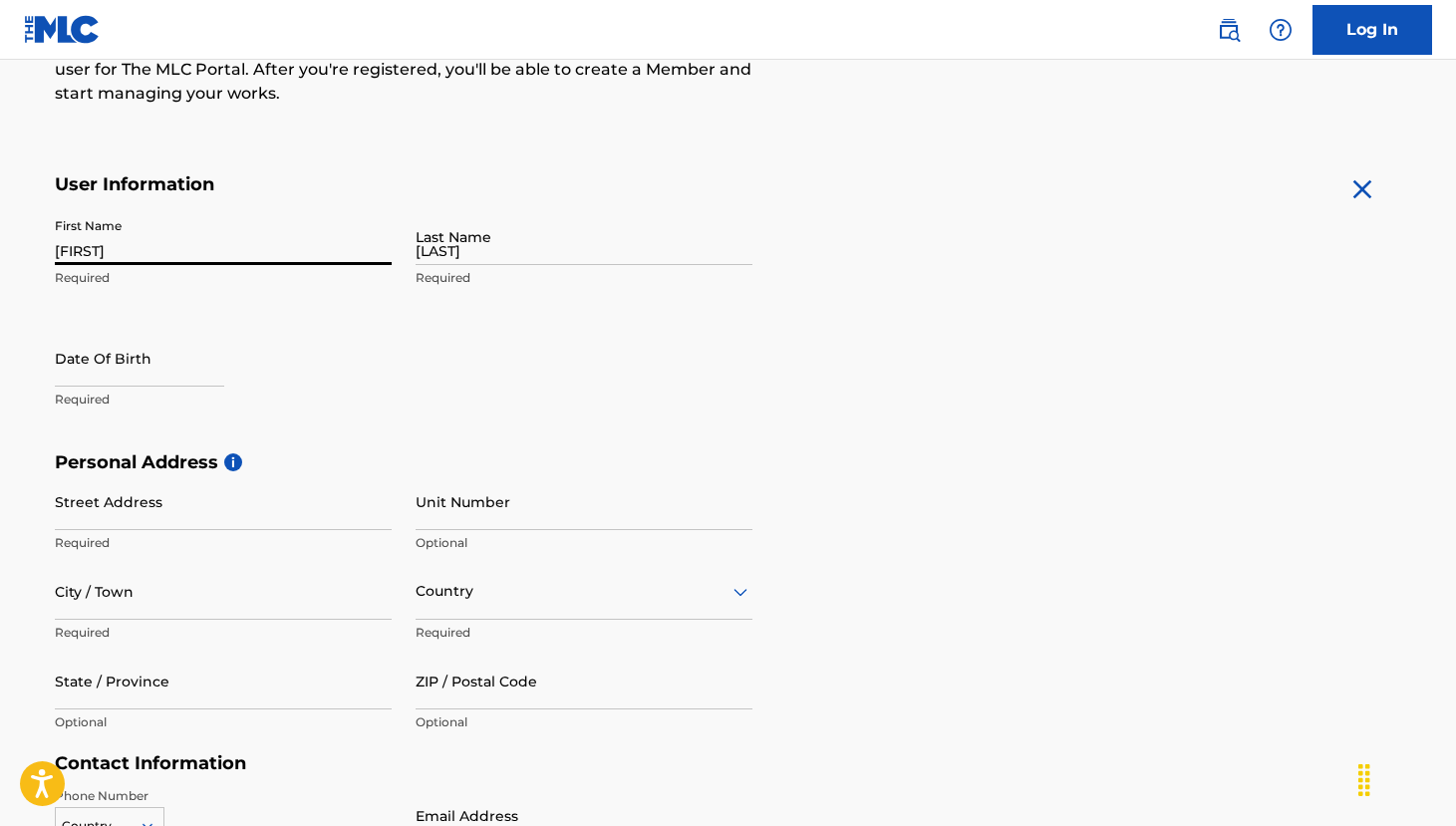 type on "[NUMBER] [STREET]" 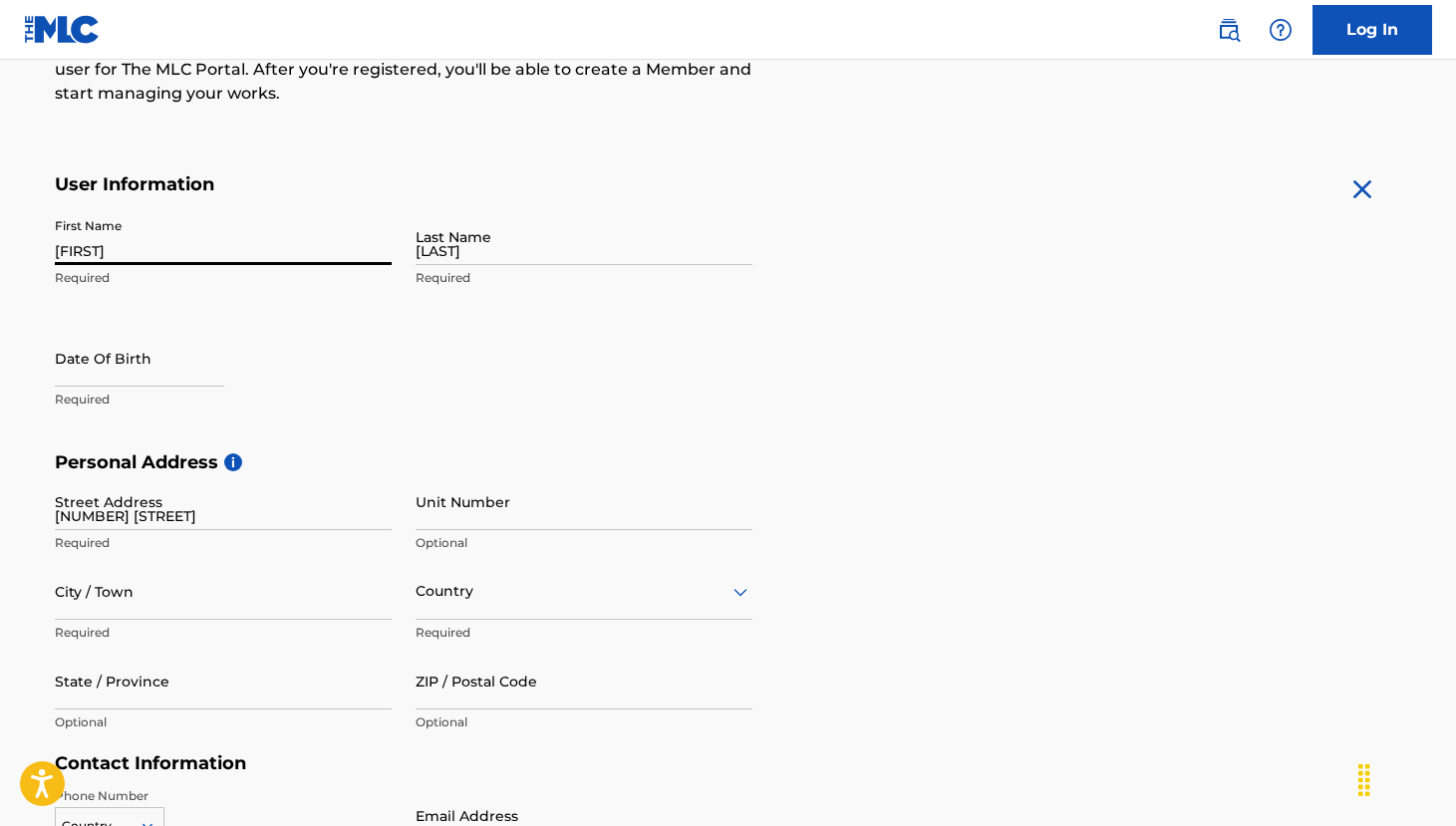 type on "[CITY]" 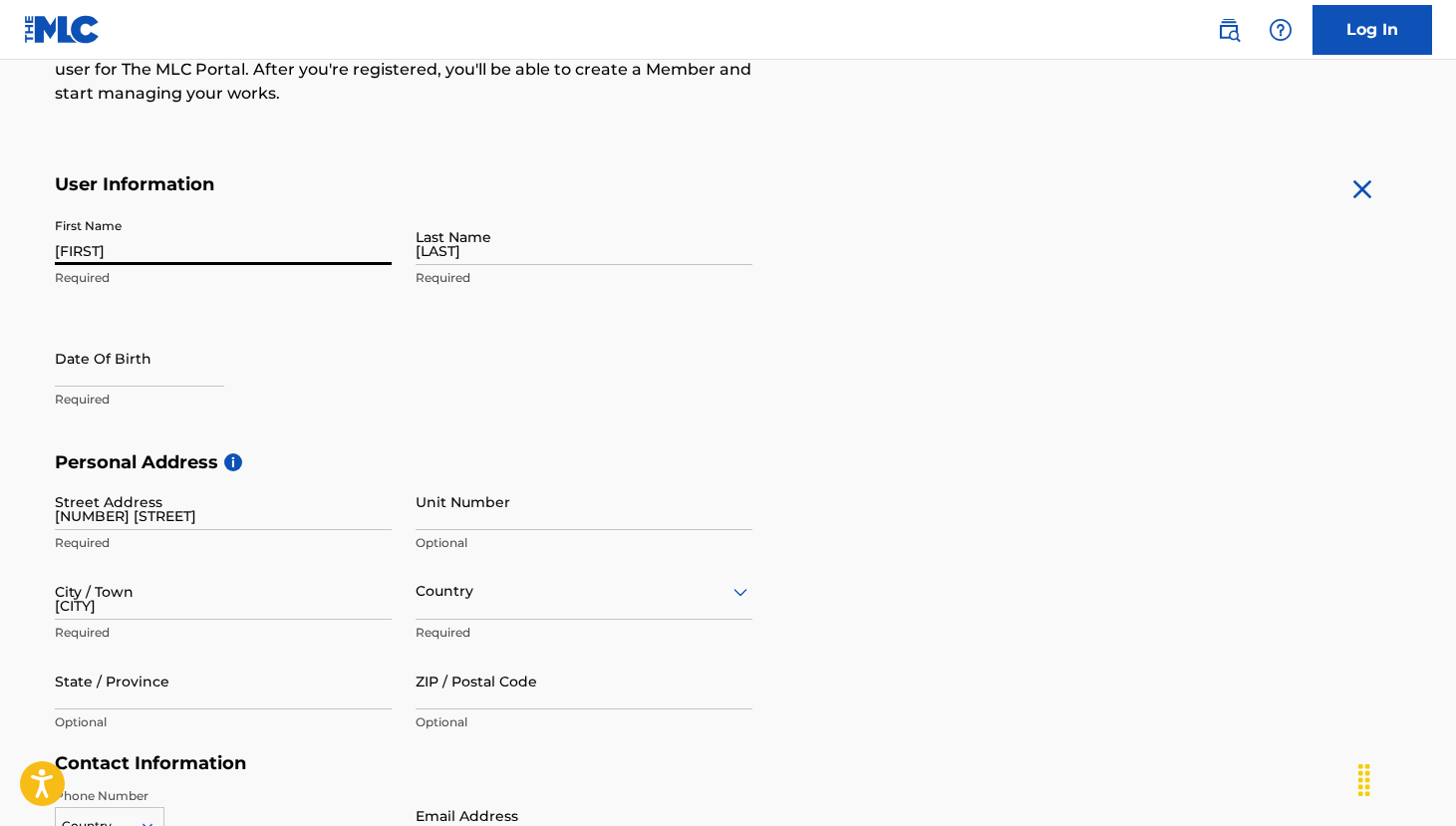 type on "United States" 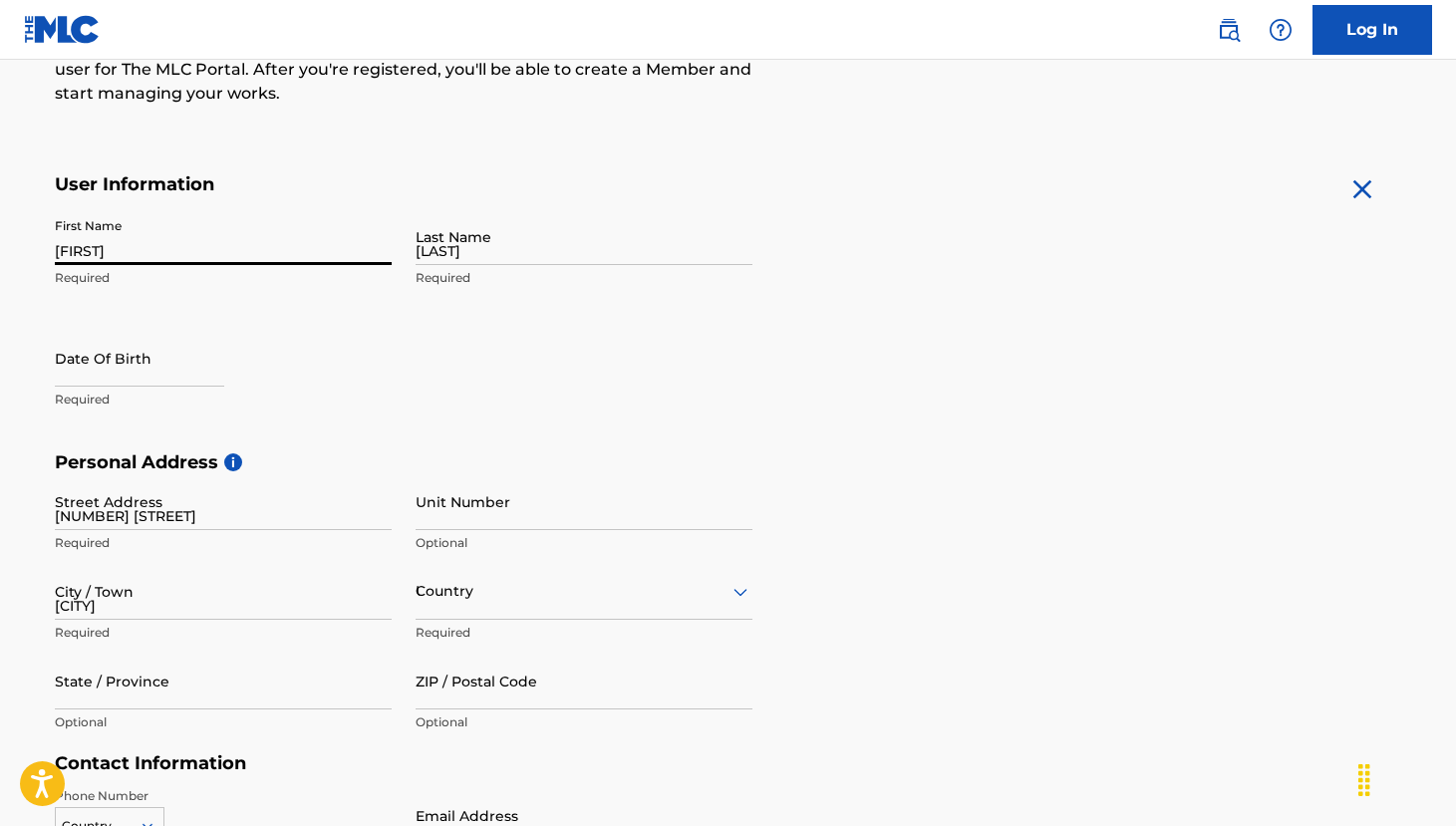 type on "[STATE]" 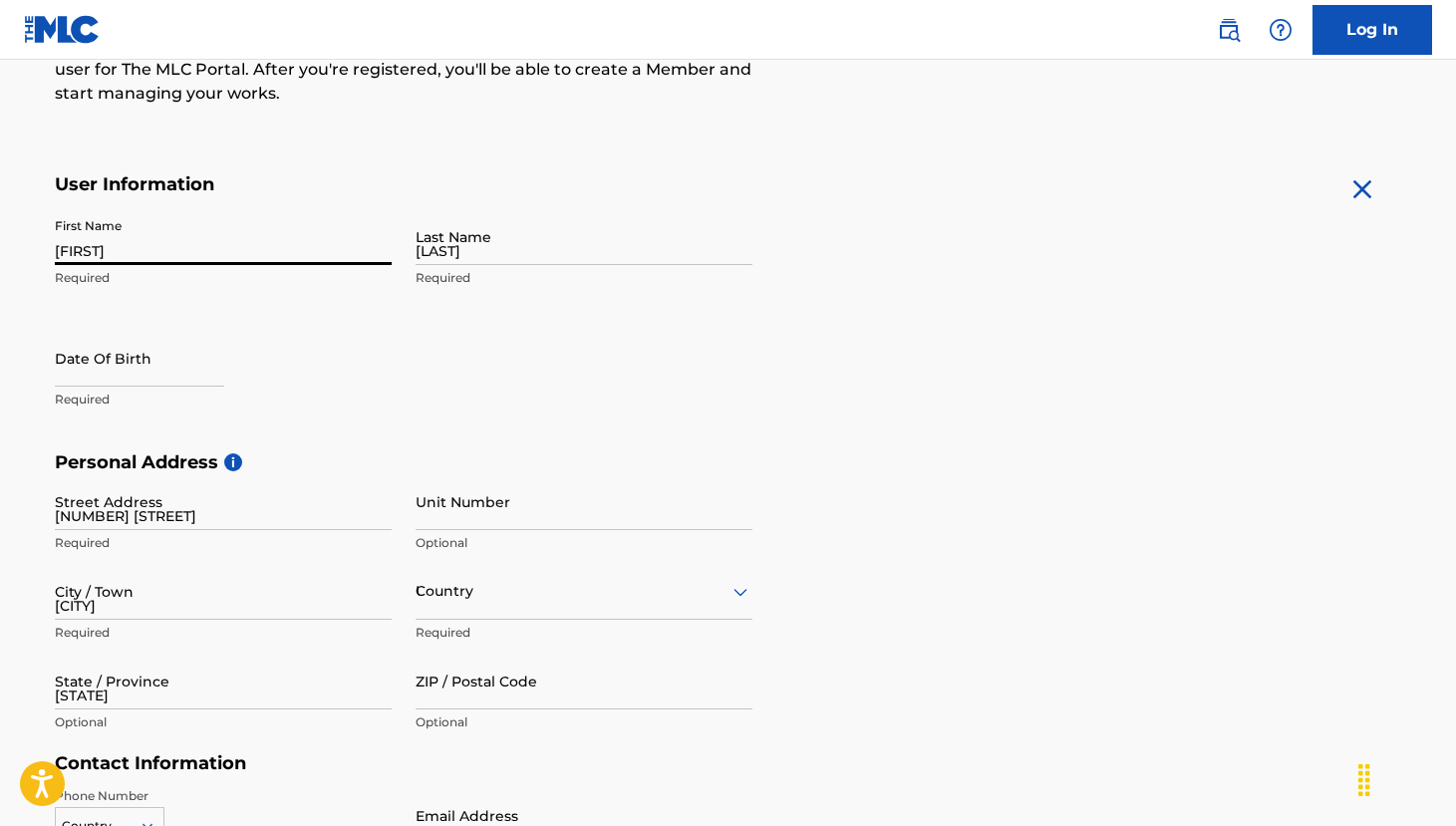 type on "97219" 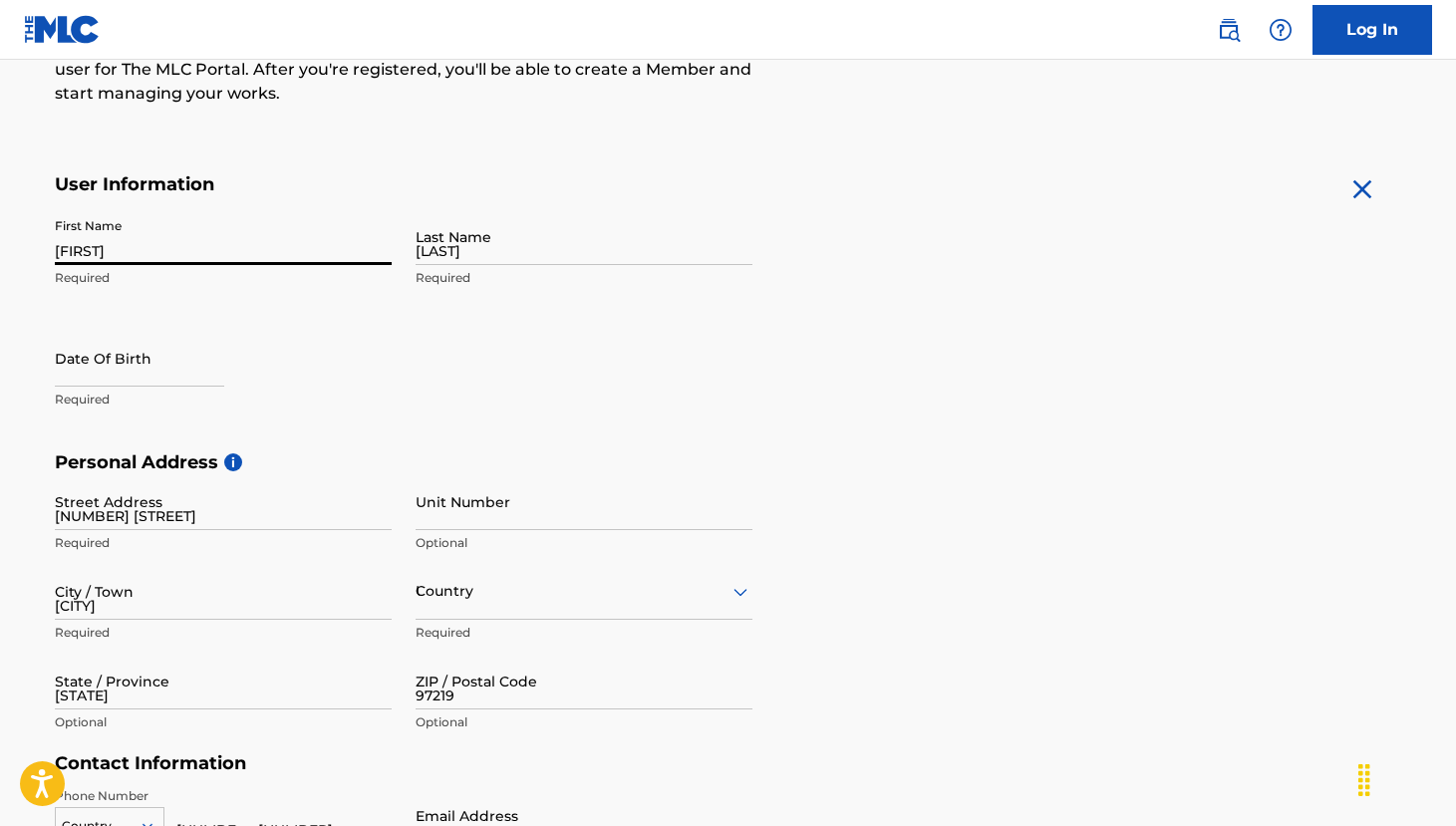 type on "[EMAIL]" 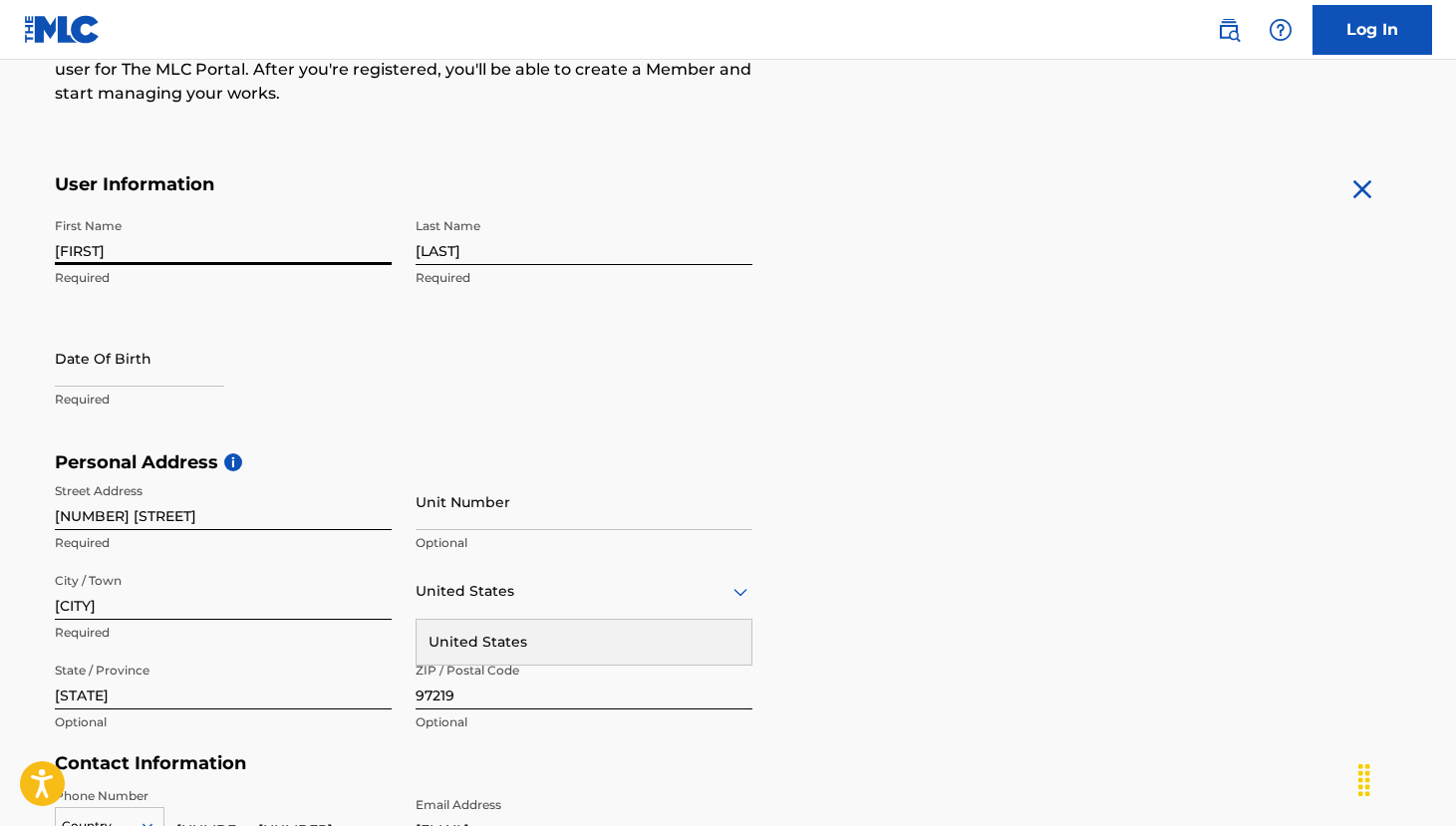 click at bounding box center [140, 358] 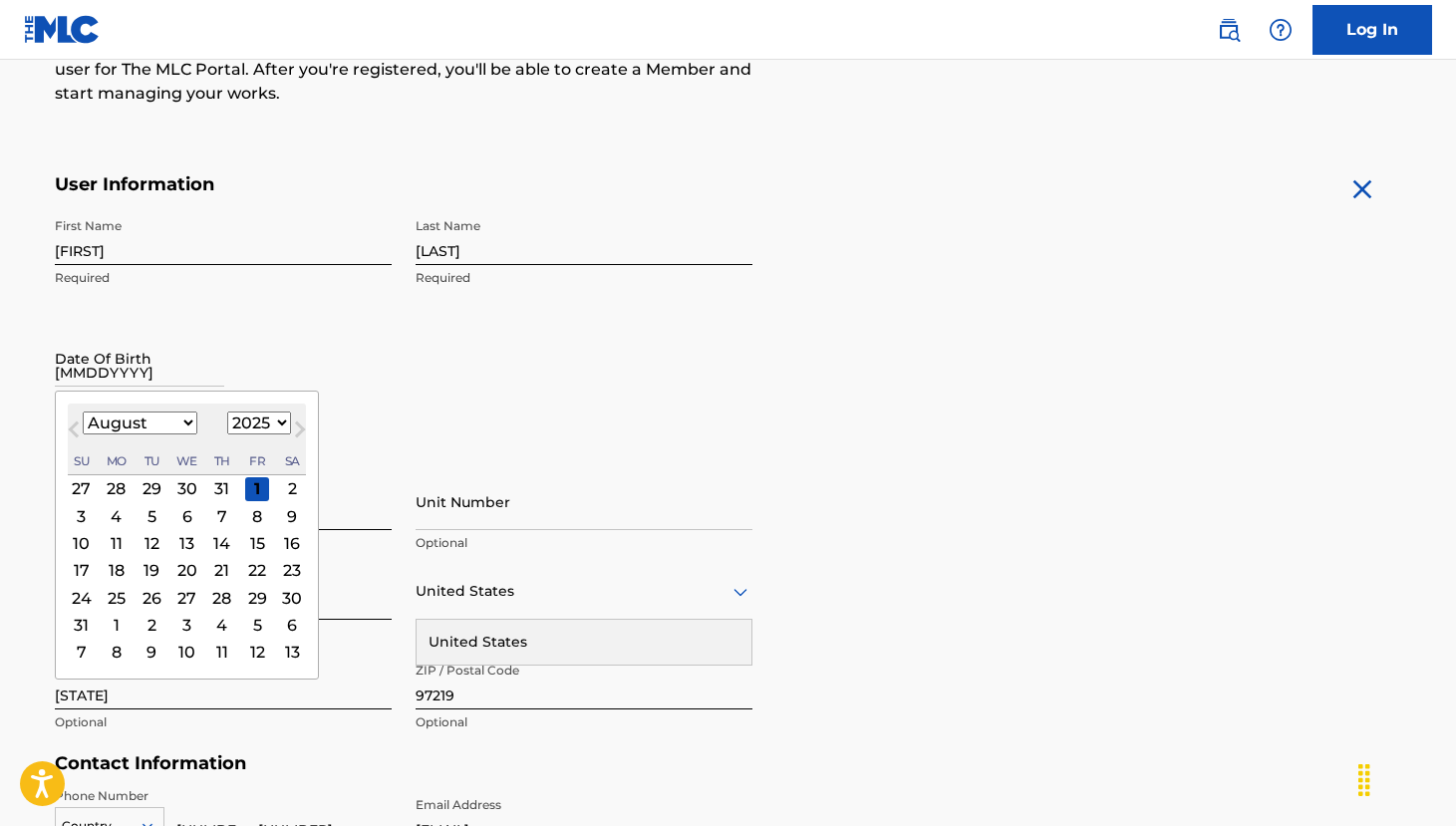 type on "[MMDDYYYY]" 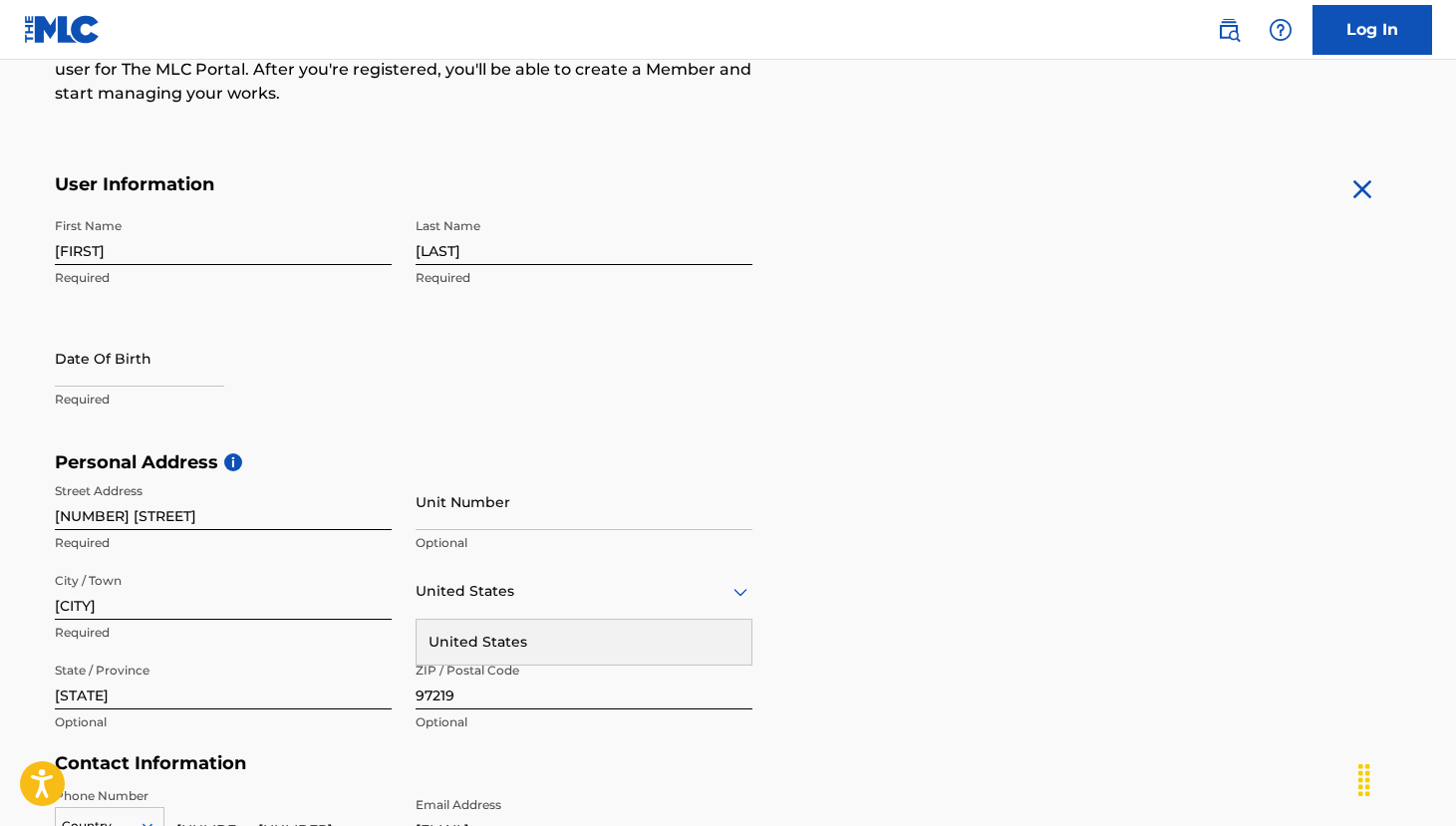 click at bounding box center (140, 358) 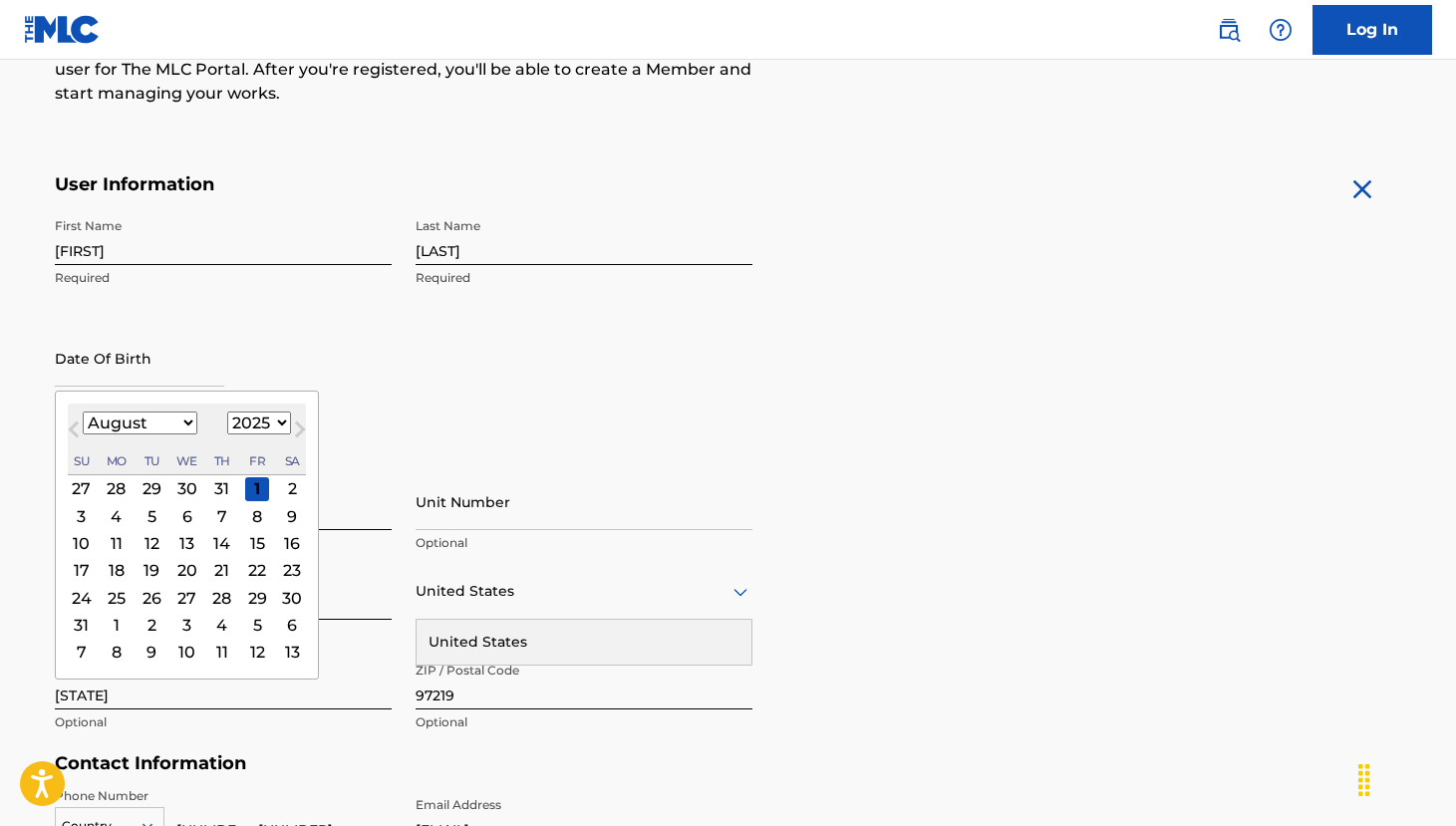 click on "1899 1900 1901 1902 1903 1904 1905 1906 1907 1908 1909 1910 1911 1912 1913 1914 1915 1916 1917 1918 1919 1920 1921 1922 1923 1924 1925 1926 1927 1928 1929 1930 1931 1932 1933 1934 1935 1936 1937 1938 1939 1940 1941 1942 1943 1944 1945 1946 1947 1948 1949 1950 1951 1952 1953 1954 1955 1956 1957 1958 1959 1960 1961 1962 1963 1964 1965 1966 1967 1968 1969 1970 1971 1972 1973 1974 1975 1976 1977 1978 1979 1980 1981 1982 1983 1984 1985 1986 1987 1988 1989 1990 1991 1992 1993 1994 1995 1996 1997 1998 1999 2000 2001 2002 2003 2004 2005 2006 2007 2008 2009 2010 2011 2012 2013 2014 2015 2016 2017 2018 2019 2020 2021 2022 2023 2024 2025 2026 2027 2028 2029 2030 2031 2032 2033 2034 2035 2036 2037 2038 2039 2040 2041 2042 2043 2044 2045 2046 2047 2048 2049 2050 2051 2052 2053 2054 2055 2056 2057 2058 2059 2060 2061 2062 2063 2064 2065 2066 2067 2068 2069 2070 2071 2072 2073 2074 2075 2076 2077 2078 2079 2080 2081 2082 2083 2084 2085 2086 2087 2088 2089 2090 2091 2092 2093 2094 2095 2096 2097 2098 2099 2100" at bounding box center [259, 422] 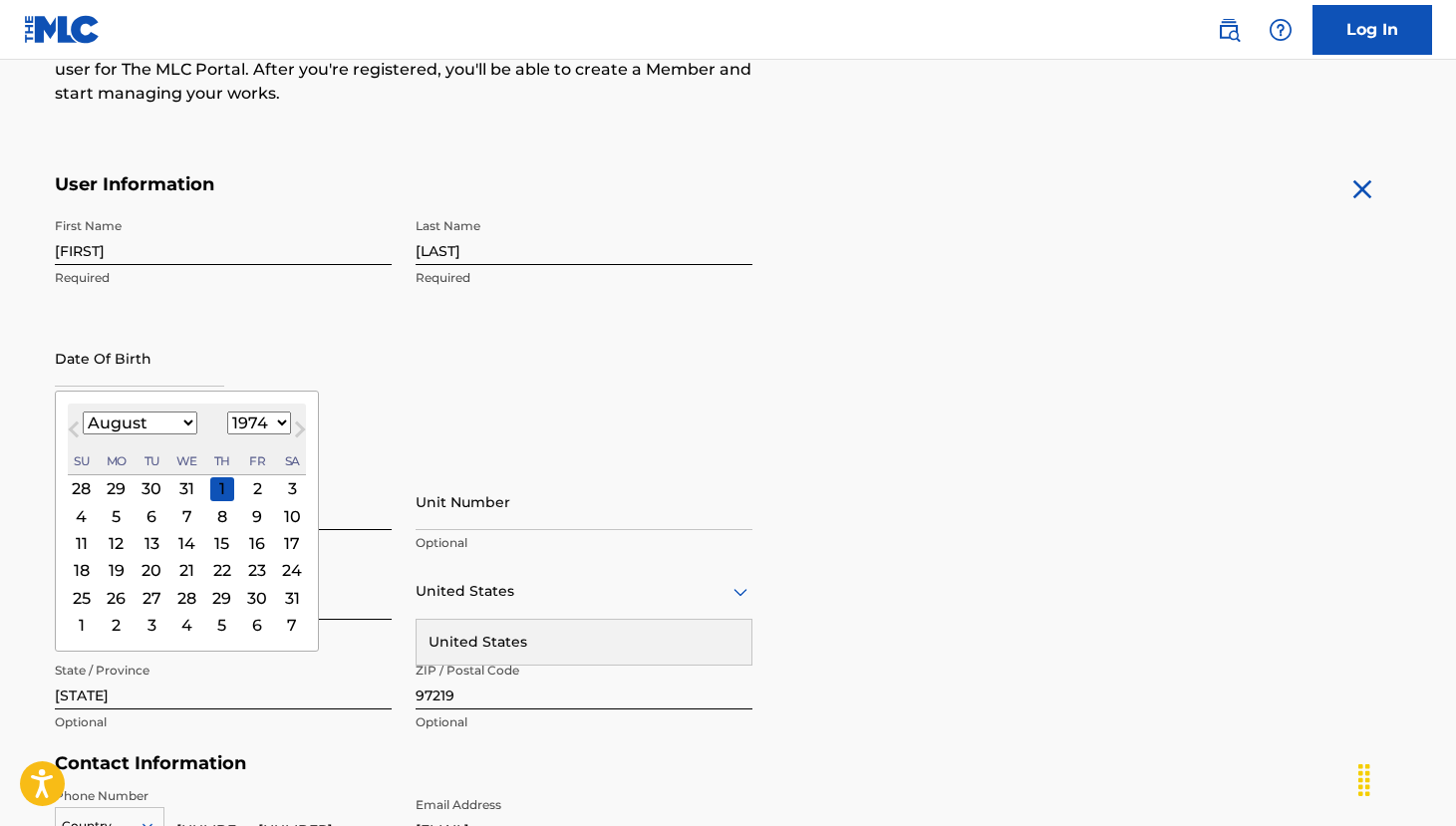 click on "January February March April May June July August September October November December" at bounding box center (140, 422) 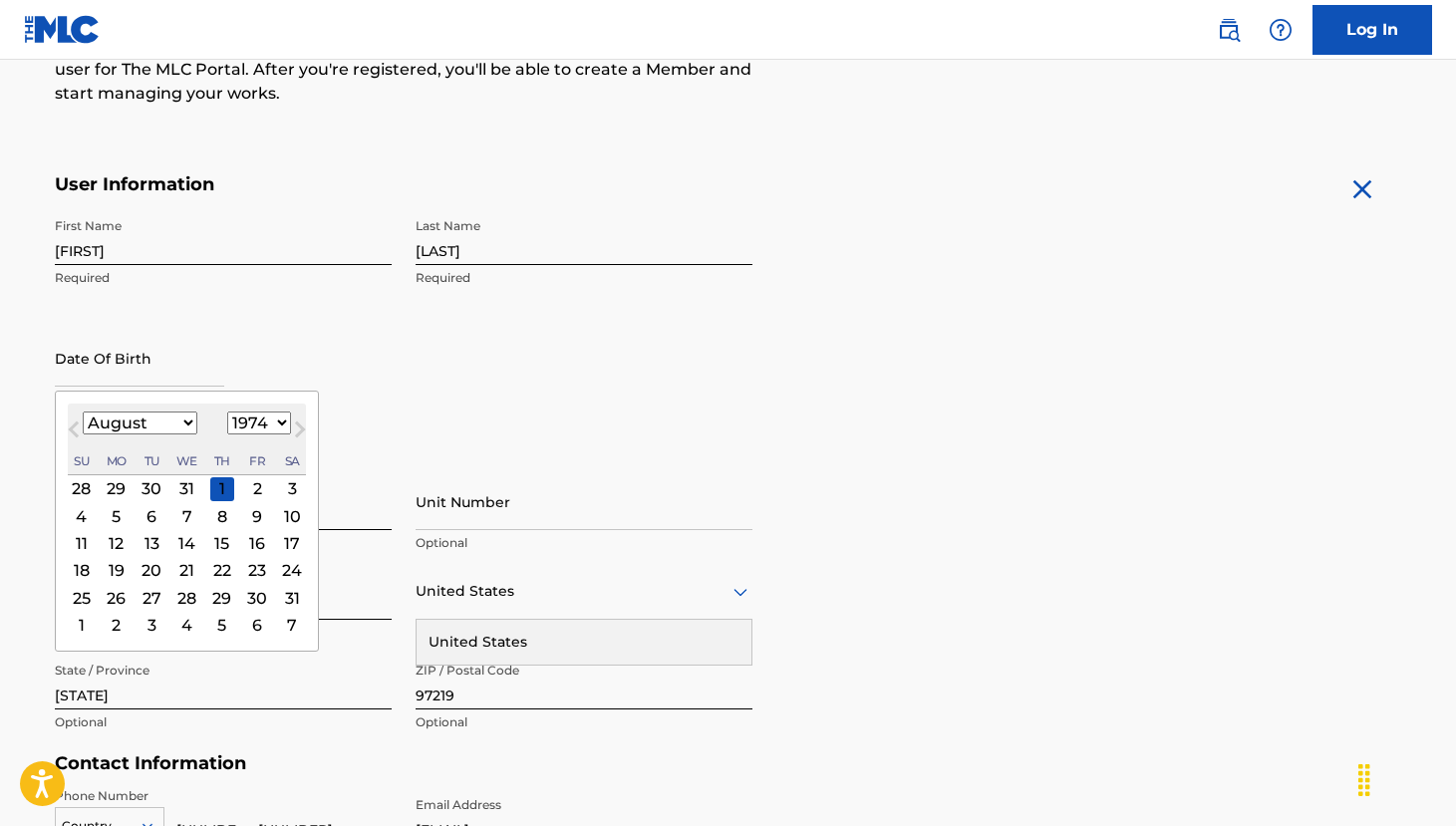 select on "4" 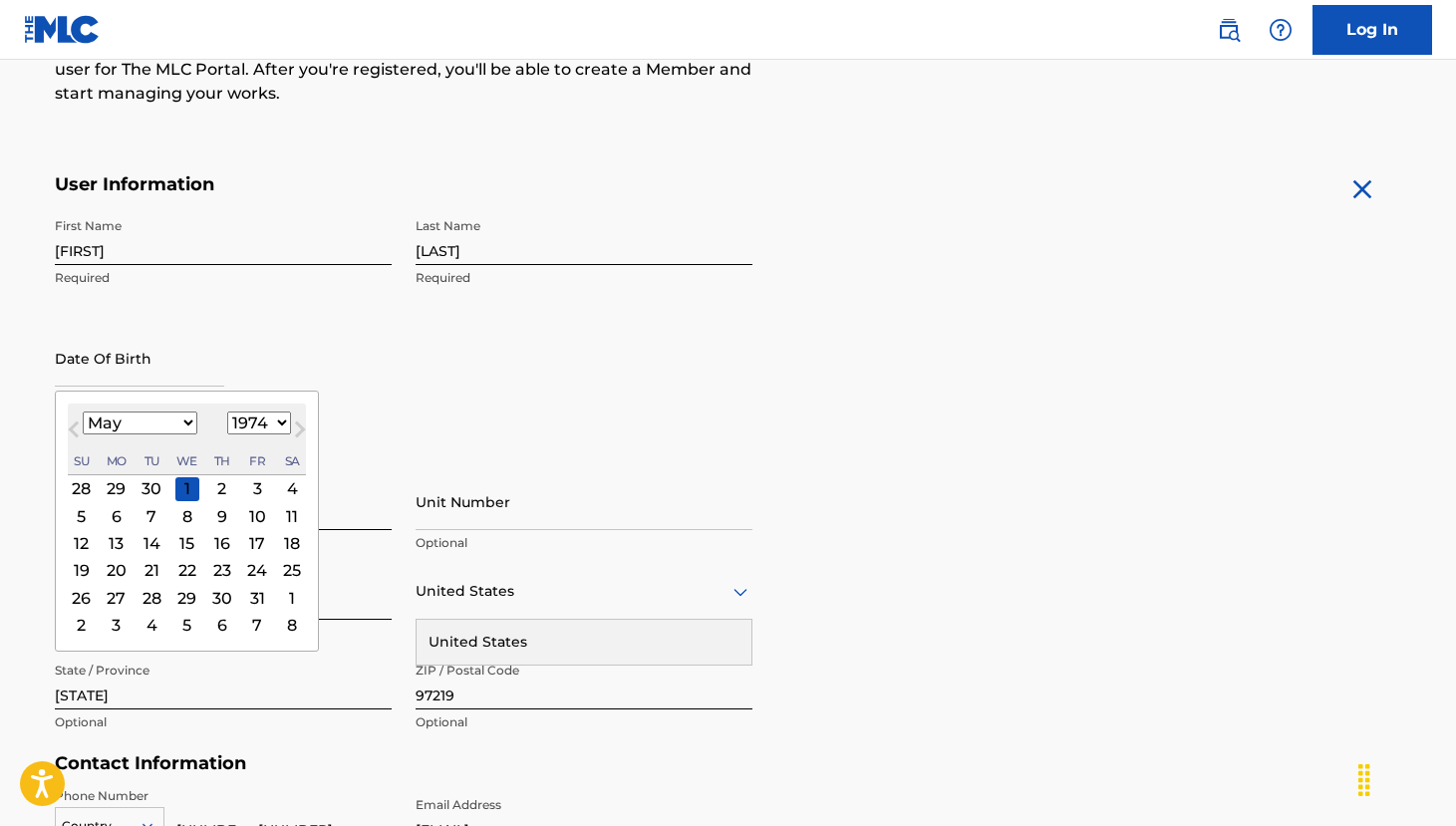 click on "6" at bounding box center (116, 516) 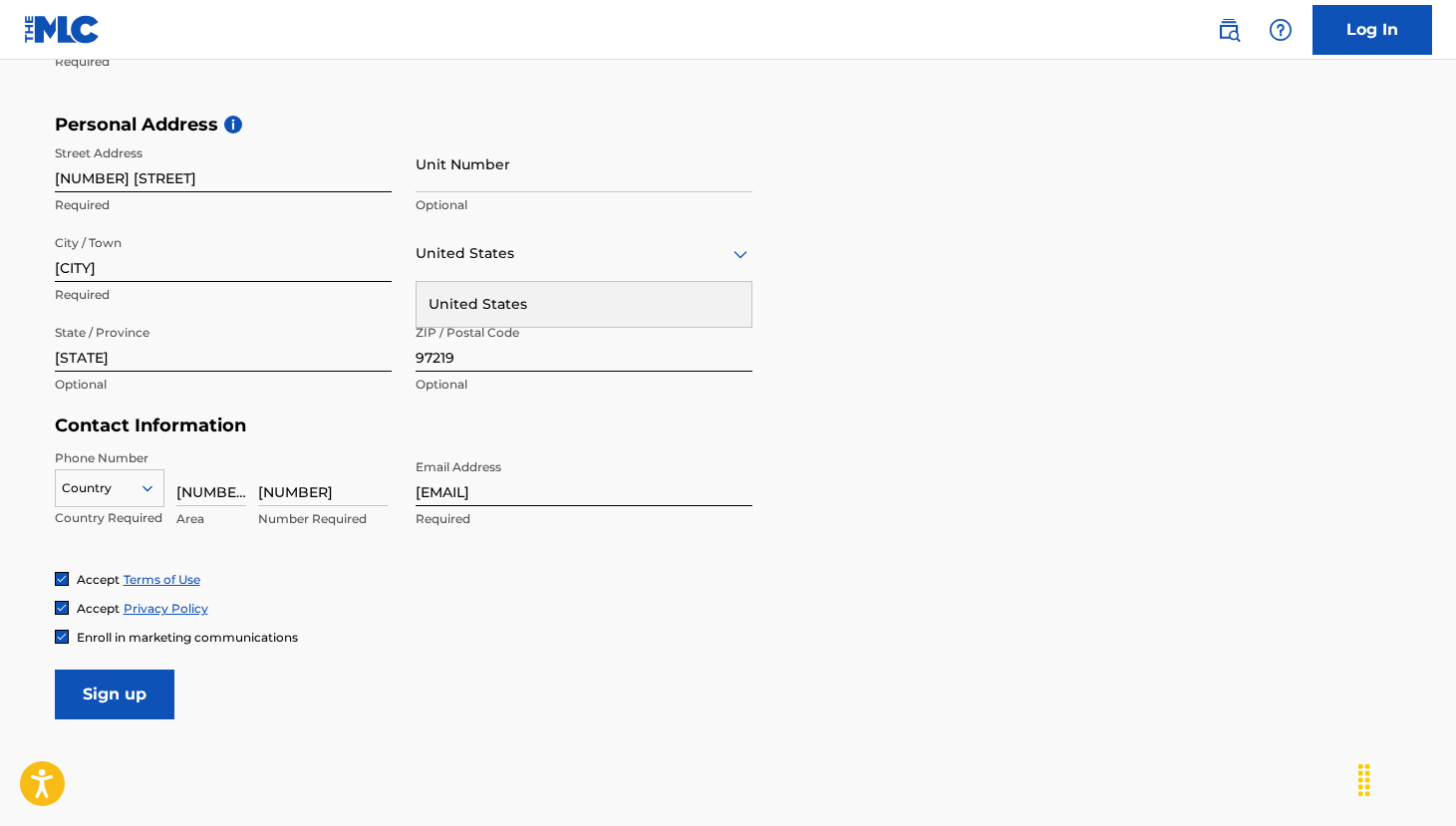 scroll, scrollTop: 731, scrollLeft: 0, axis: vertical 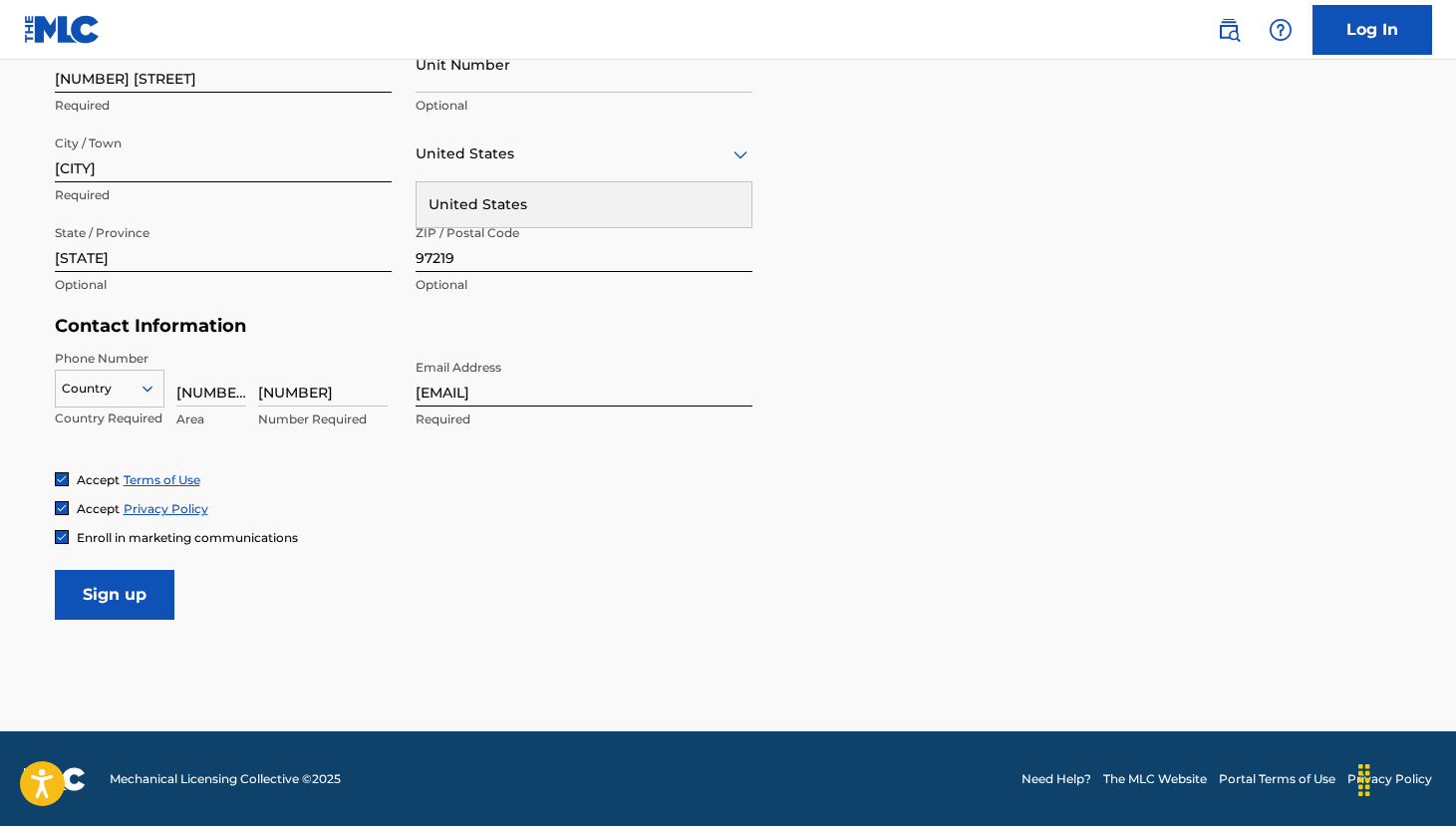 click on "Sign up" at bounding box center [115, 595] 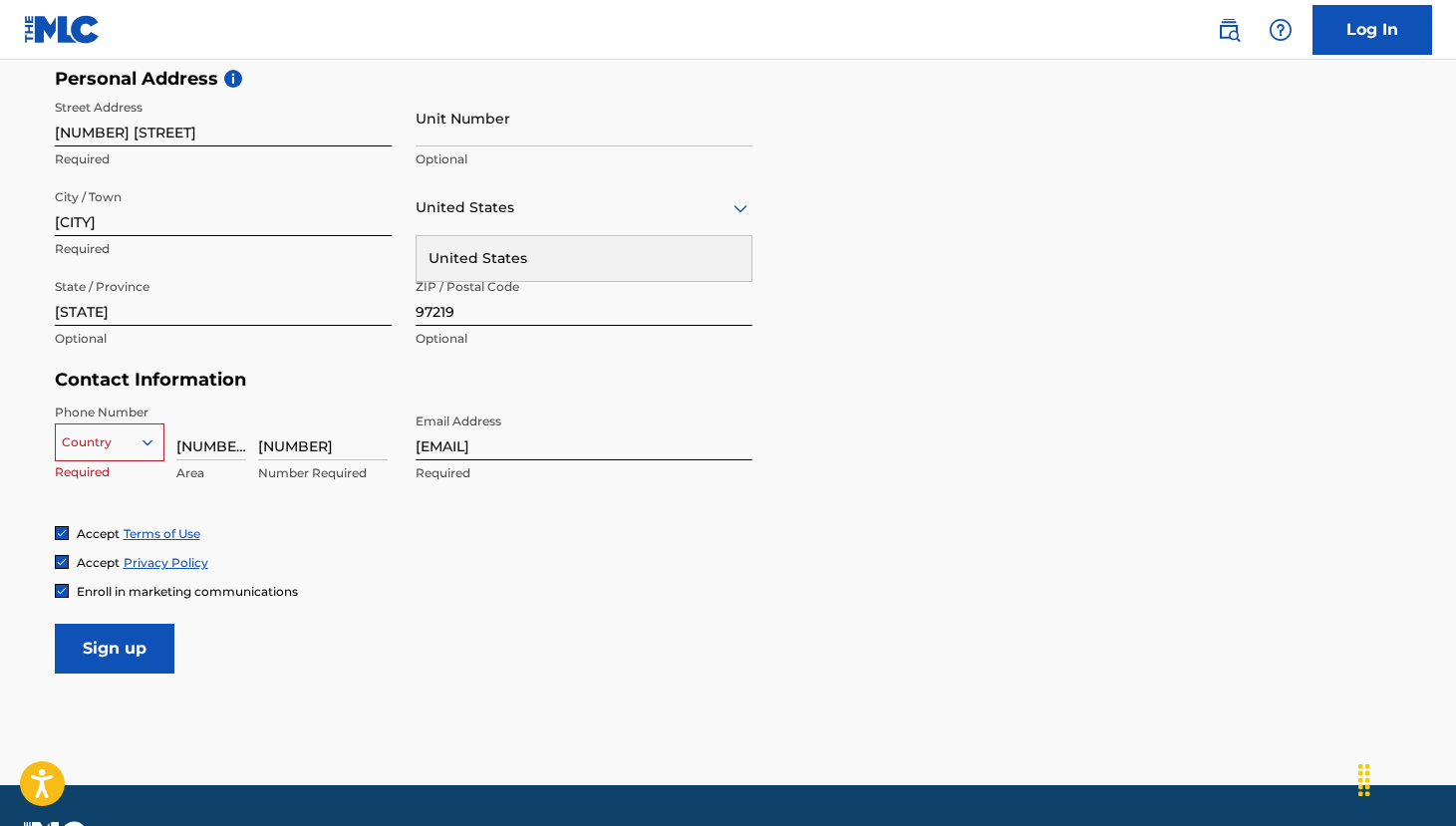 scroll, scrollTop: 731, scrollLeft: 0, axis: vertical 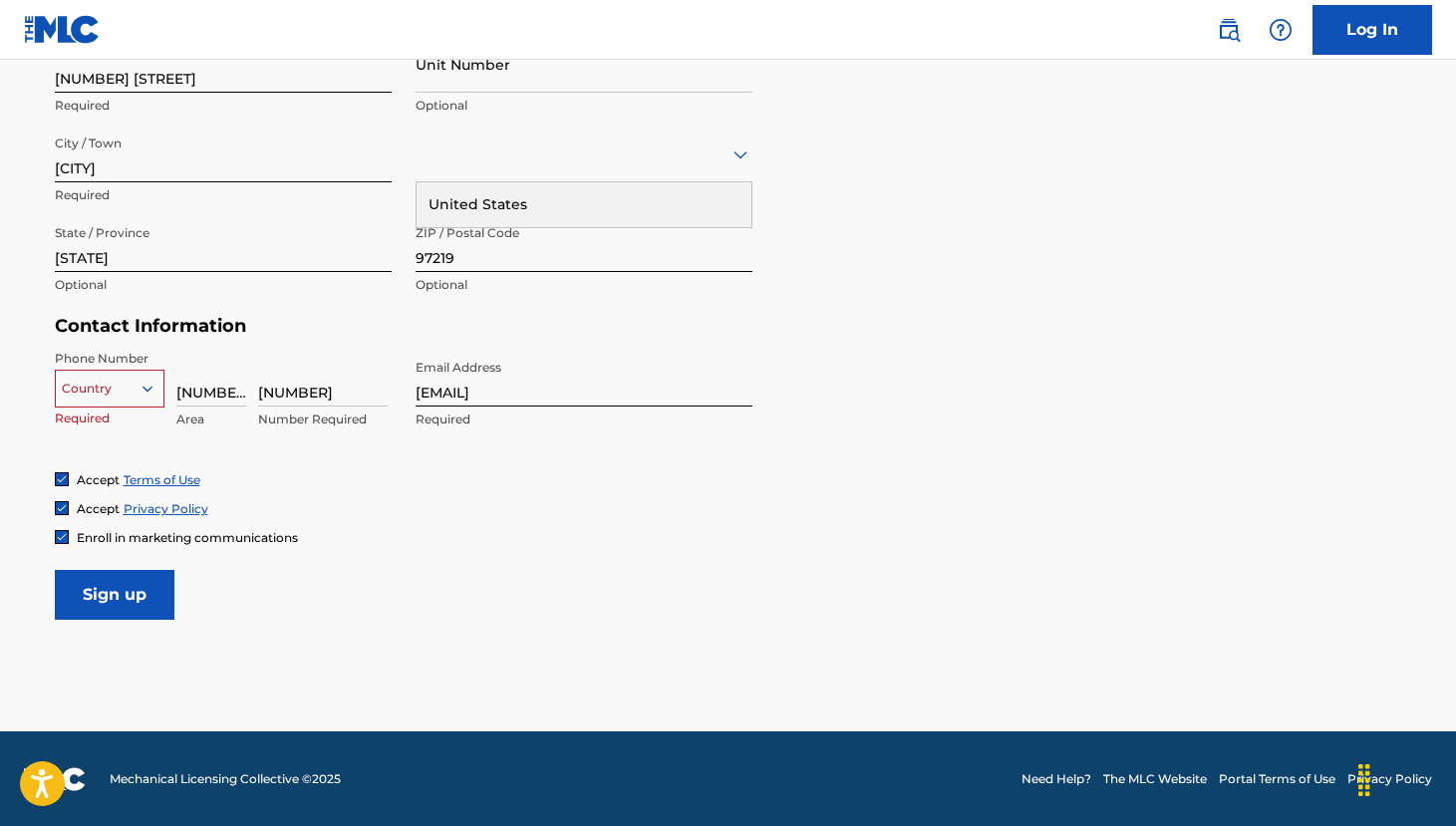 click on "Sign up" at bounding box center [115, 595] 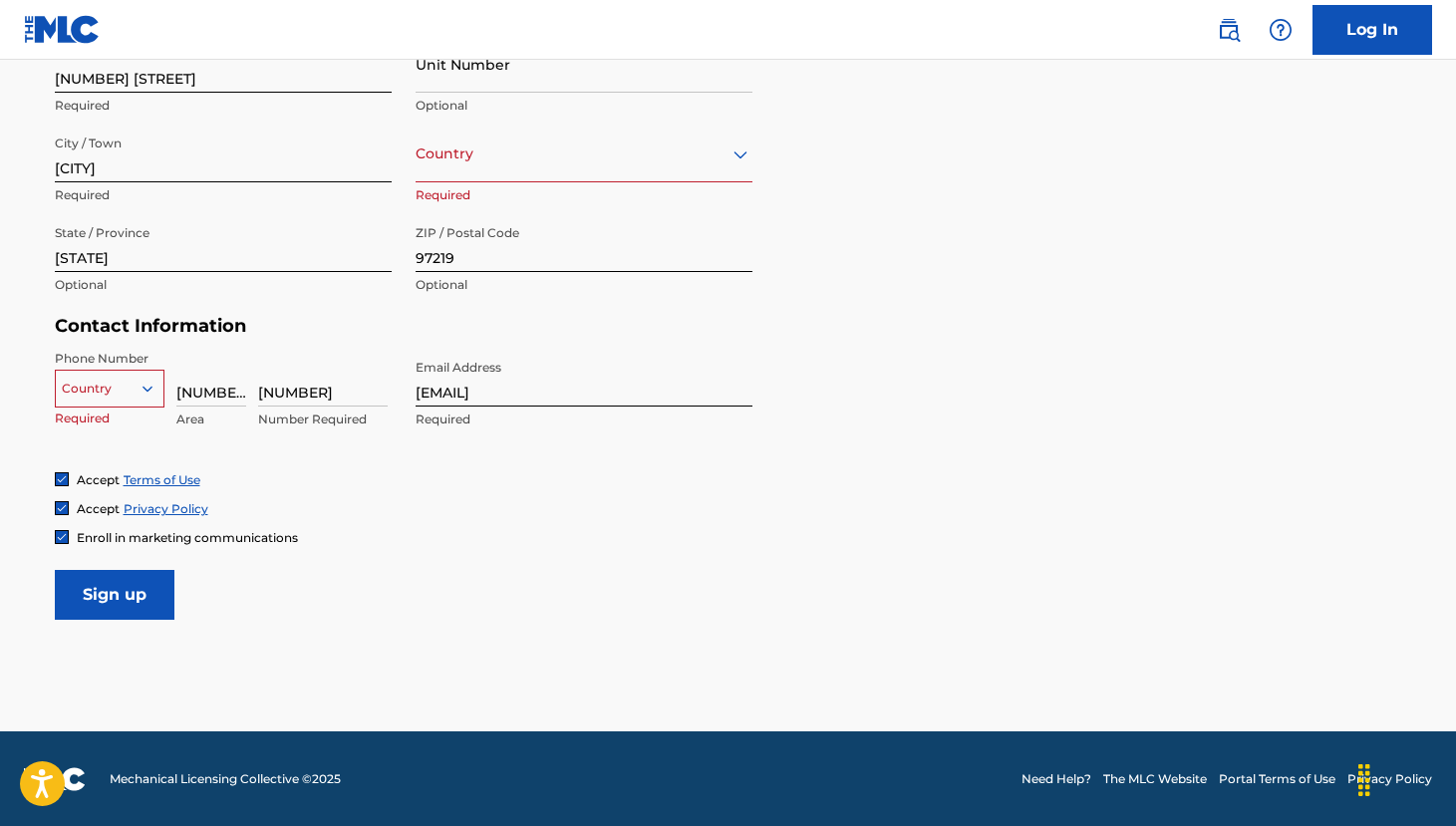 type on "United States" 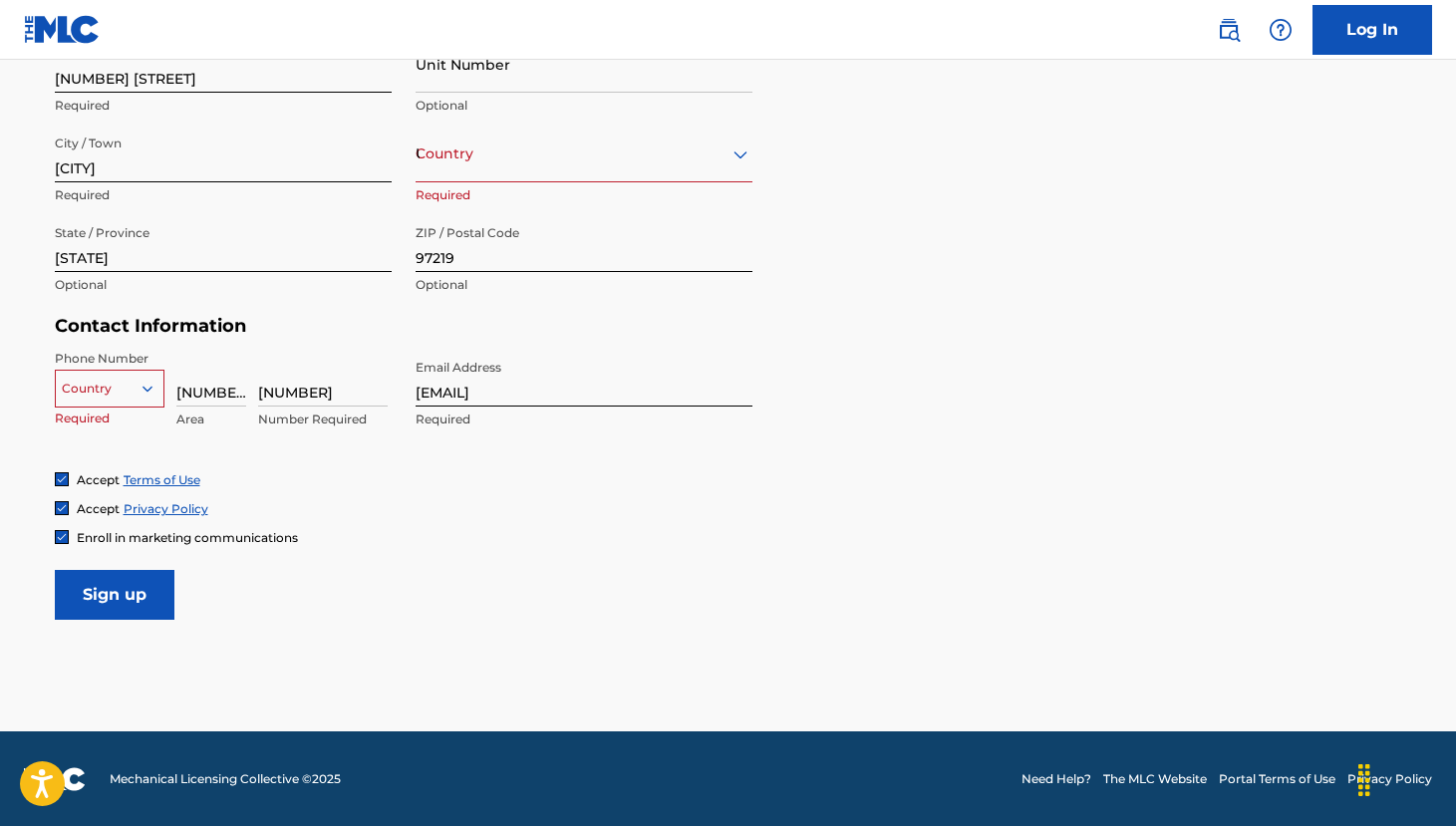 type on "[CITY], [STATE] [POSTAL_CODE]" 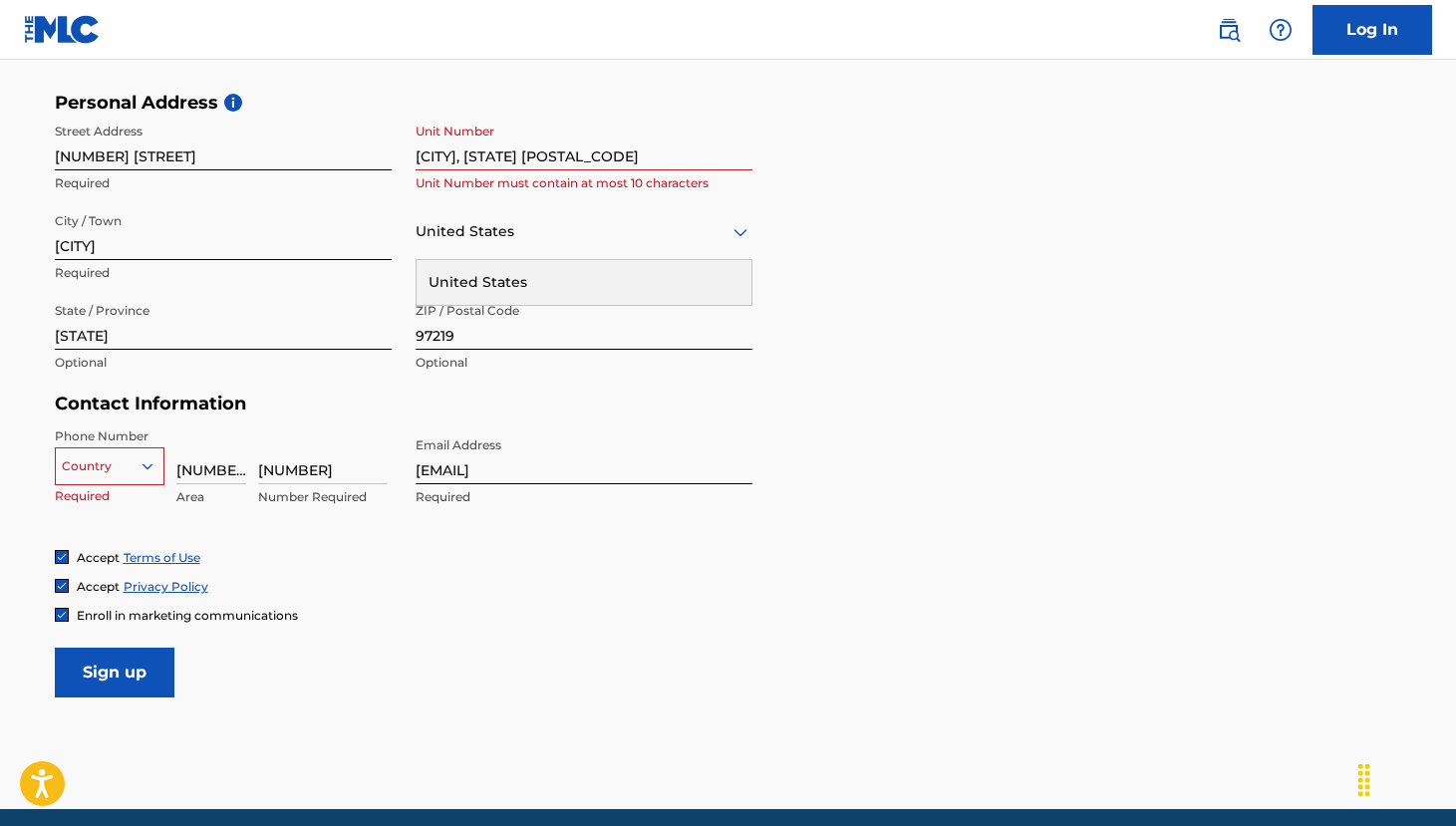 scroll, scrollTop: 640, scrollLeft: 0, axis: vertical 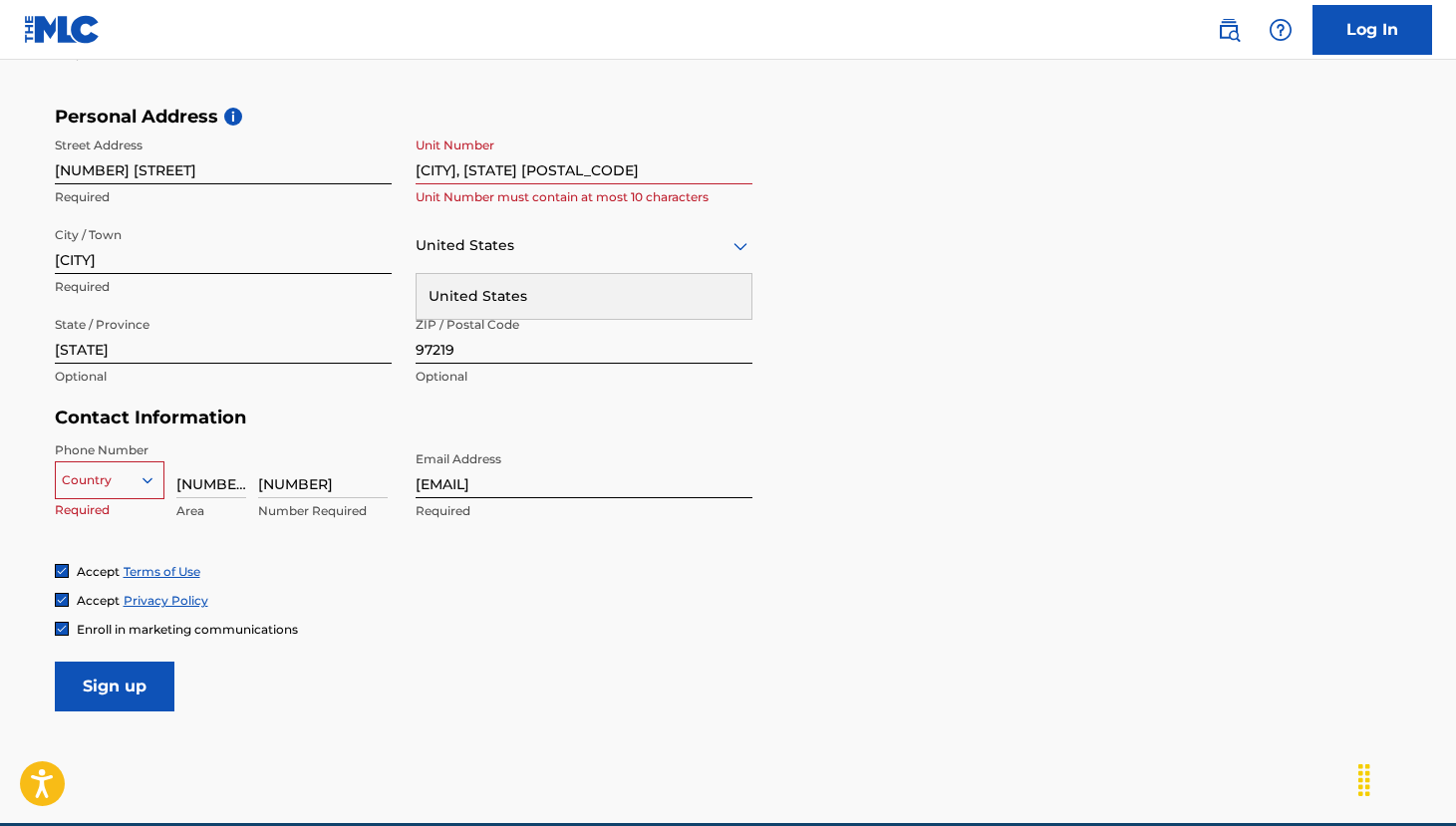 click on "United States" at bounding box center [584, 296] 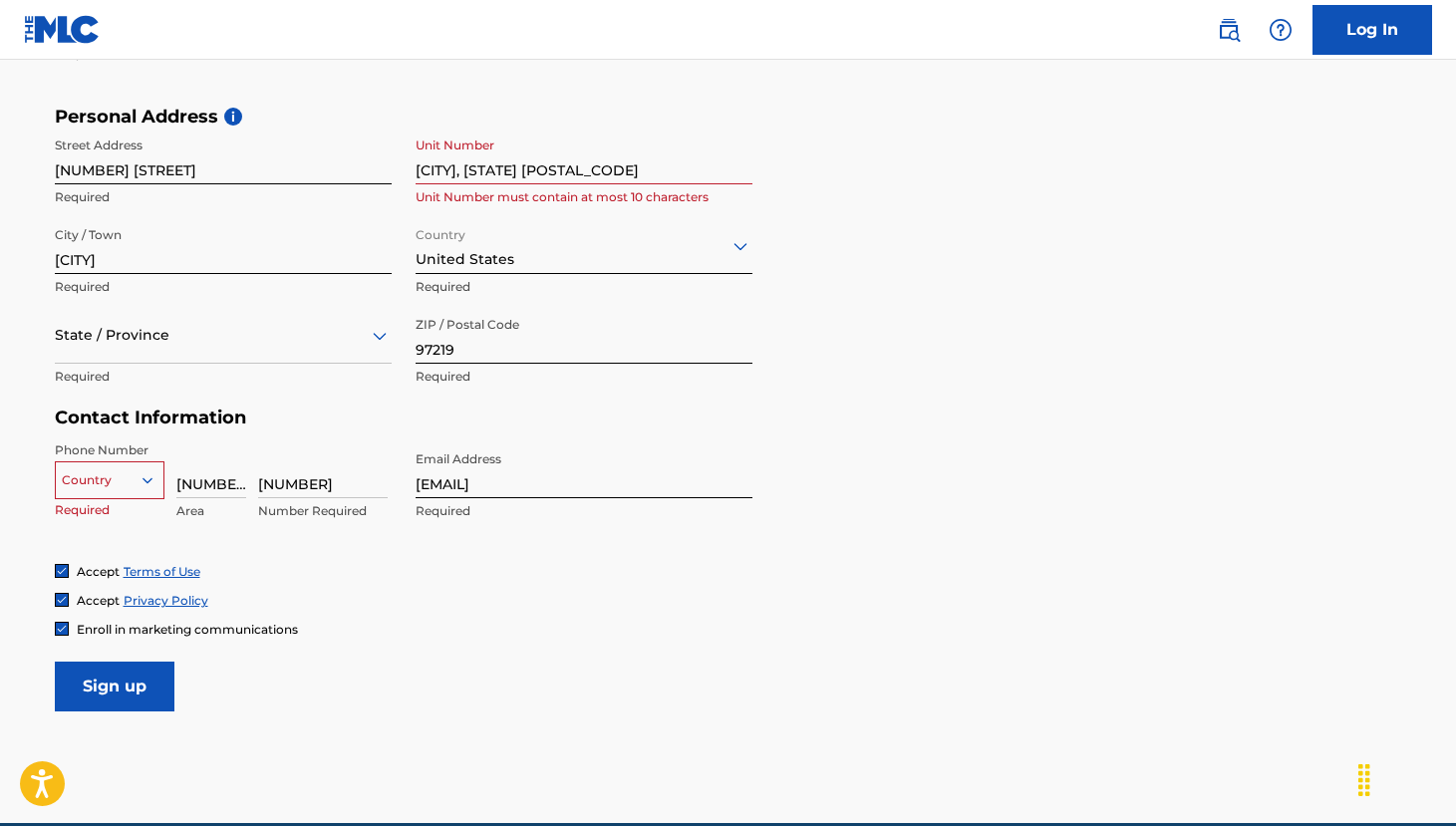 click at bounding box center [223, 335] 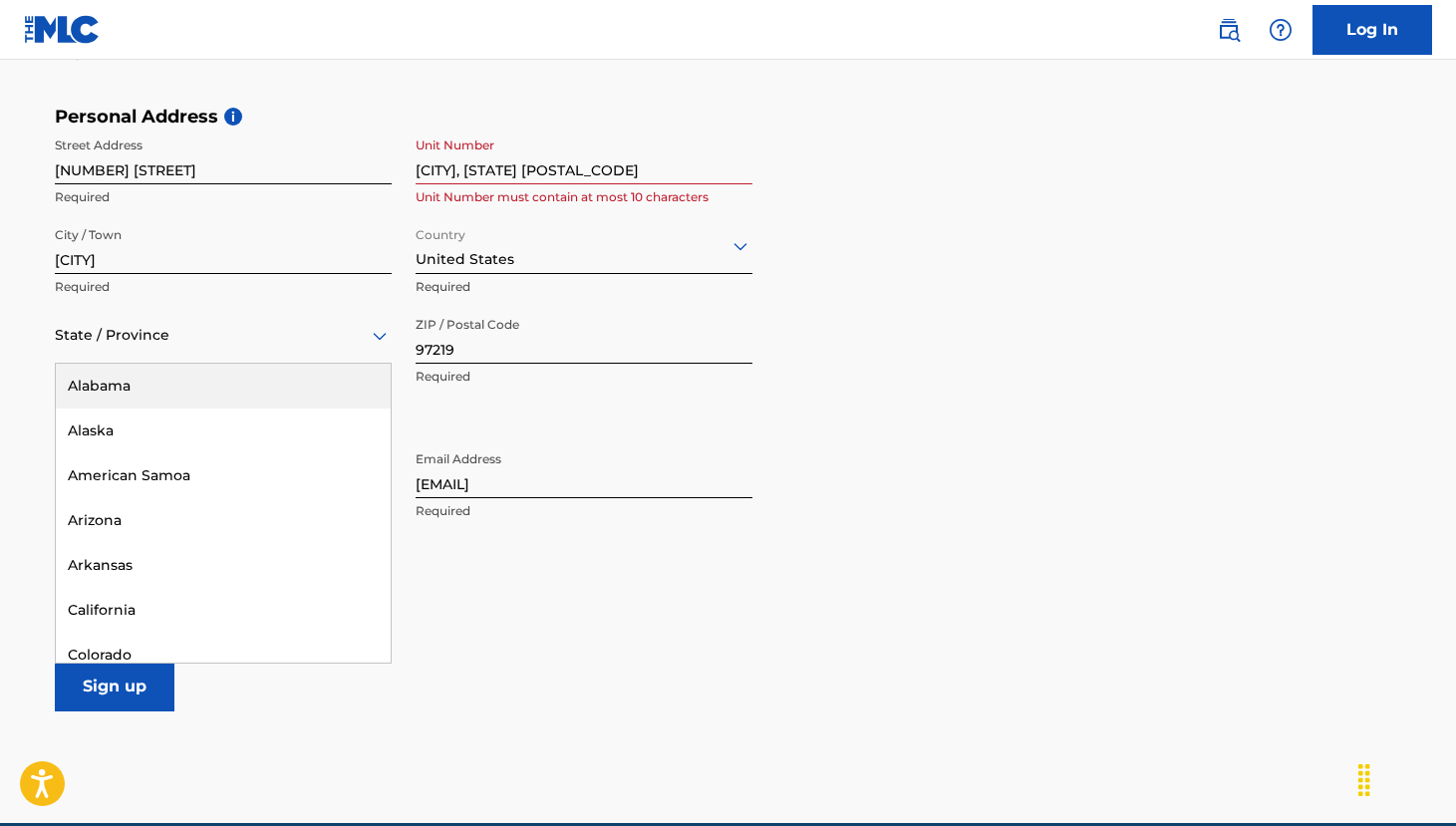click on "User Information First Name [FIRST] Required Last Name [LAST] Required Date Of Birth [MONTH] [DAY] [YEAR] Required Personal Address i Street Address [NUMBER] [STREET] Required Unit Number [CITY], [STATE] [POSTAL_CODE] Unit Number must contain at most 10 characters City / Town [CITY] Required Country United States Required [STATE], 1 of 57. 57 results available. Use Up and Down to choose options, press Enter to select the currently focused option, press Escape to exit the menu, press Tab to select the option and exit the menu. State / Province [STATE] [STATE] [STATE]" at bounding box center (728, 134) 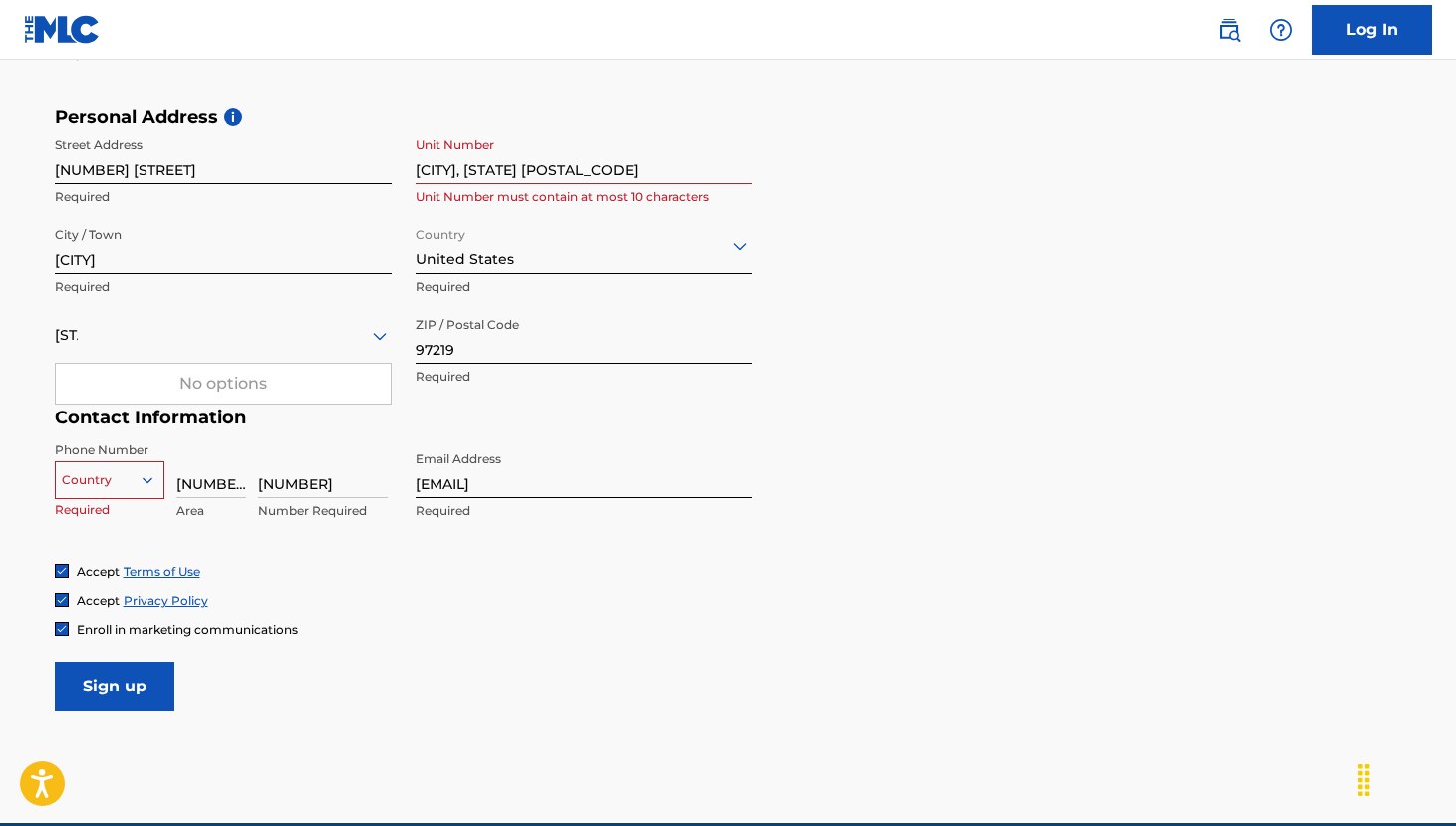 type on "[STATE]" 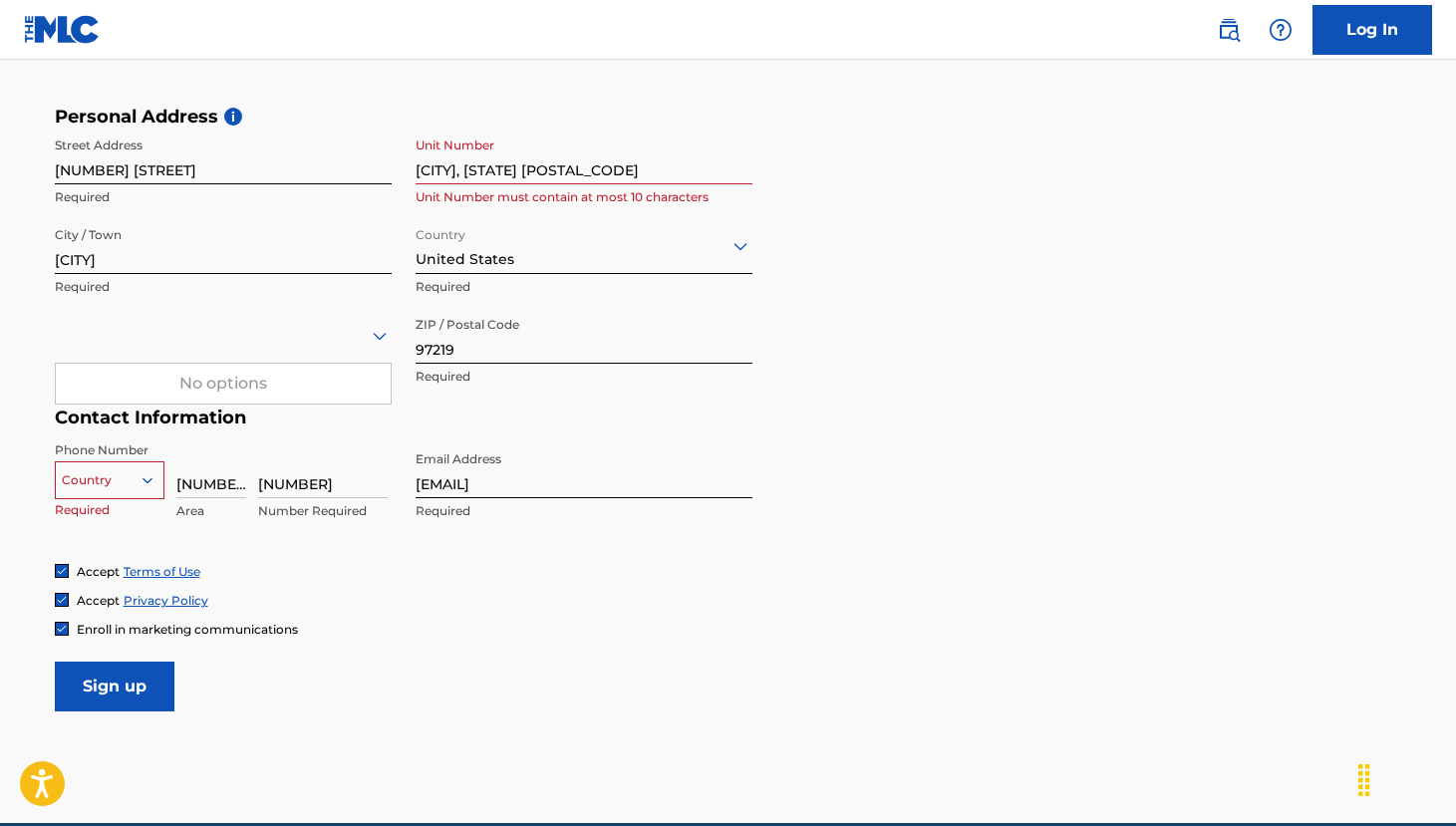 click on "[CITY], [STATE] [POSTAL_CODE]" at bounding box center (584, 155) 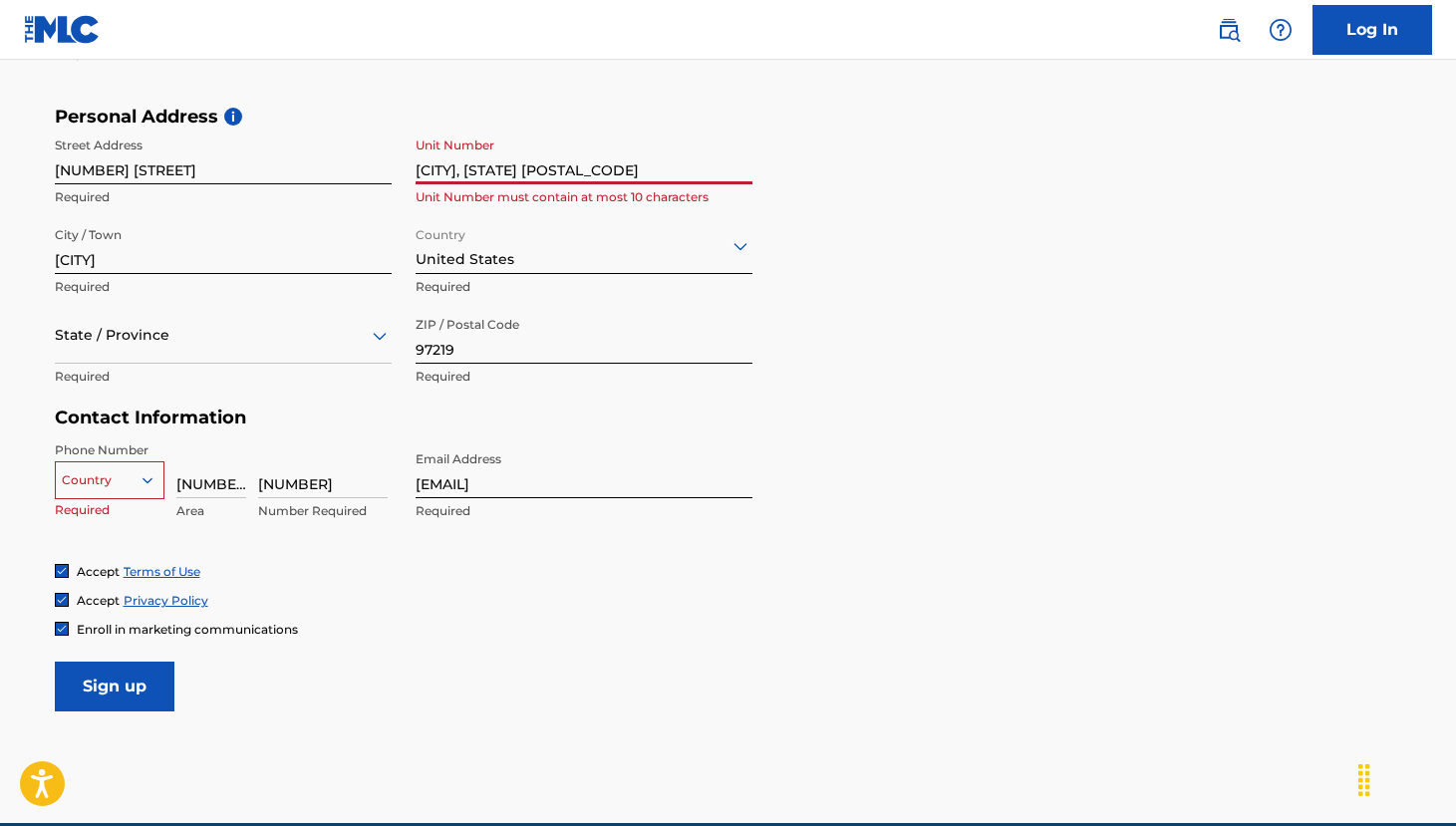 drag, startPoint x: 585, startPoint y: 171, endPoint x: 350, endPoint y: 171, distance: 235 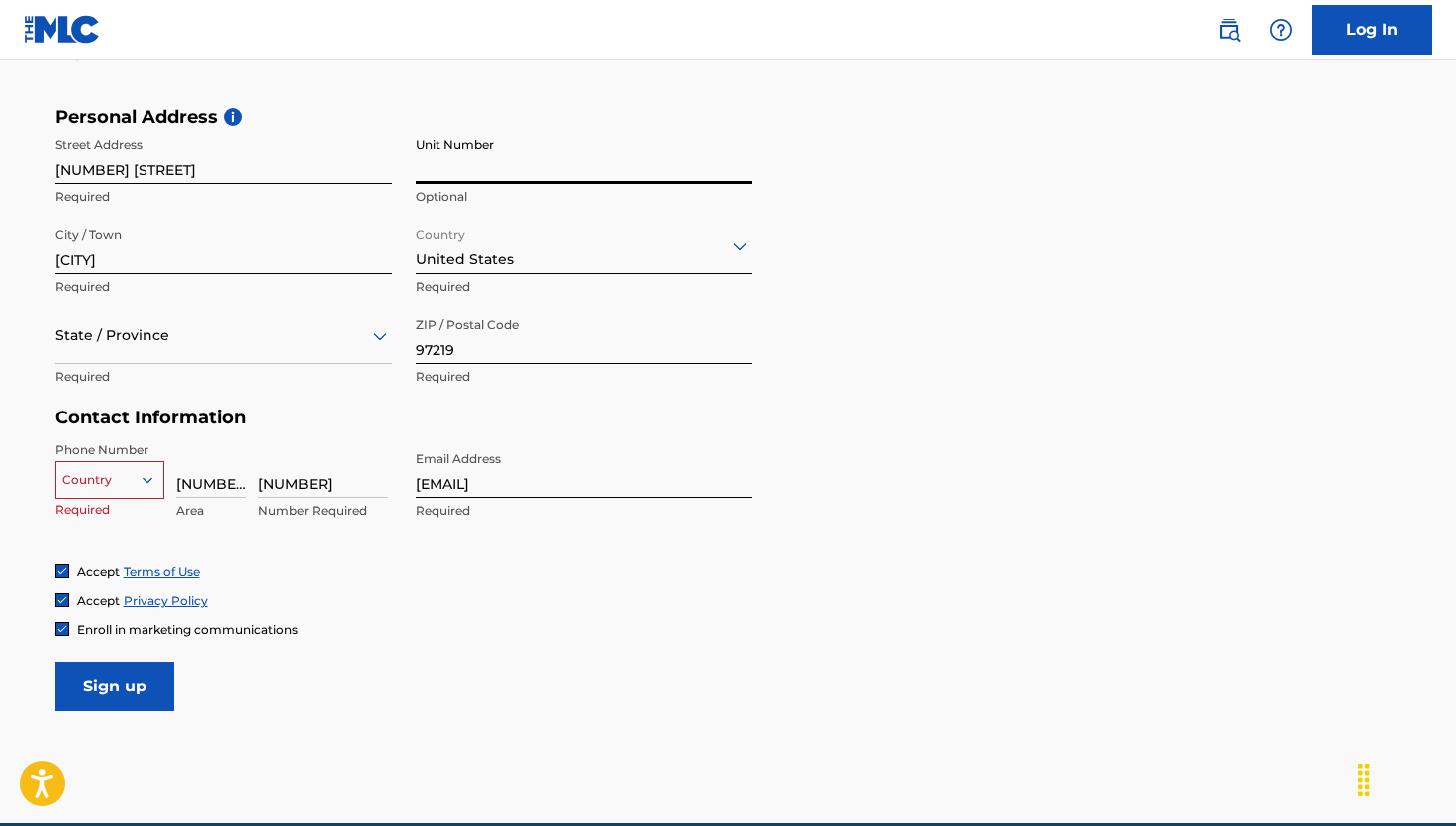 type 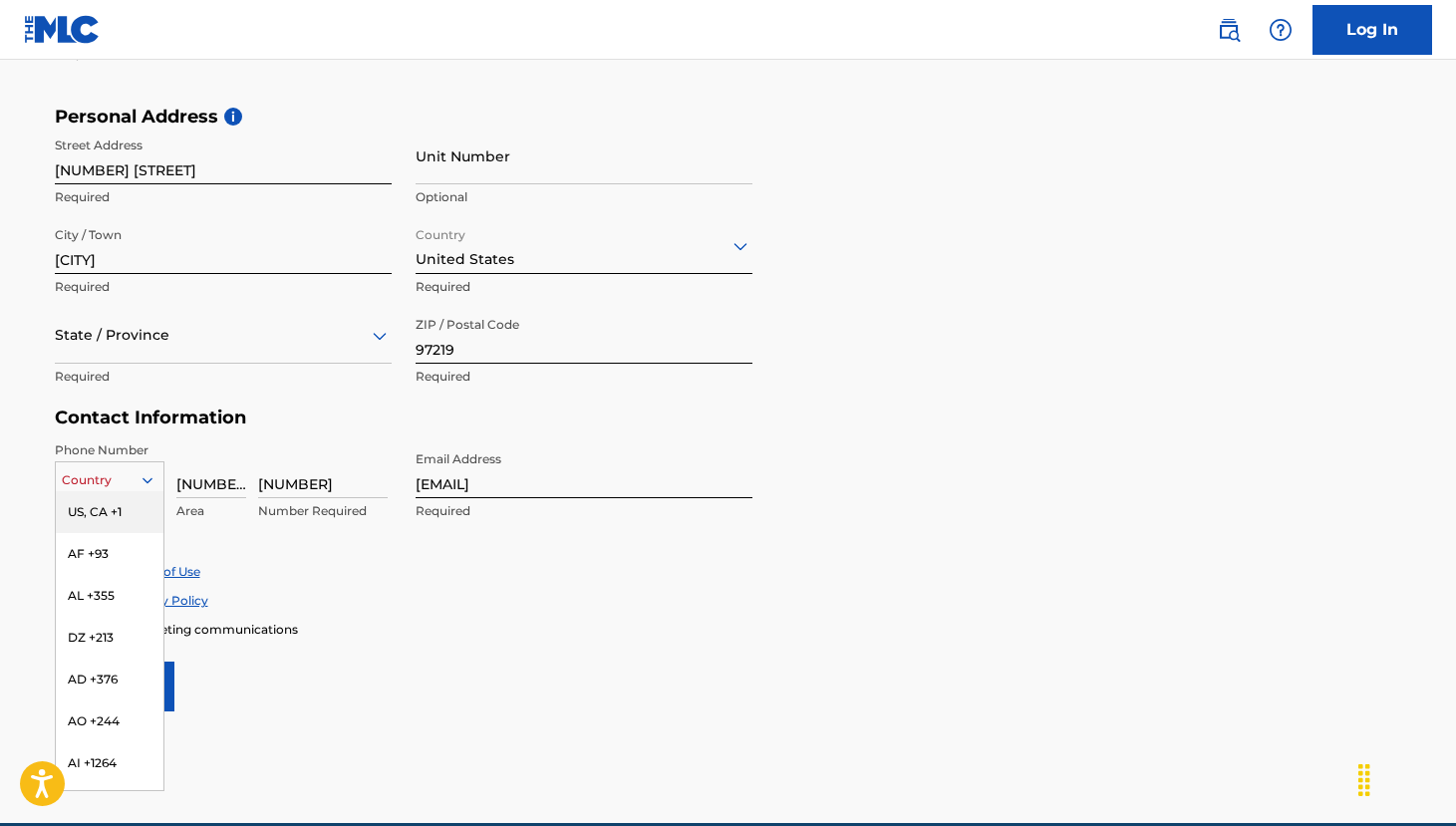 type on "1" 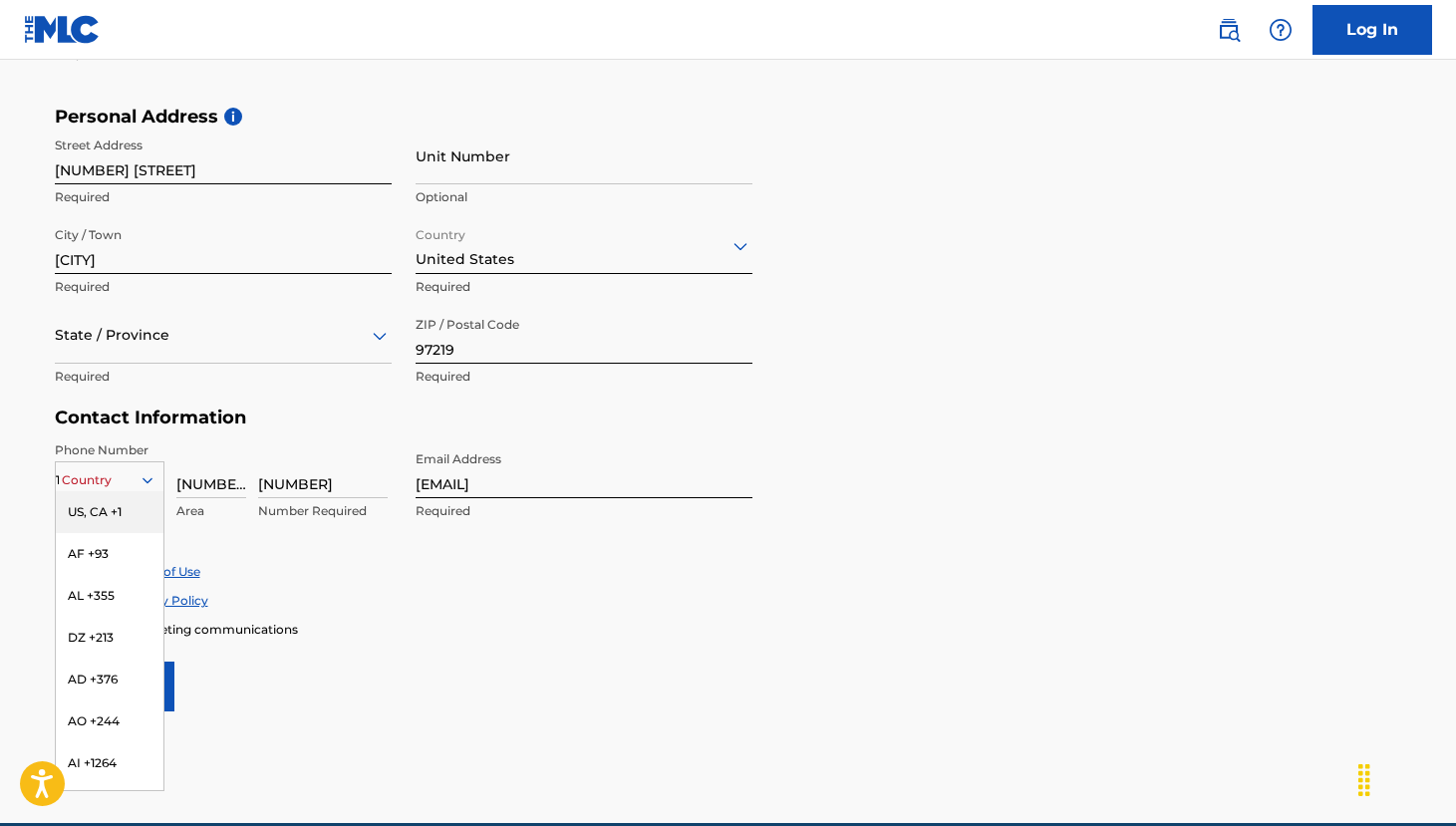 type on "United States" 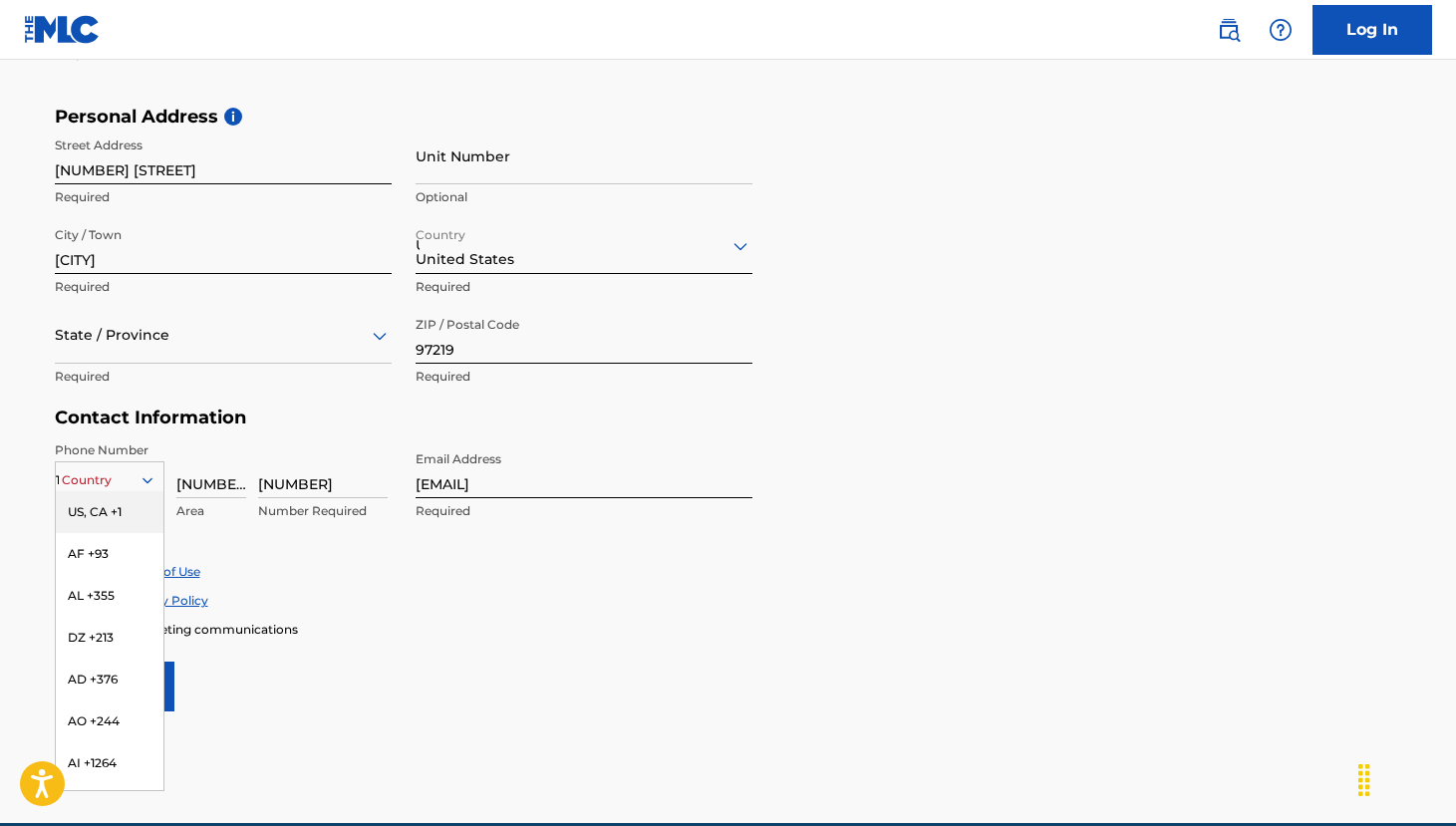 type on "[STATE]" 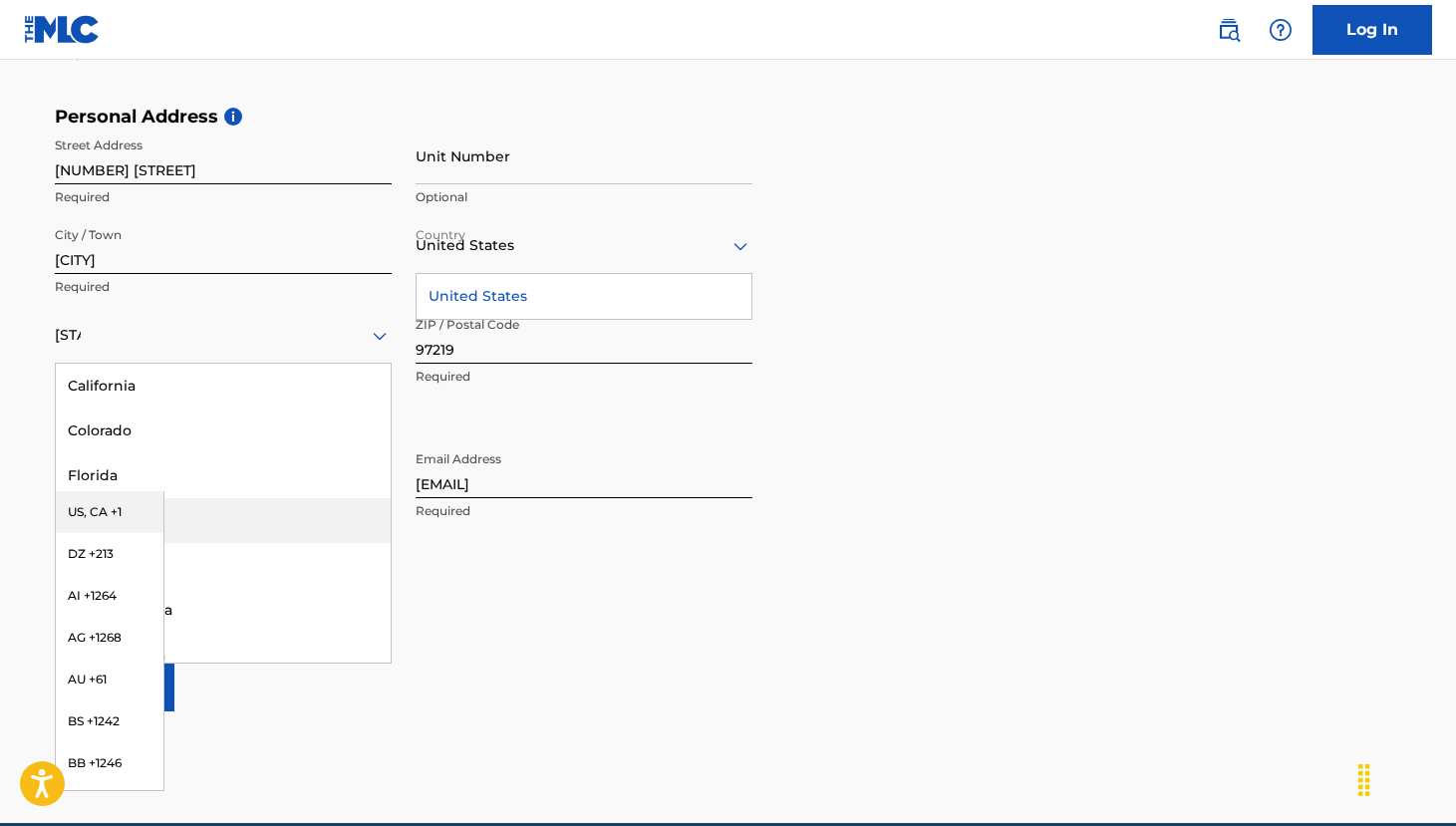 click on "US, CA +1" at bounding box center (110, 512) 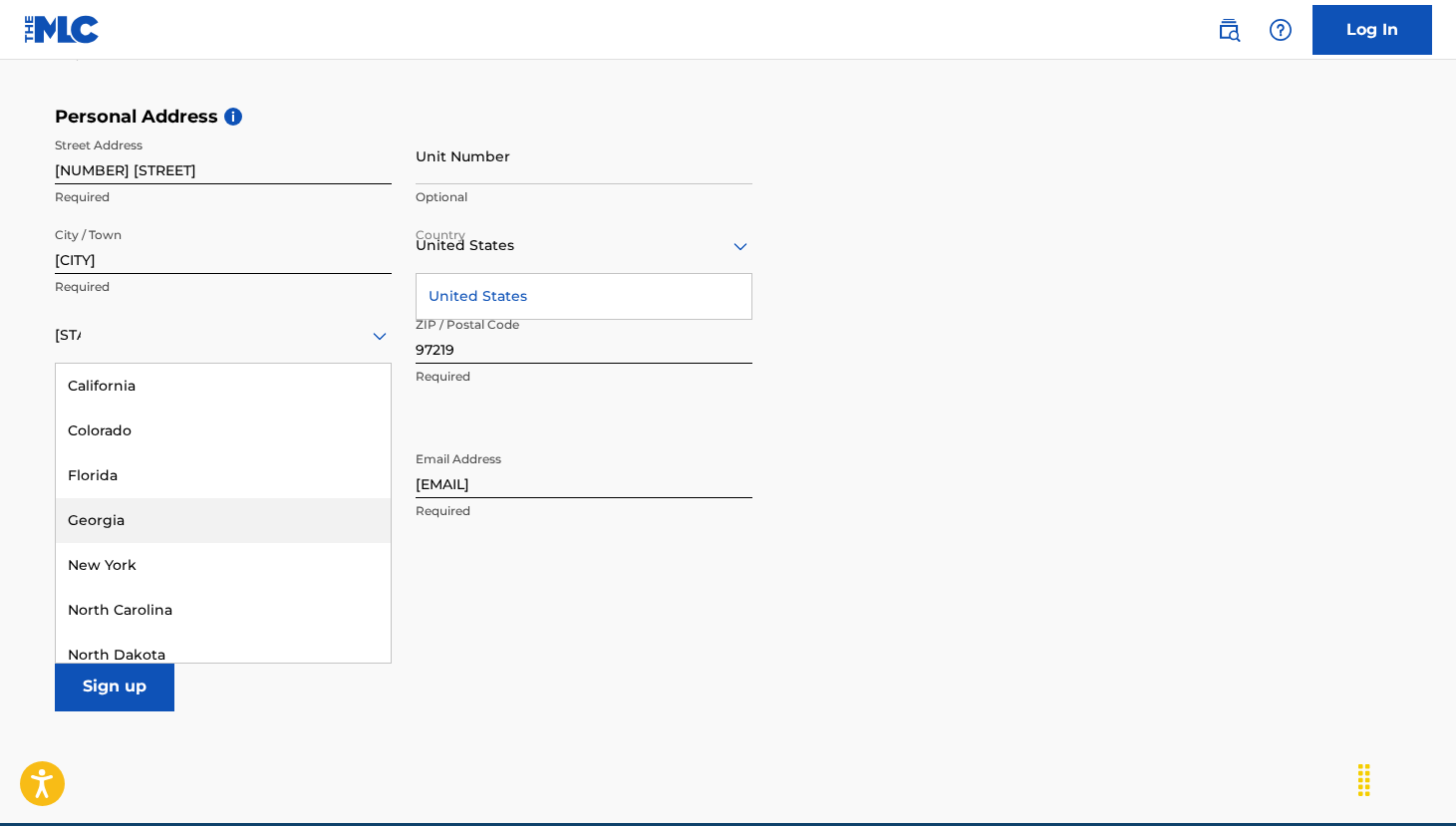 click on "User Information First Name [FIRST] Required Last Name [LAST] Required Date Of Birth [MONTH] [DAY] [YEAR] Required Personal Address i Street Address [NUMBER] [STREET] Required Unit Number Optional City / Town [CITY] Required Country United States United States Required OR [STATE] [STATE] [STATE] [STATE] [STATE] [STATE] [STATE] [STATE] Required ZIP / Postal Code [POSTAL_CODE] Required Contact Information Phone Number US, [STATE] +1 Country Required [NUMBER] Area [NUMBER] Number Required Email Address [EMAIL] Required Accept Terms of Use Accept Privacy Policy Enroll in marketing communications Sign up" at bounding box center (728, 269) 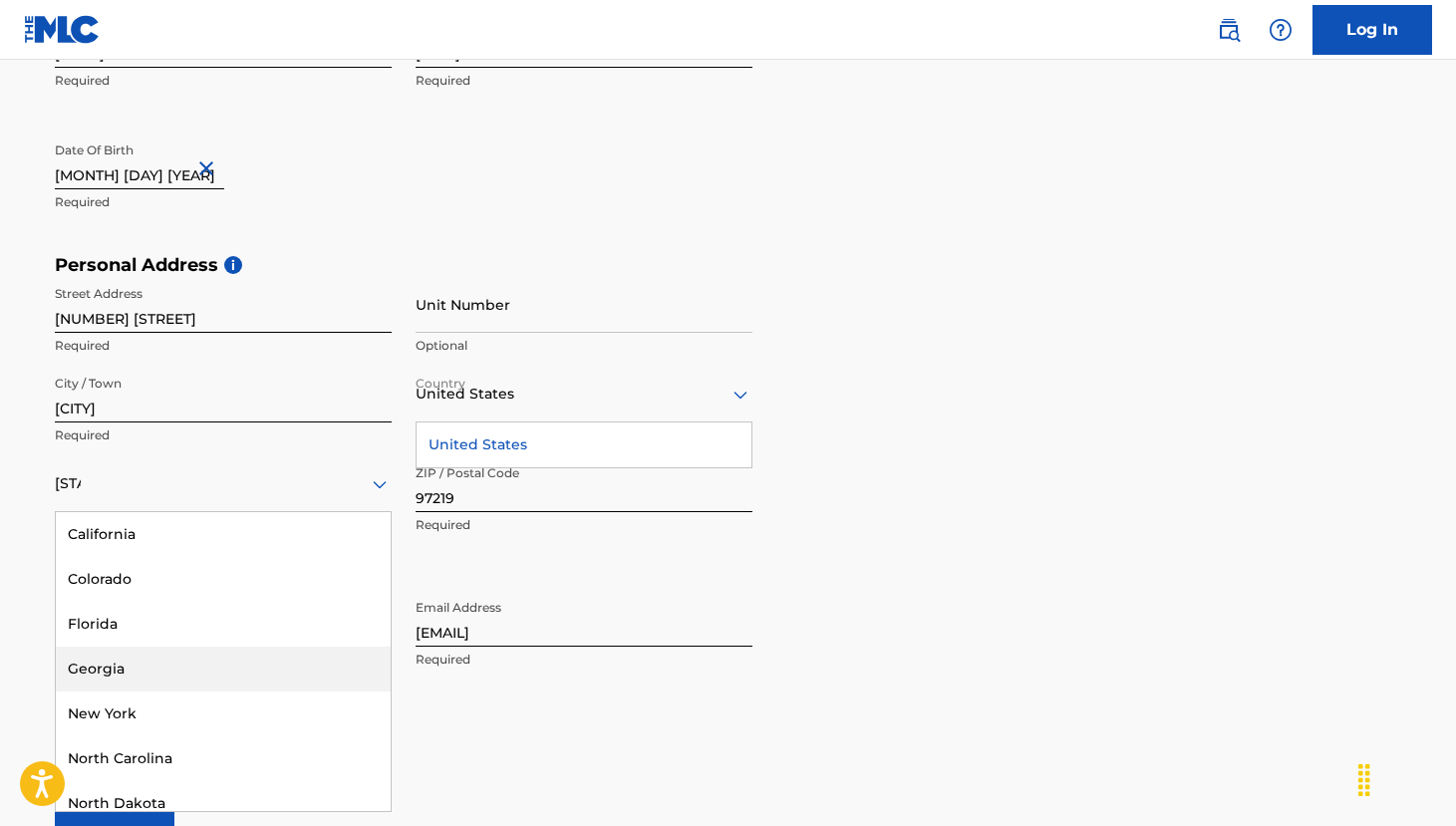 scroll, scrollTop: 605, scrollLeft: 0, axis: vertical 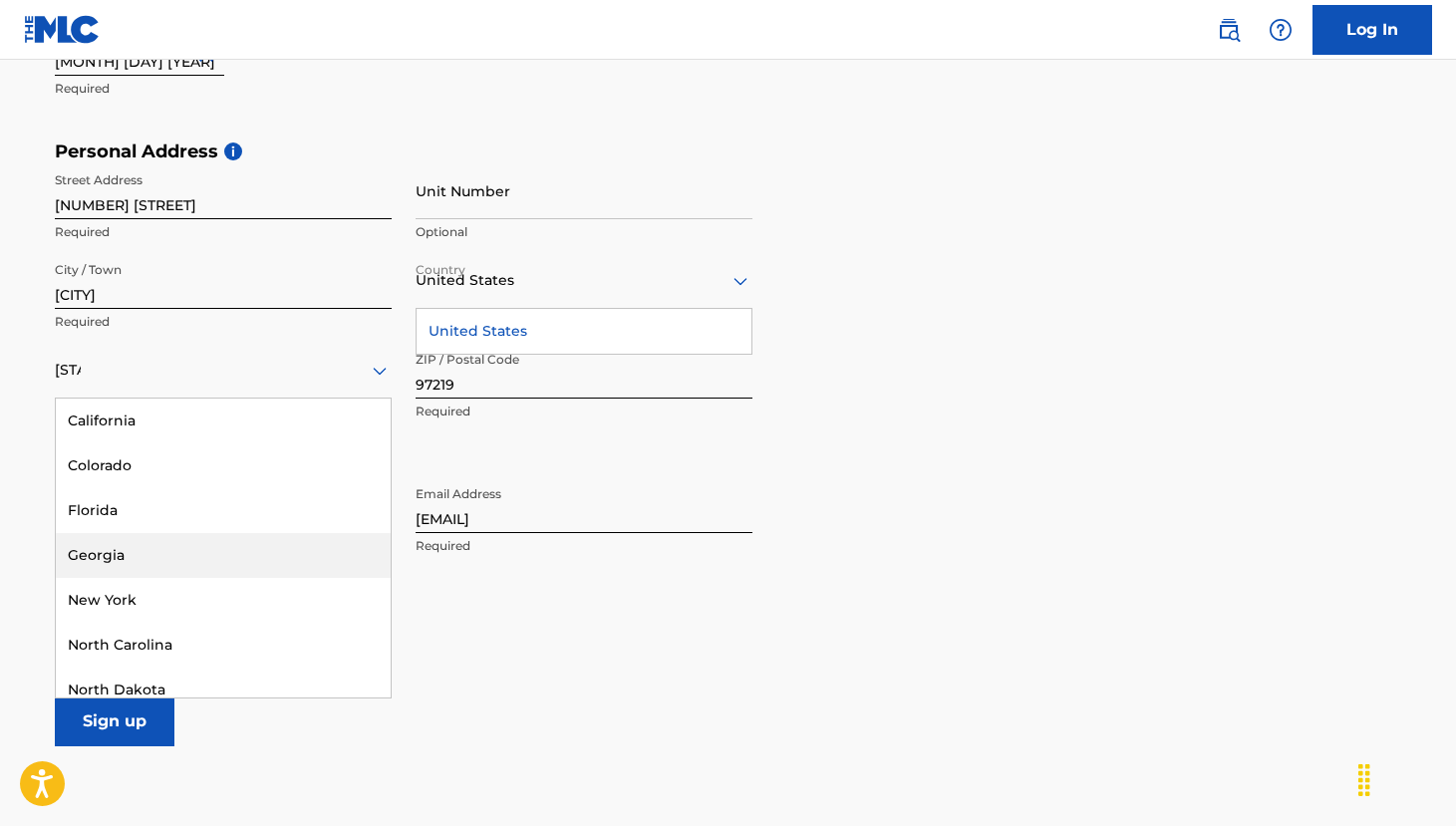 click on "[CITY]" at bounding box center [223, 280] 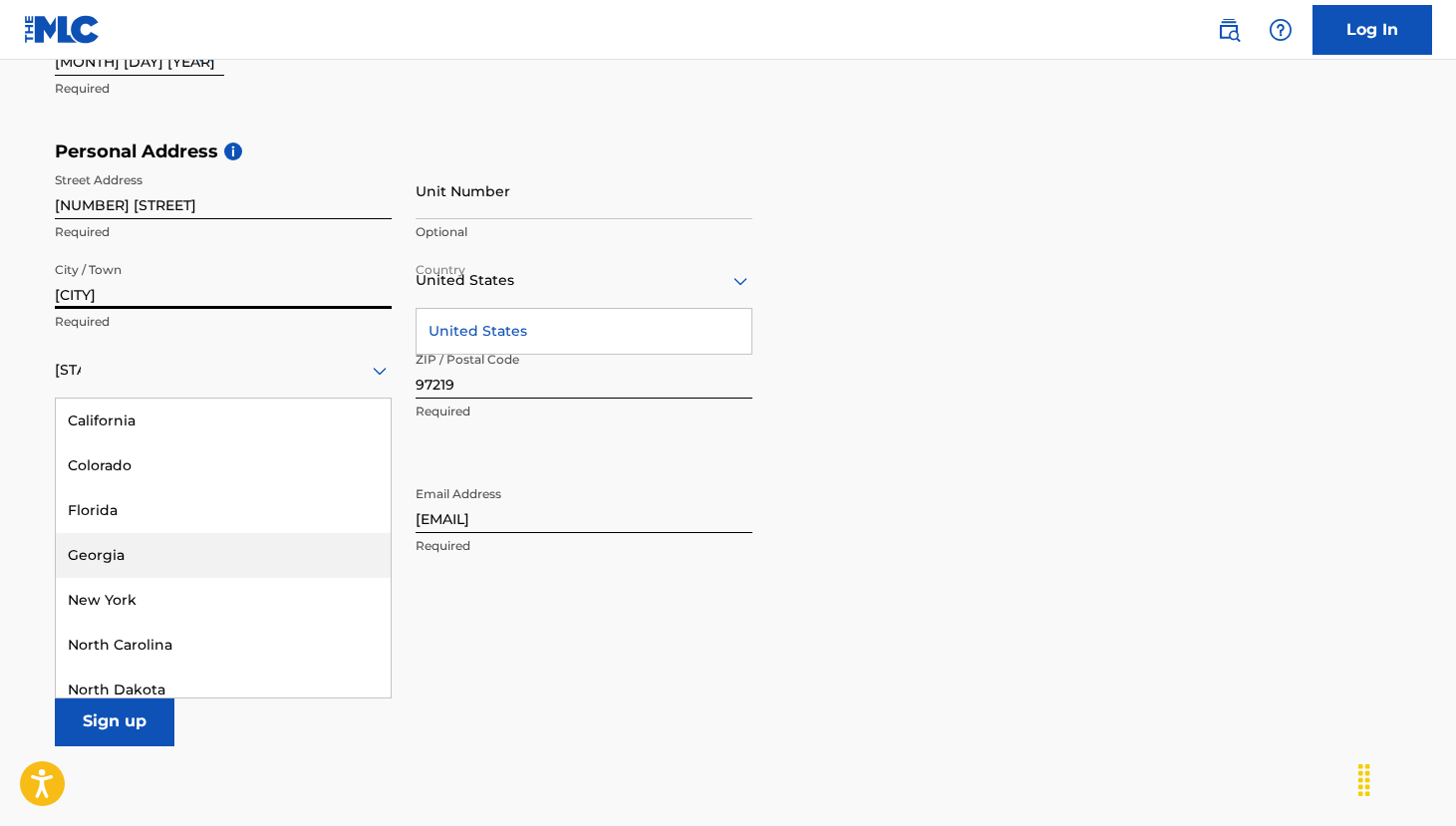click on "[NUMBER] [STREET]" at bounding box center (223, 190) 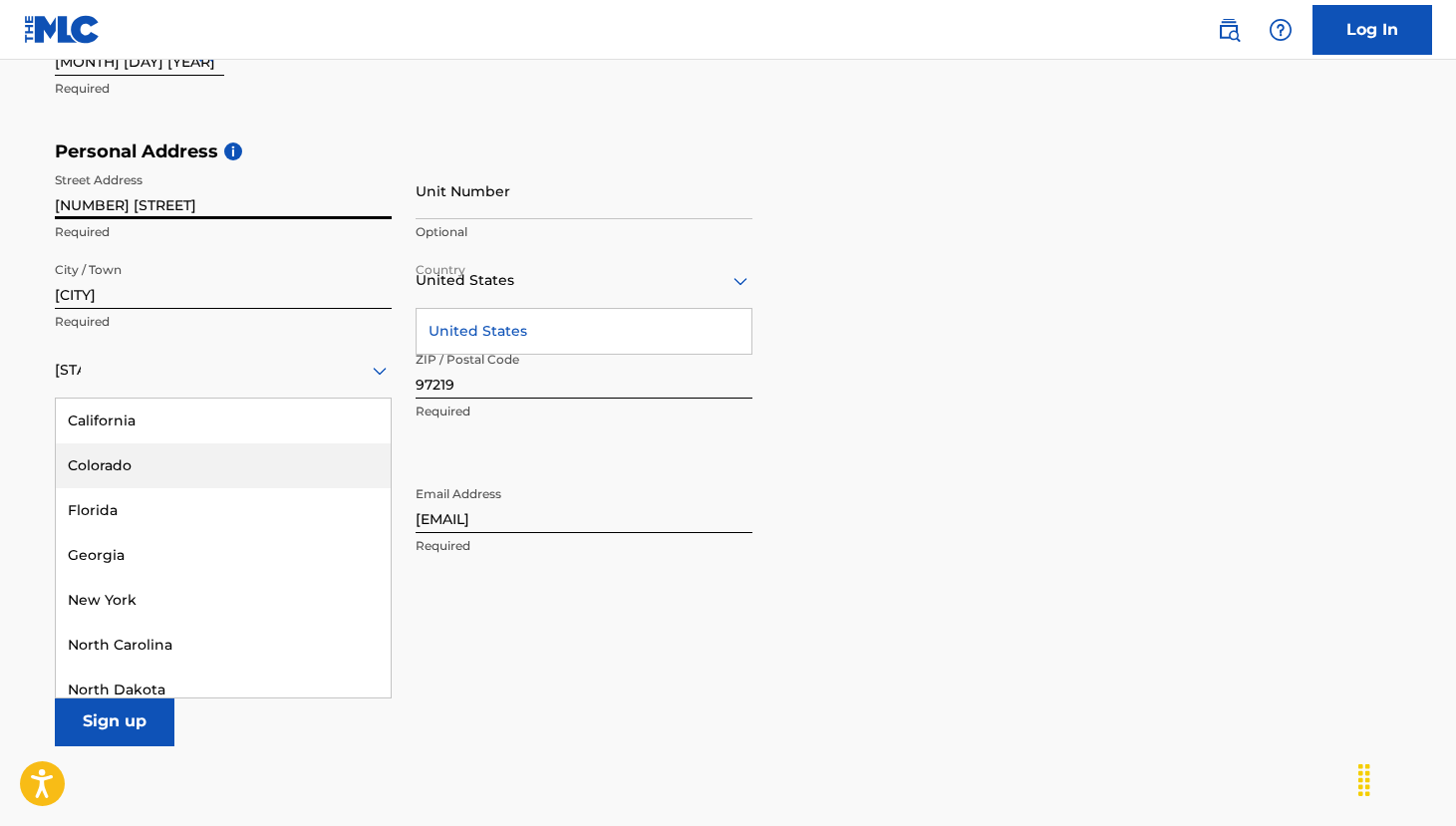 click on "The MLC uses identity verification before a user is registered to comply with Know Your Customer (KYC) regulations. KYC is required to establish the legitimacy of a user's identity and helps to prevent the creation and use of fraudulent accounts. Sign up for The MLC Portal Please complete the following form with your personal information to sign up as a user for The MLC Portal. After you're registered, you'll be able to create a Member and start managing your works. User Information First Name [FIRST] Required Last Name [LAST] Required Date Of Birth [MONTH] [DAY] [YEAR] Required Personal Address i Street Address [NUMBER] [STREET] Required Unit Number Optional City / Town [CITY] Required Country United States United States Required OR [STATE] [STATE] [STATE] [STATE] [STATE] [STATE] [STATE] [STATE] Required ZIP / Postal Code [POSTAL_CODE] Required Contact Information Phone Number US, [STATE] +1 Country Required [NUMBER] Area [NUMBER] Number Required Email Address [EMAIL]" at bounding box center (728, 168) 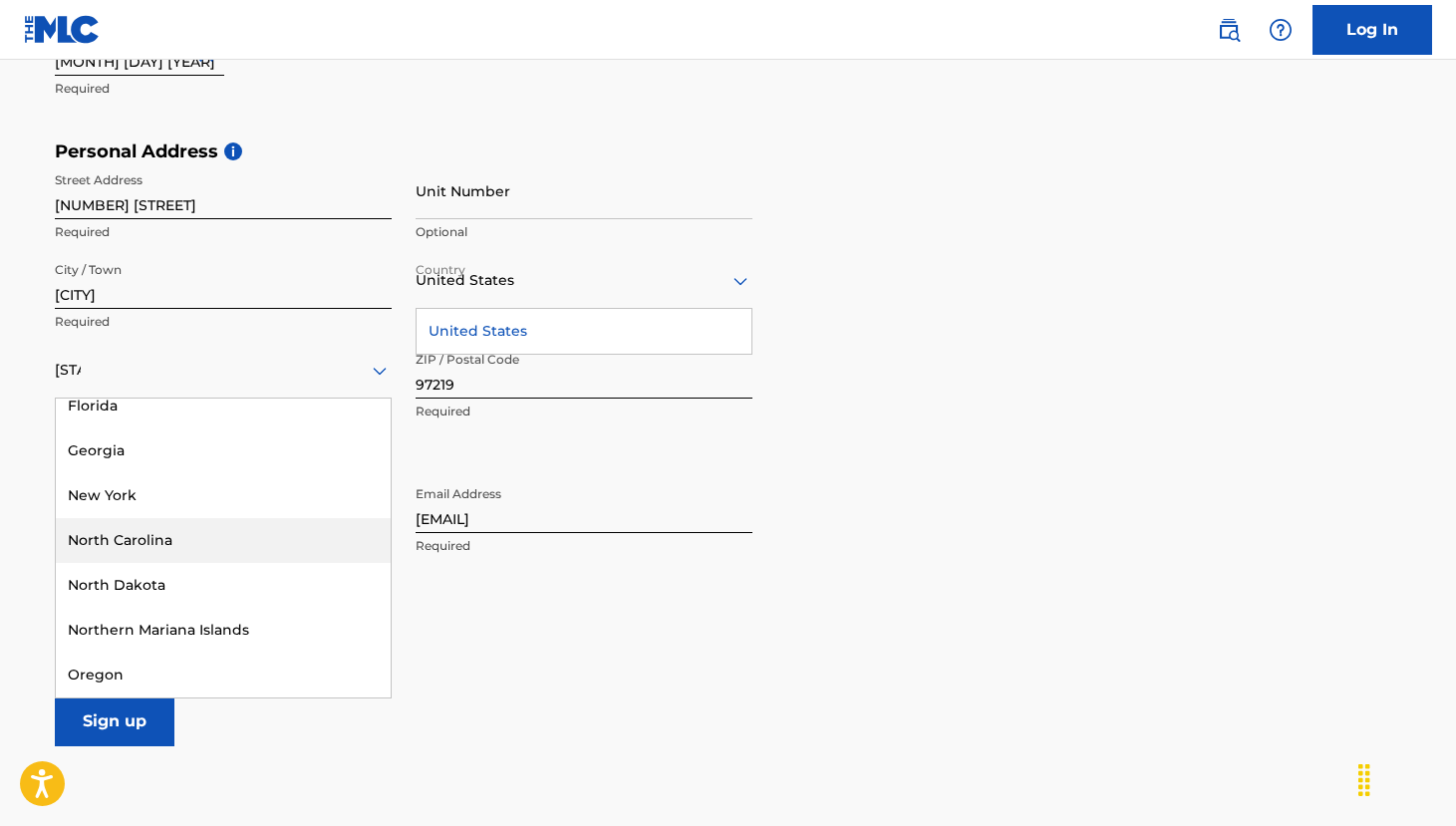 scroll, scrollTop: 0, scrollLeft: 0, axis: both 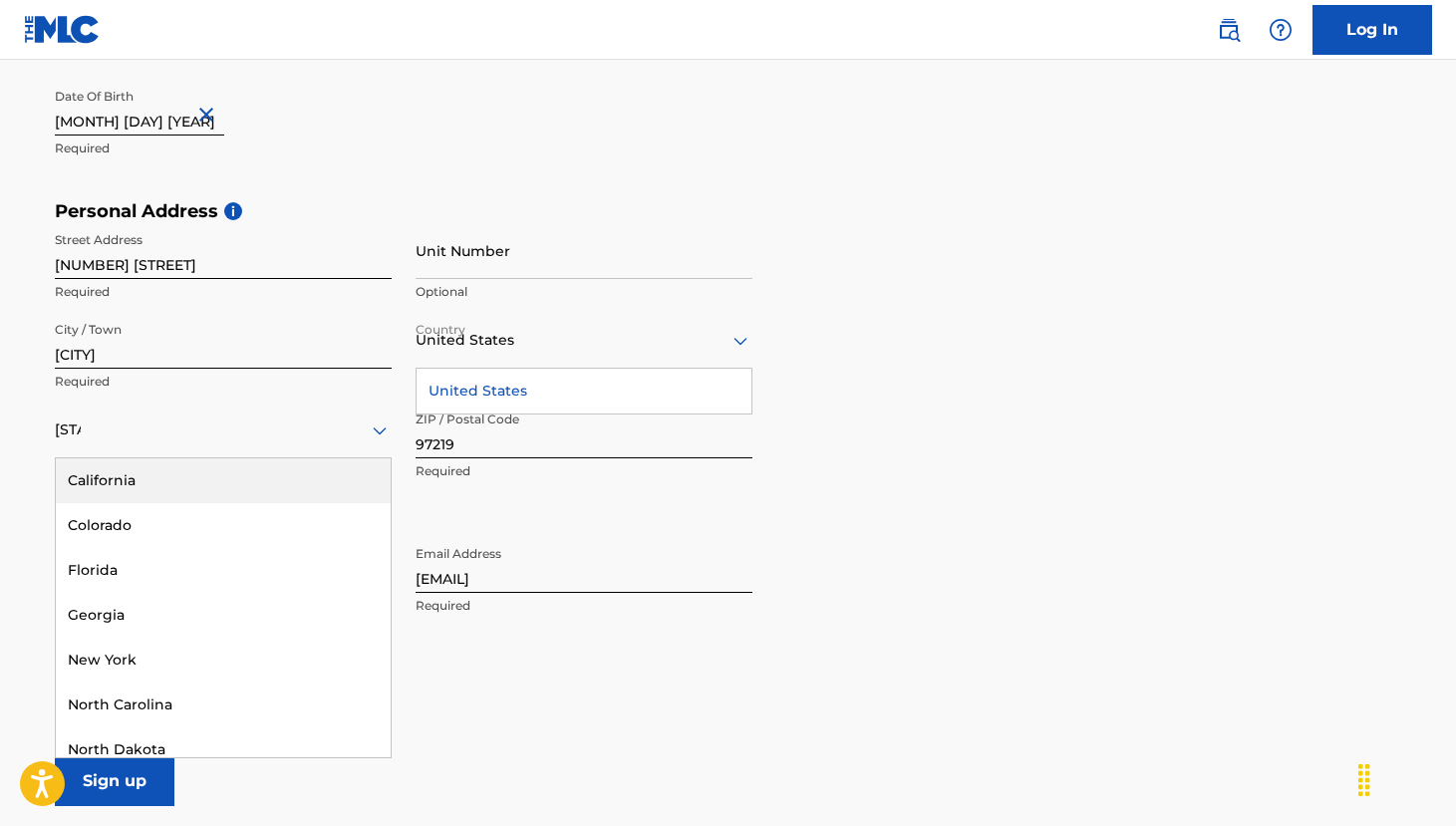 click on "[STATE]" at bounding box center (223, 429) 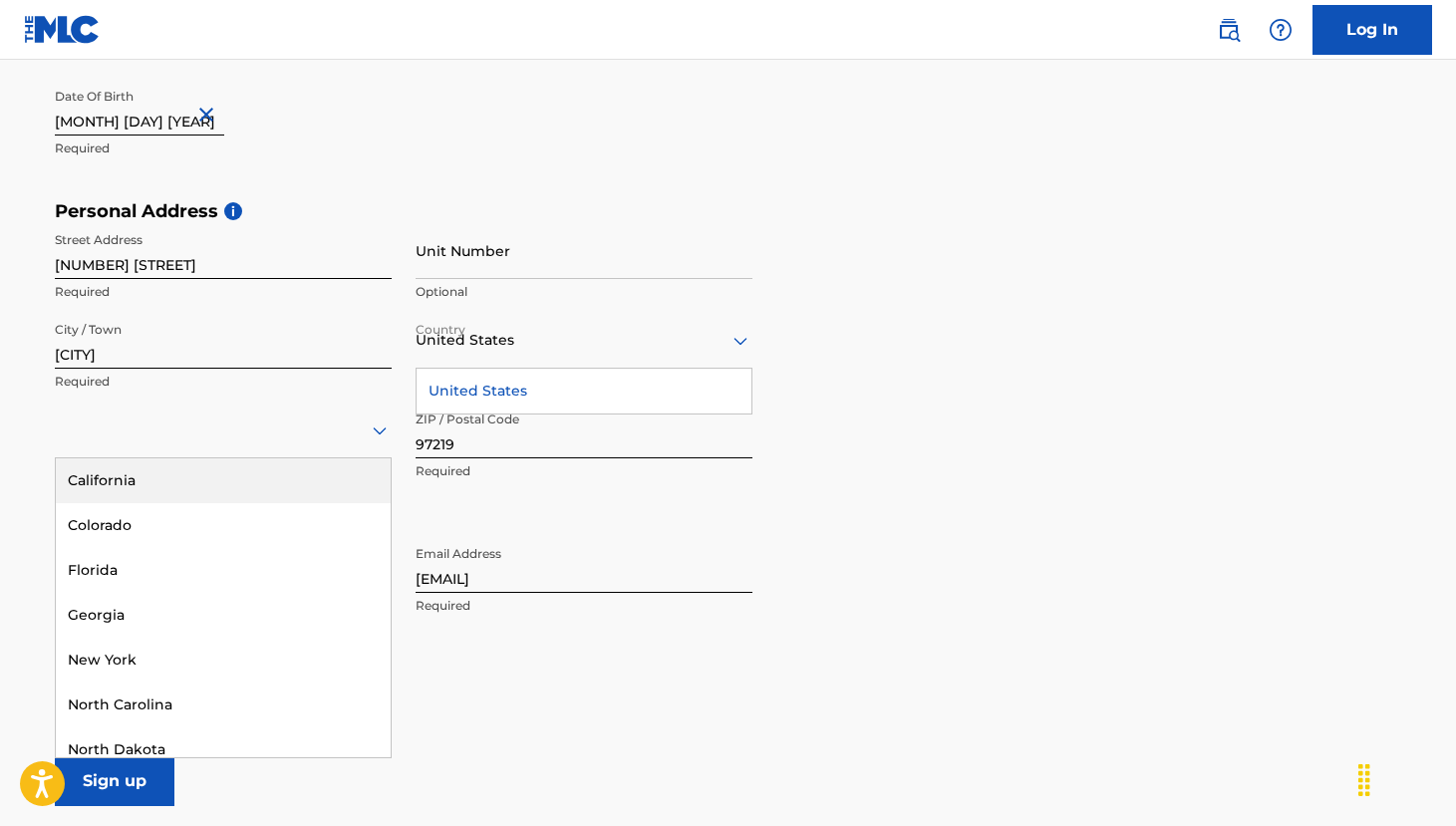 type 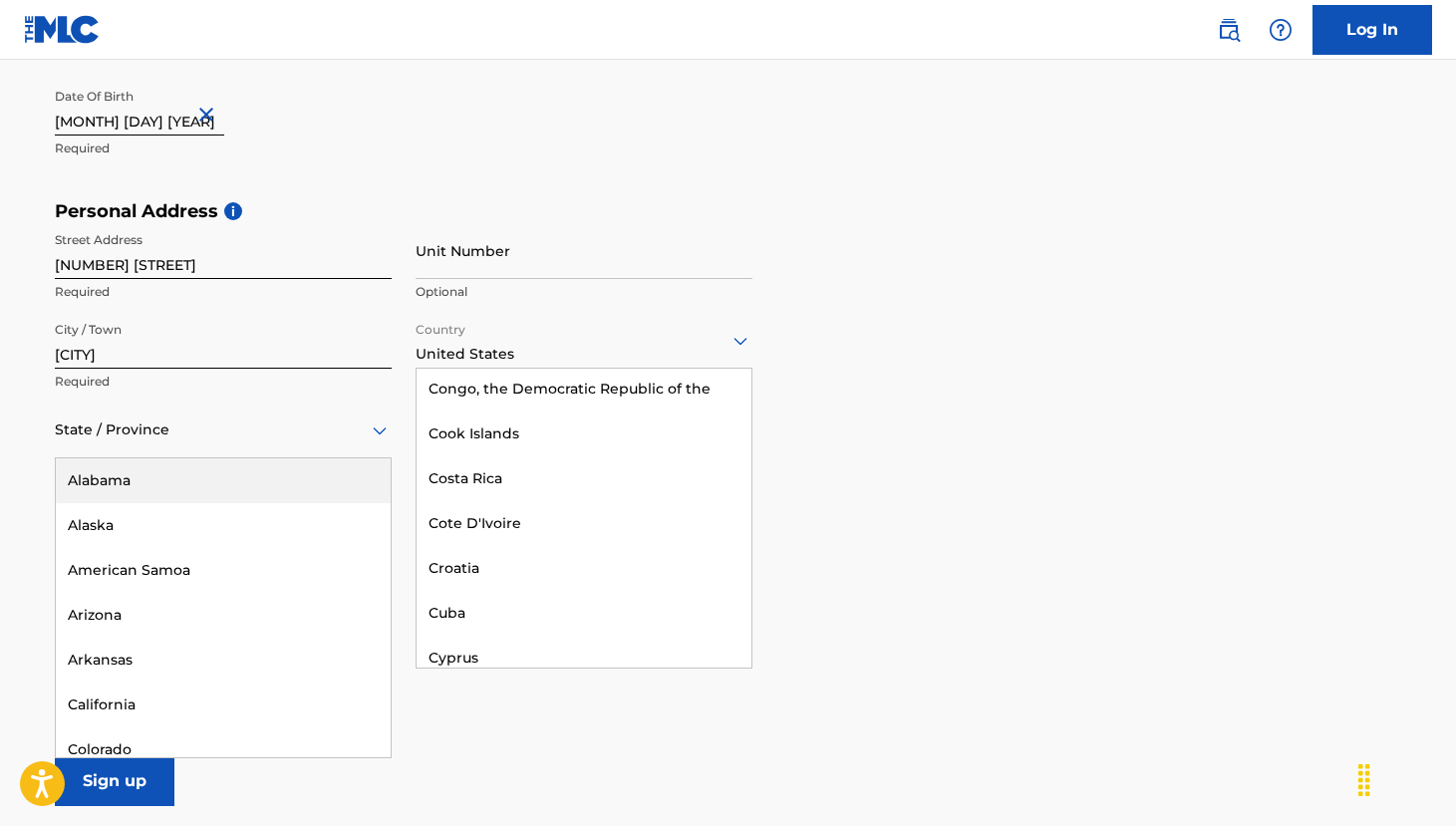 scroll, scrollTop: 2161, scrollLeft: 0, axis: vertical 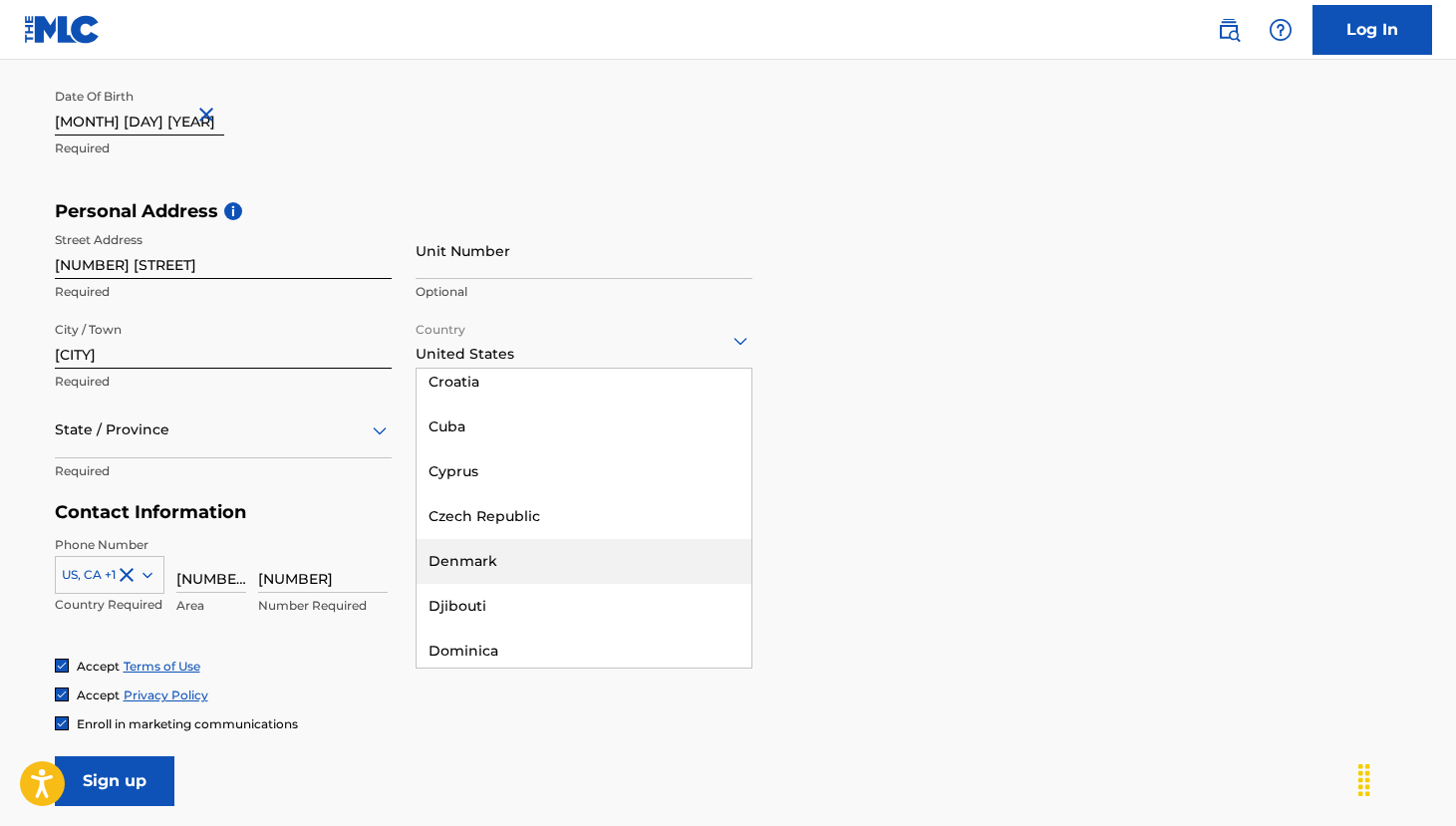 click on "Personal Address i Street Address [NUMBER] [STREET] Required Unit Number Optional City / Town [CITY] Required Country United States United States Afghanistan Albania Algeria Andorra Angola Anguilla Antigua and Barbuda Argentina Armenia Aruba Australia Austria Azerbaijan Bahamas Bahrain Bangladesh Barbados Belarus Belgium Belize Benin Bermuda Bhutan Bolivia Bosnia and Herzegovina Botswana Brazil Brunei Darussalam Bulgaria Burkina Faso Burundi Cambodia Cameroon Canada Cape Verde Cayman Islands Central African Republic Chad Chile China Colombia Comoros Congo Congo, the Democratic Republic of the Cook Islands Costa Rica Cote D'Ivoire Croatia Cuba Cyprus Czech Republic Denmark Djibouti Dominica Dominican Republic Ecuador Egypt El Salvador Equatorial Guinea Eritrea Estonia Ethiopia Falkland Islands (Malvinas) Faroe Islands Fiji Finland France French Guiana French Polynesia Gabon Gambia Georgia Germany Ghana Gibraltar Greece Greenland Grenada Guadeloupe Guatemala Guinea Guinea-Bissau Guyana Haiti Honduras Hungary" at bounding box center (728, 351) 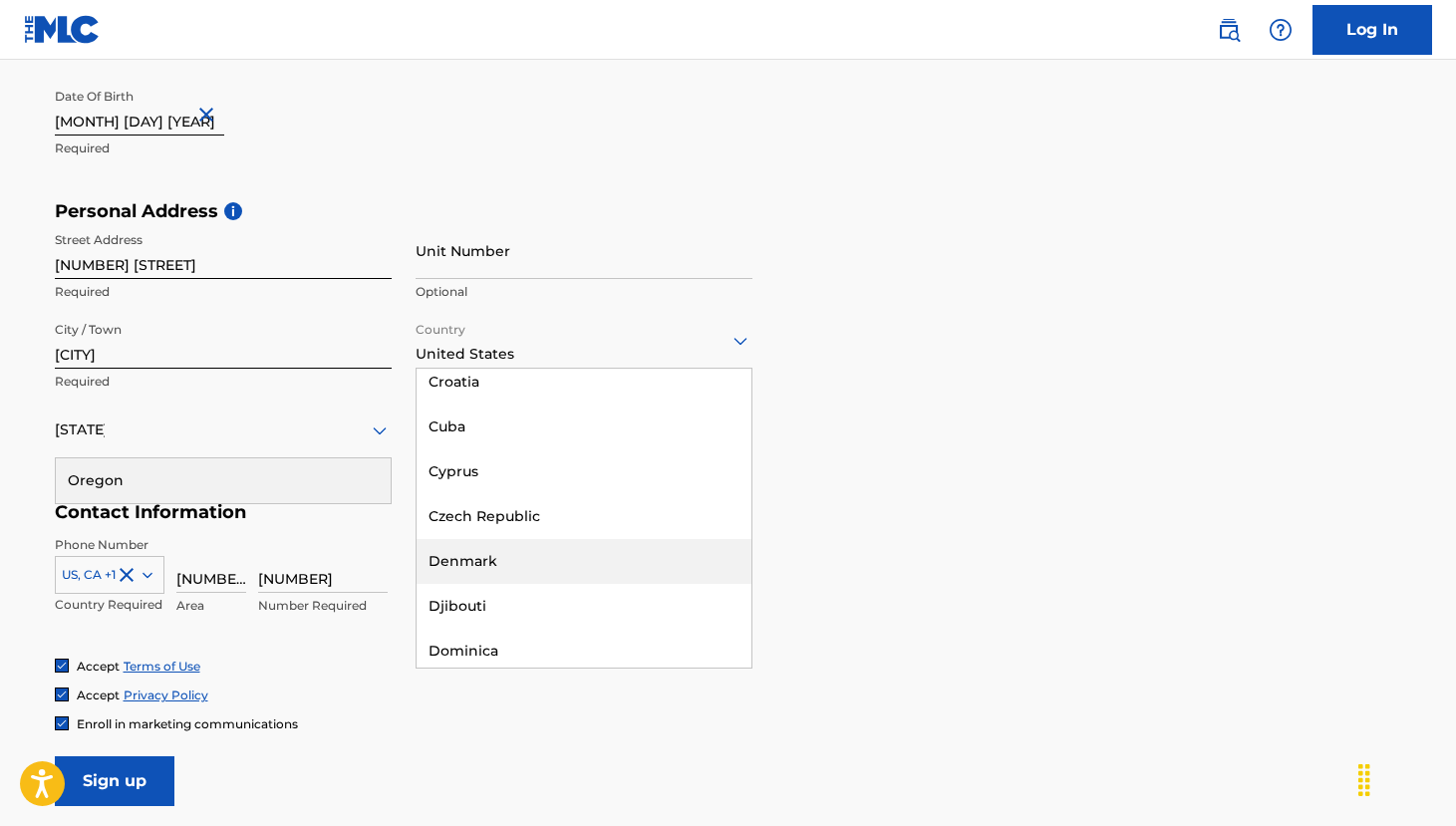 type on "Oregon" 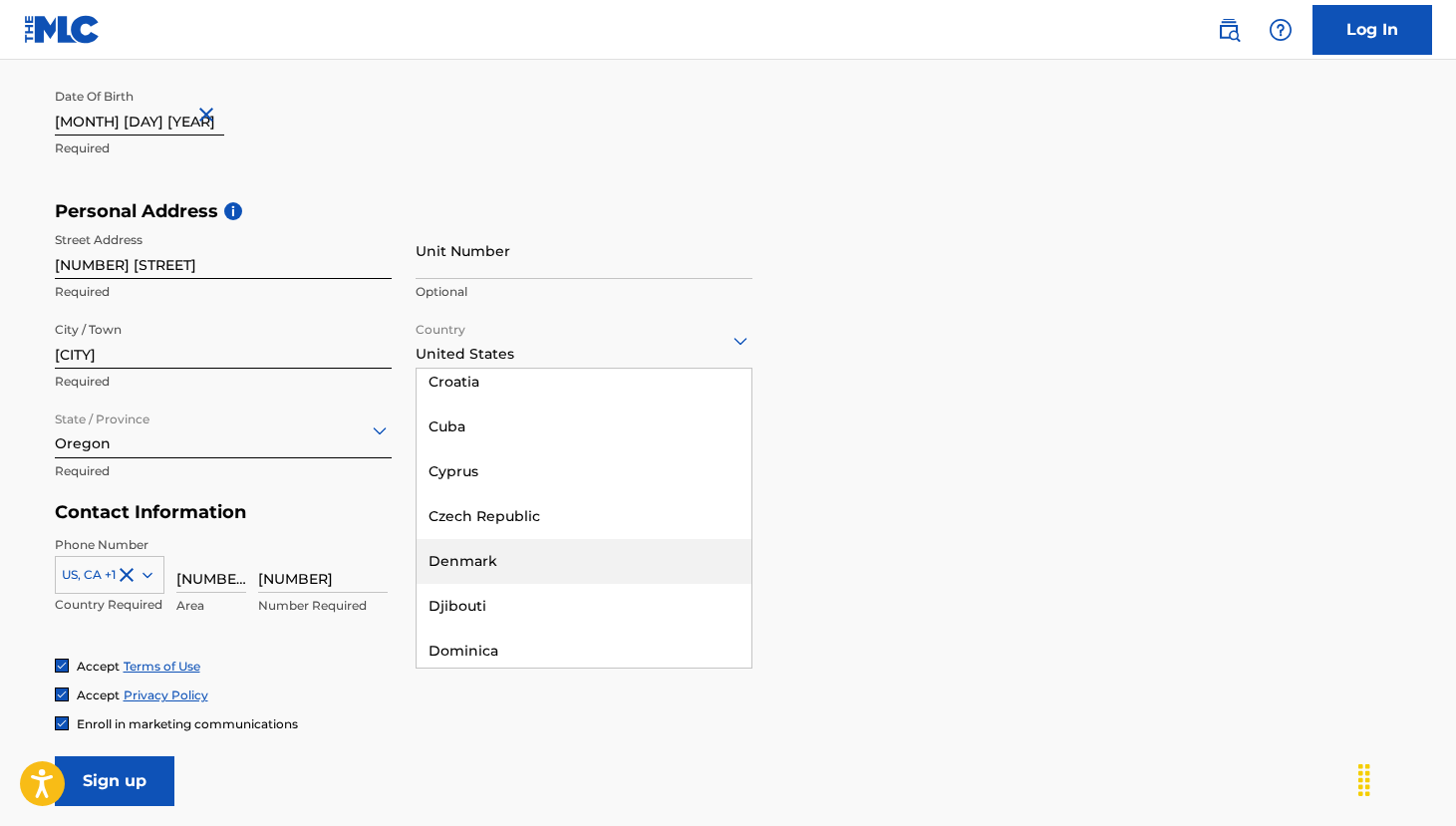scroll, scrollTop: 544, scrollLeft: 0, axis: vertical 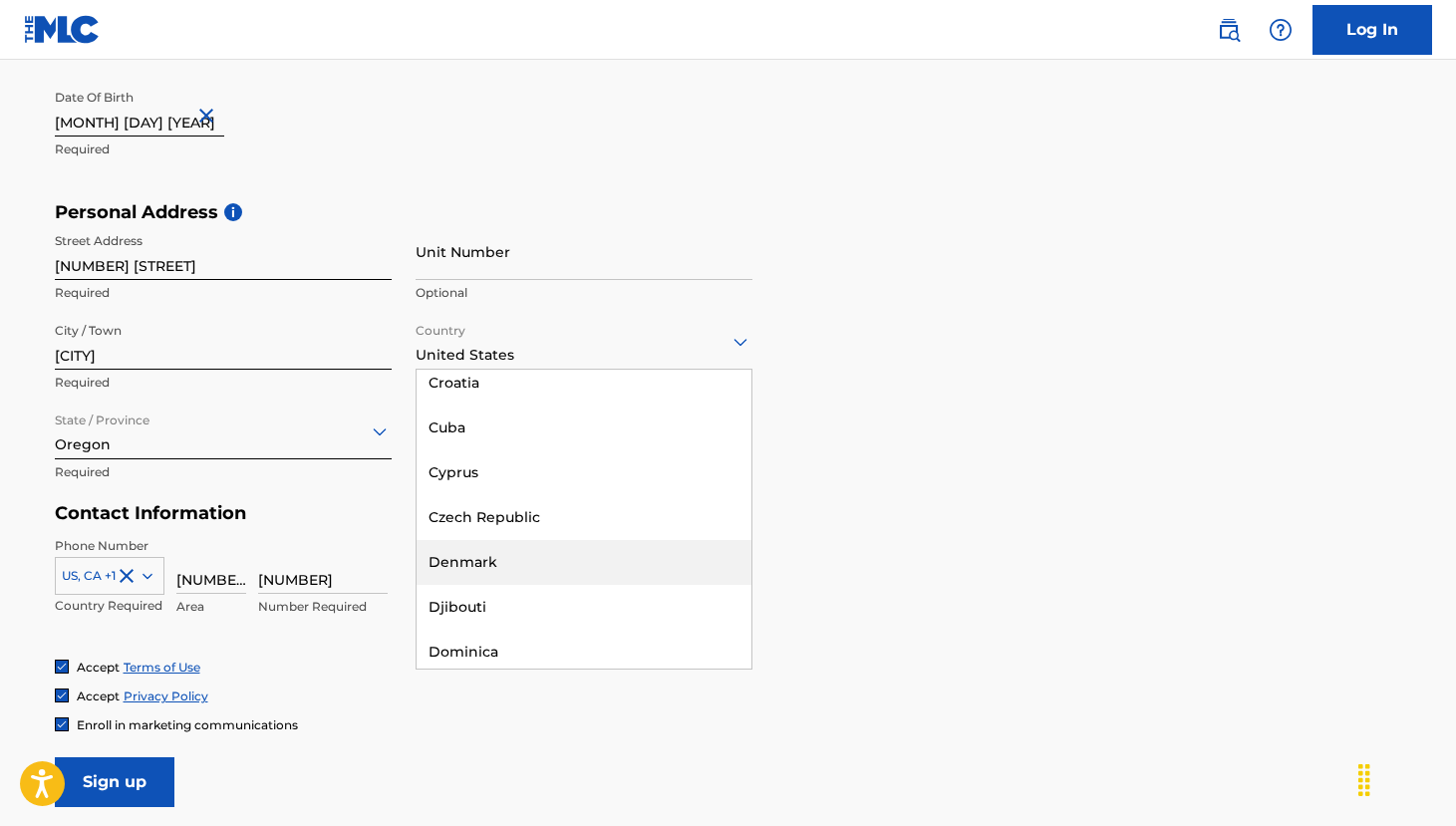 click on "First Name [FIRST] Required Last Name [LAST] Required Date Of Birth [MONTH] [DAY] [YEAR] Required" at bounding box center (404, 80) 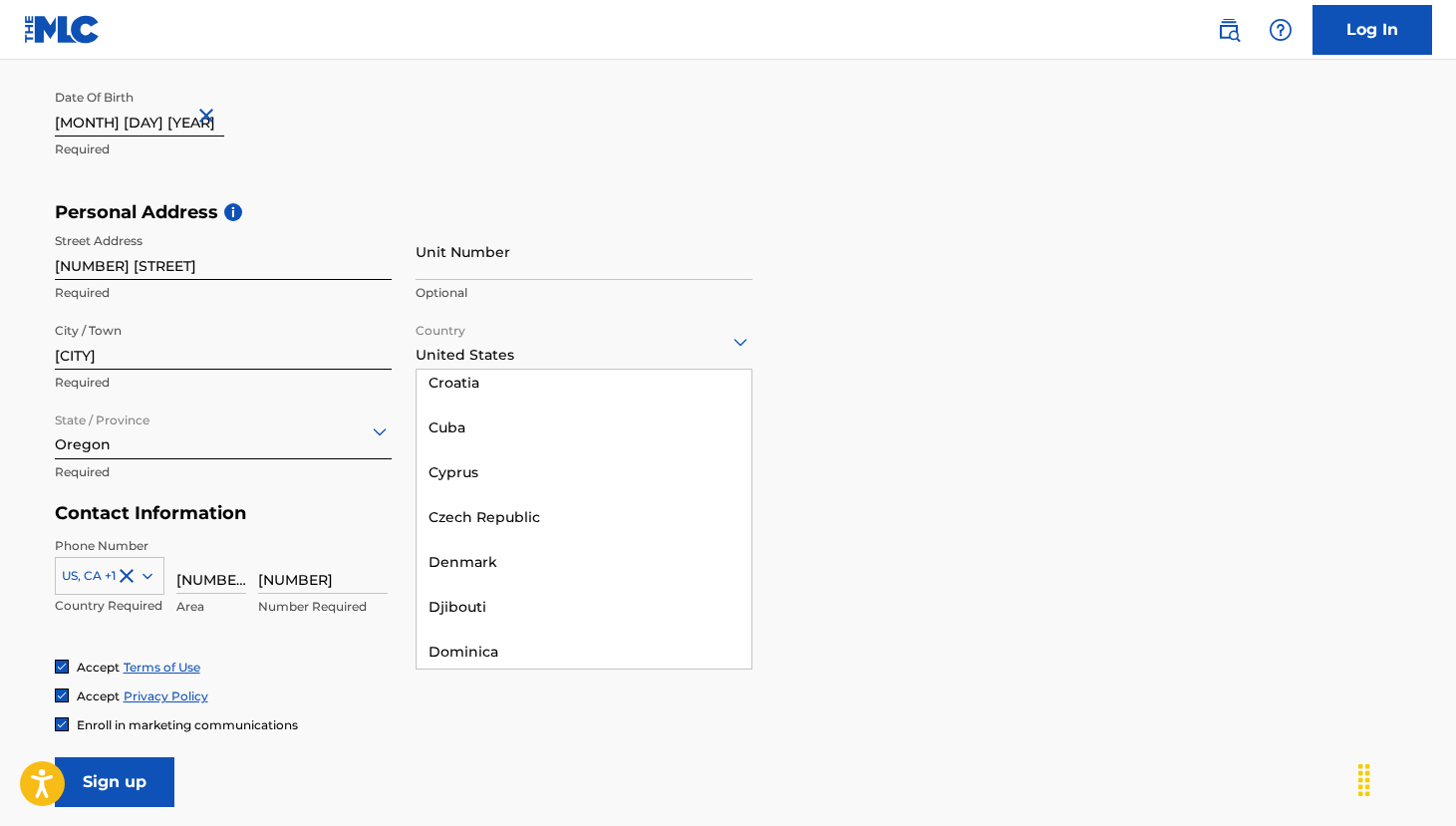 click on "United States" at bounding box center (584, 341) 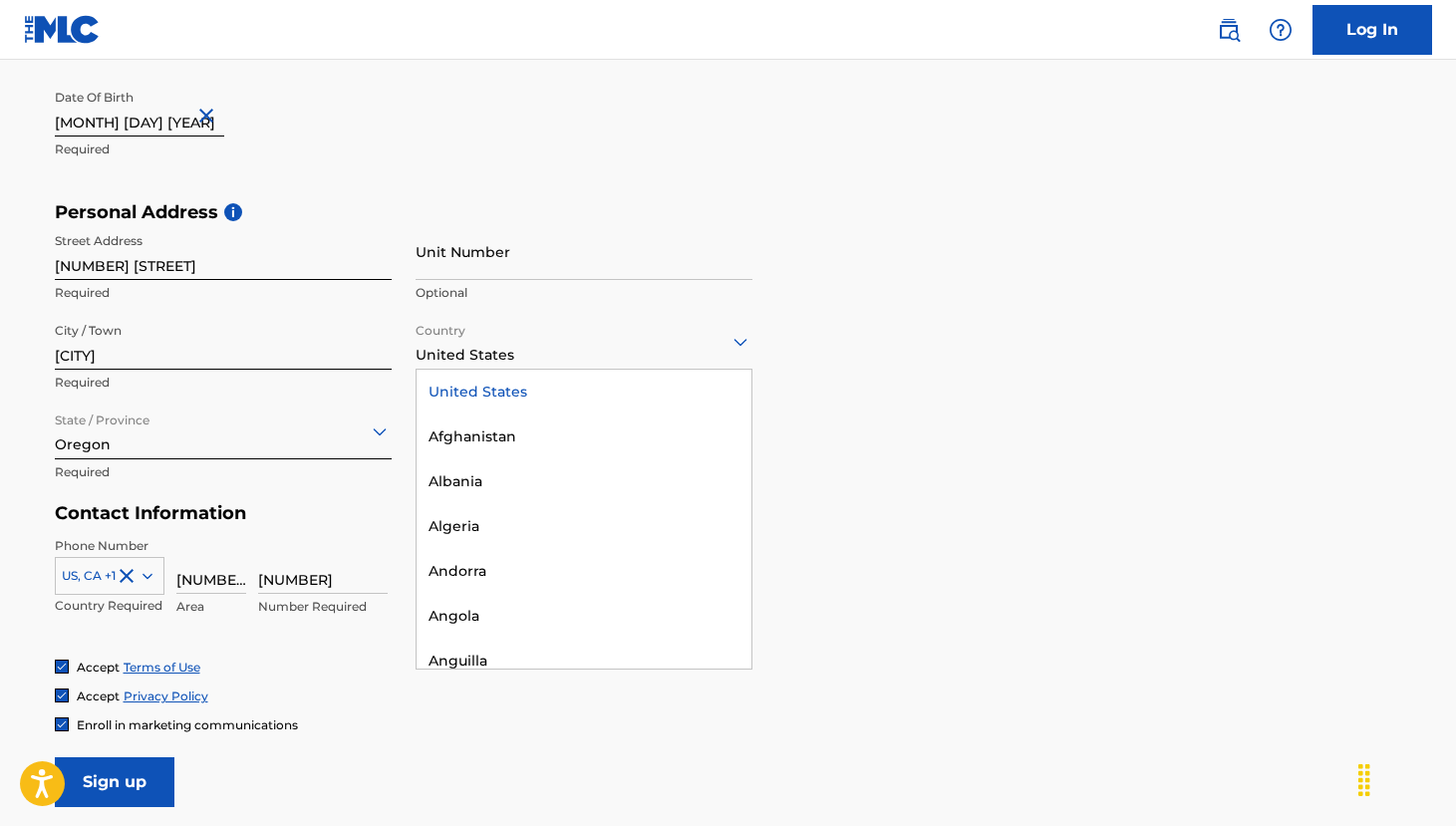 click on "First Name [FIRST] Required Last Name [LAST] Required Date Of Birth [MONTH] [DAY] [YEAR] Required" at bounding box center (404, 80) 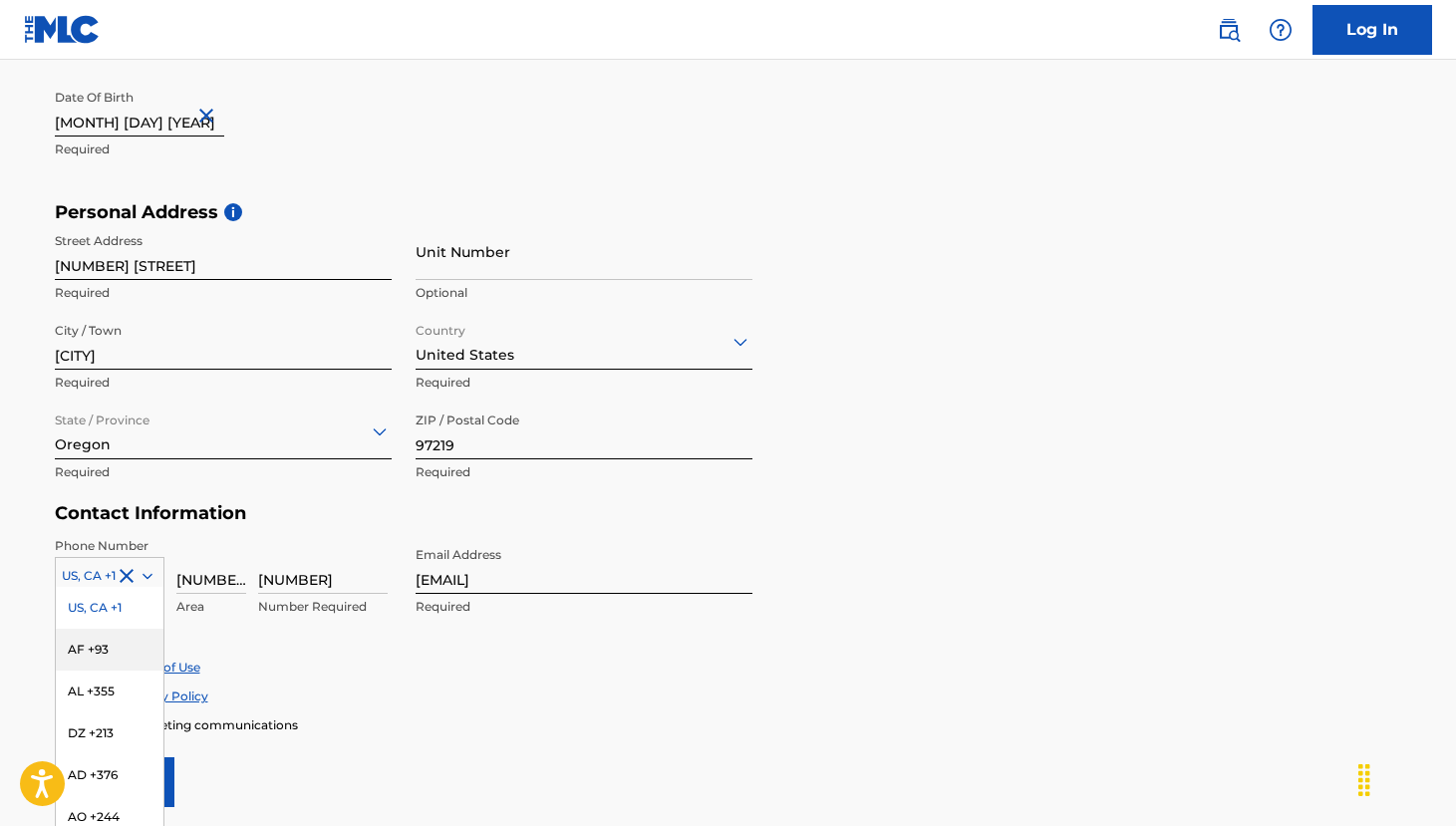 scroll, scrollTop: 604, scrollLeft: 0, axis: vertical 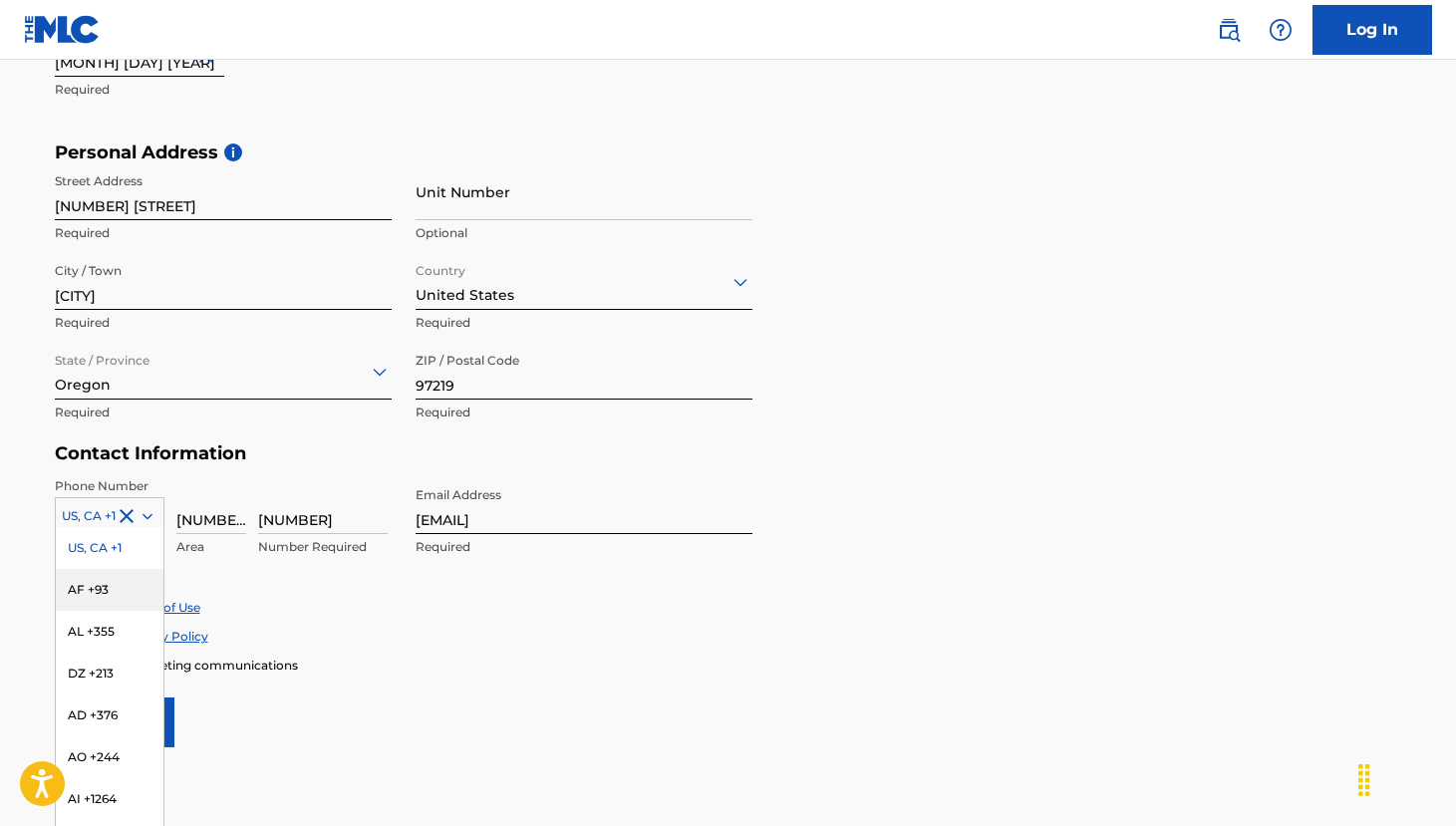 click on "AF +93, 2 of 216. 216 results available. Use Up and Down to choose options, press Enter to select the currently focused option, press Escape to exit the menu, press Tab to select the option and exit the menu. US, [STATE] +1 US, [STATE] +1 AF +93 AL +355 DZ +213 AD +376 AO +244 AI +1264 AG +1268 AR +54 AM +374 AW +297 AU +61 AT +43 AZ +994 BS +1242 BH +973 BD +880 BB +1246 BY +375 BE +32 BZ +501 BJ +229 BM +1441 BT +975 BO +591 BA +387 BW +267 BR +55 BN +673 BG +359 BF +226 BI +257 KH +850" at bounding box center (110, 512) 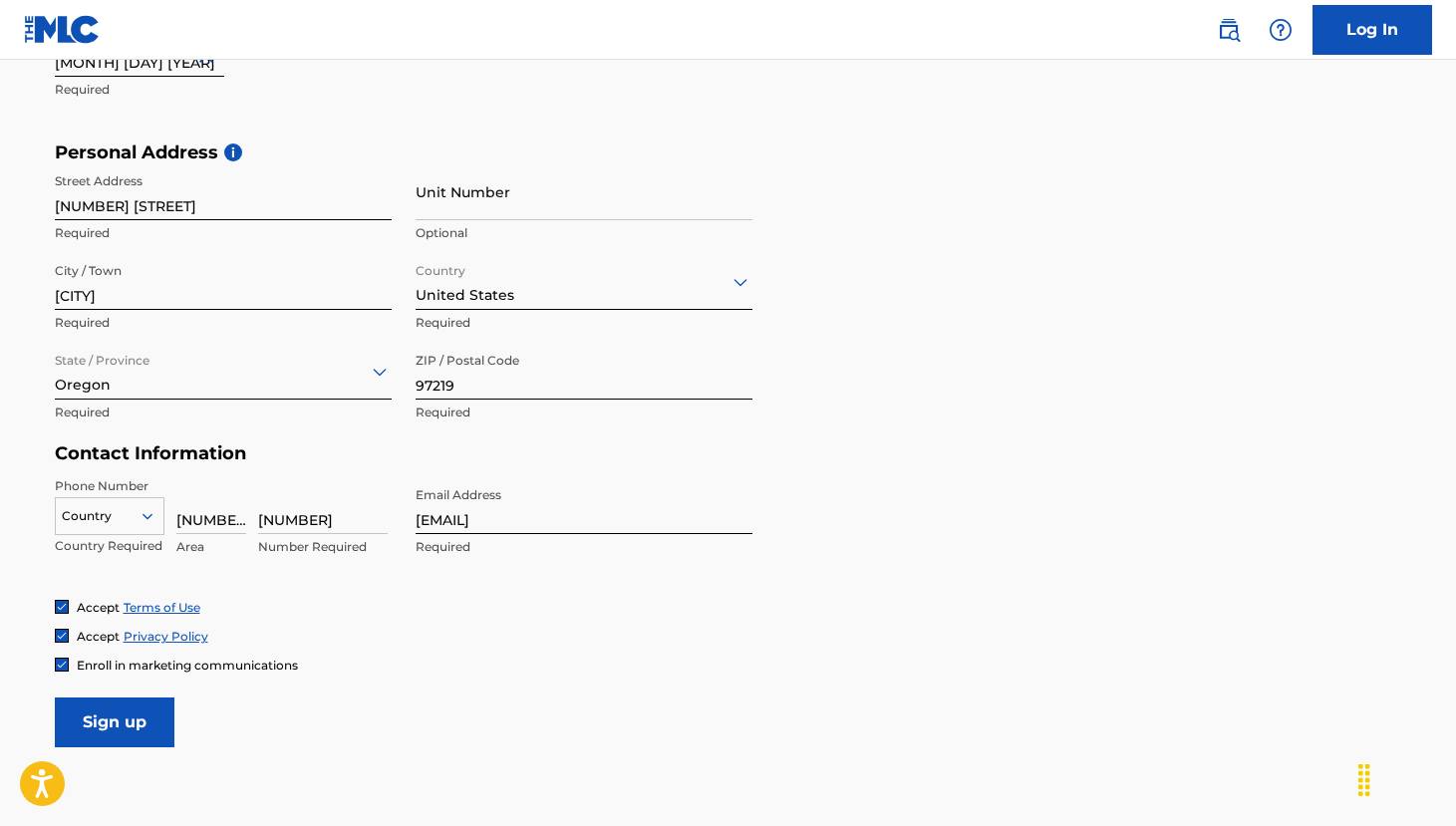 click at bounding box center (110, 516) 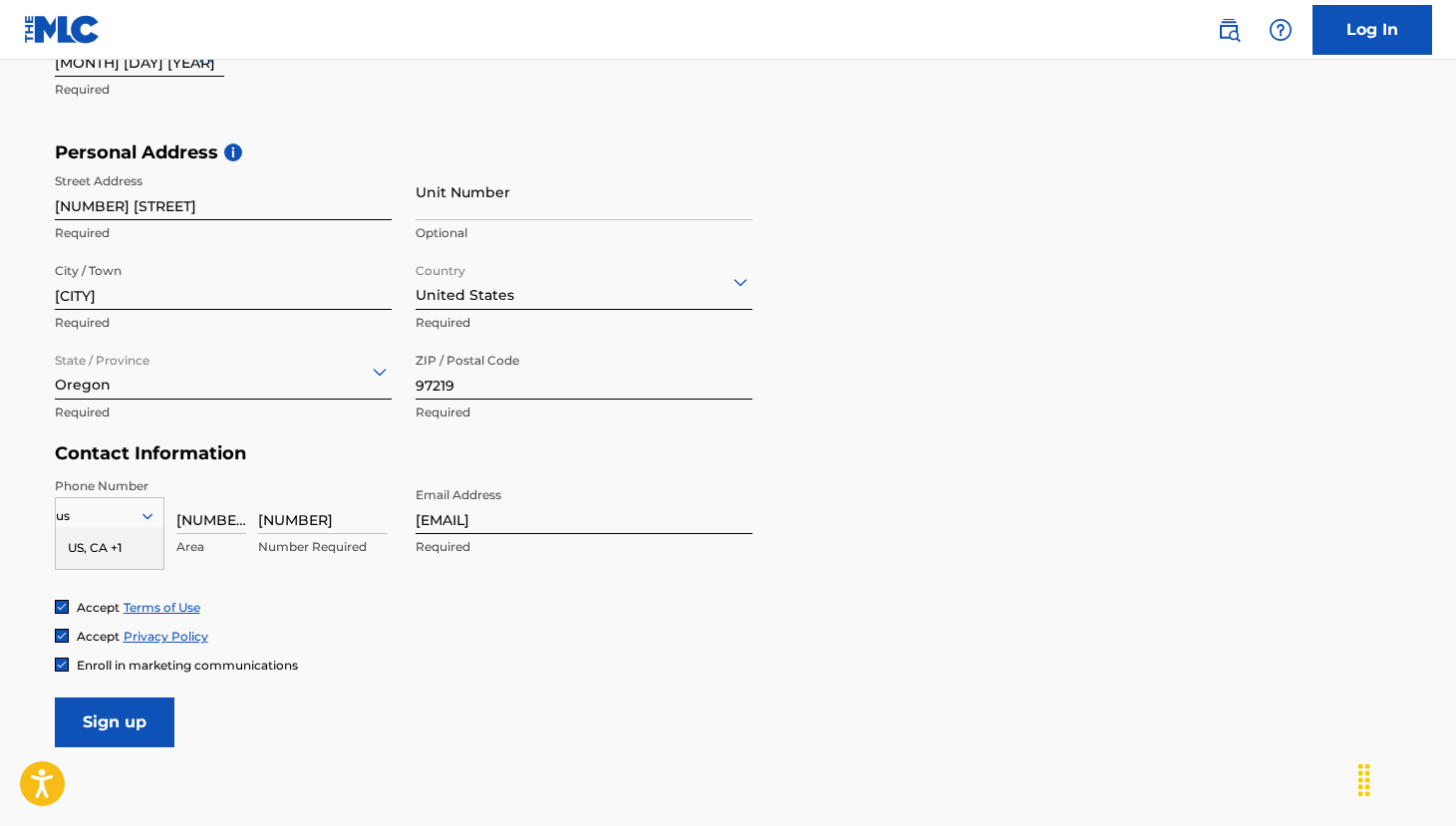 type on "u" 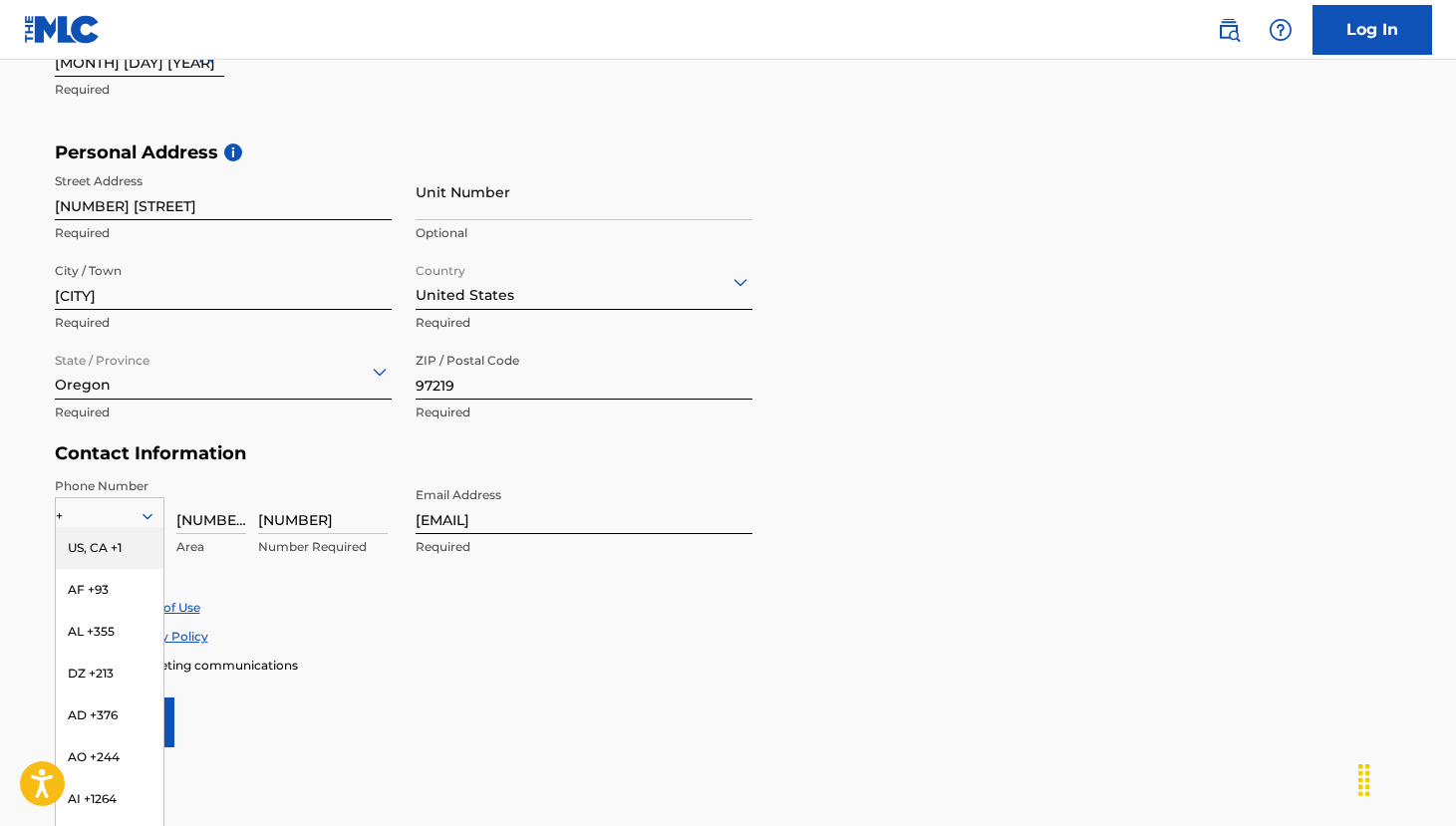 type on "+1" 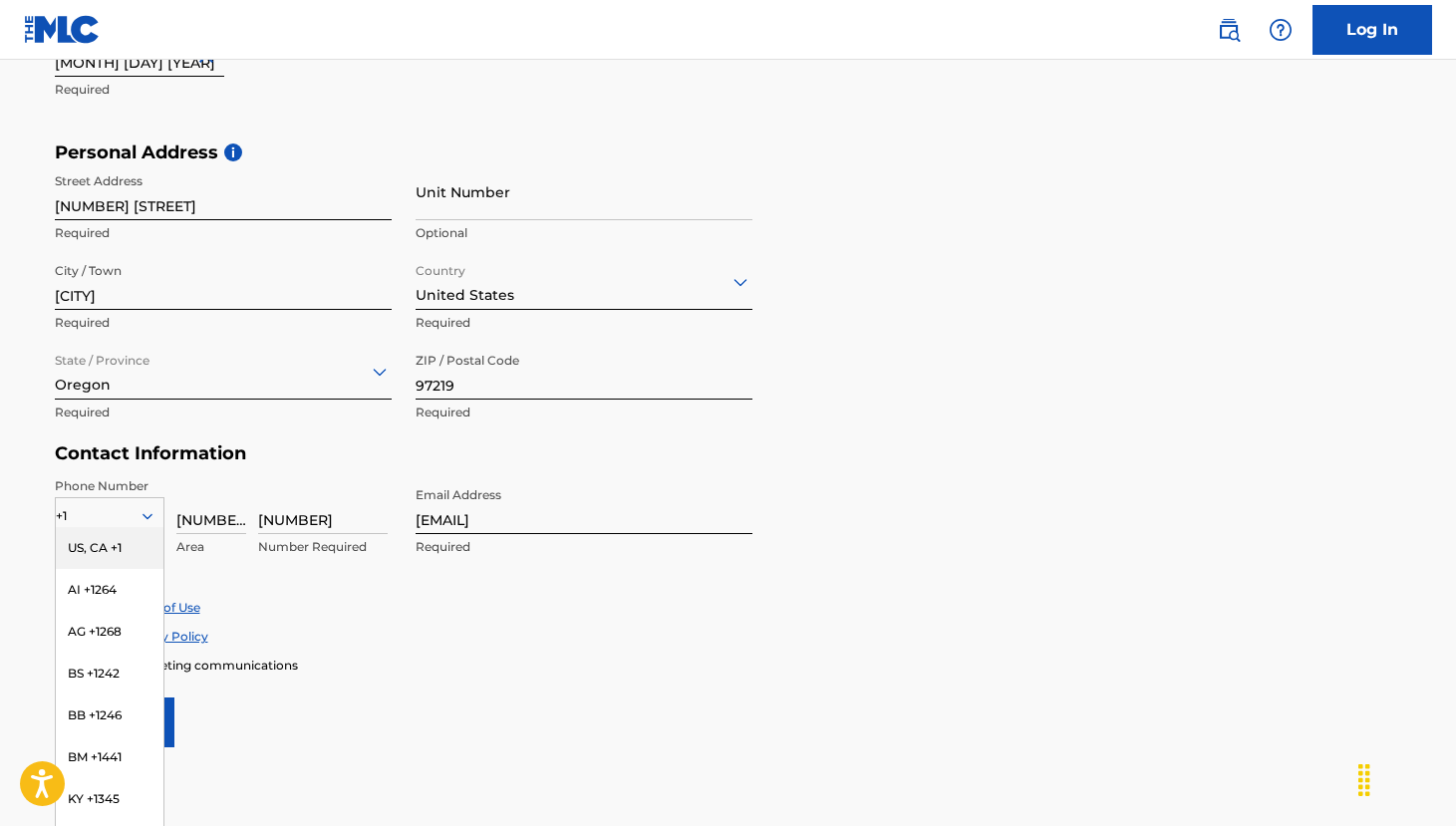 click on "US, CA +1" at bounding box center [110, 548] 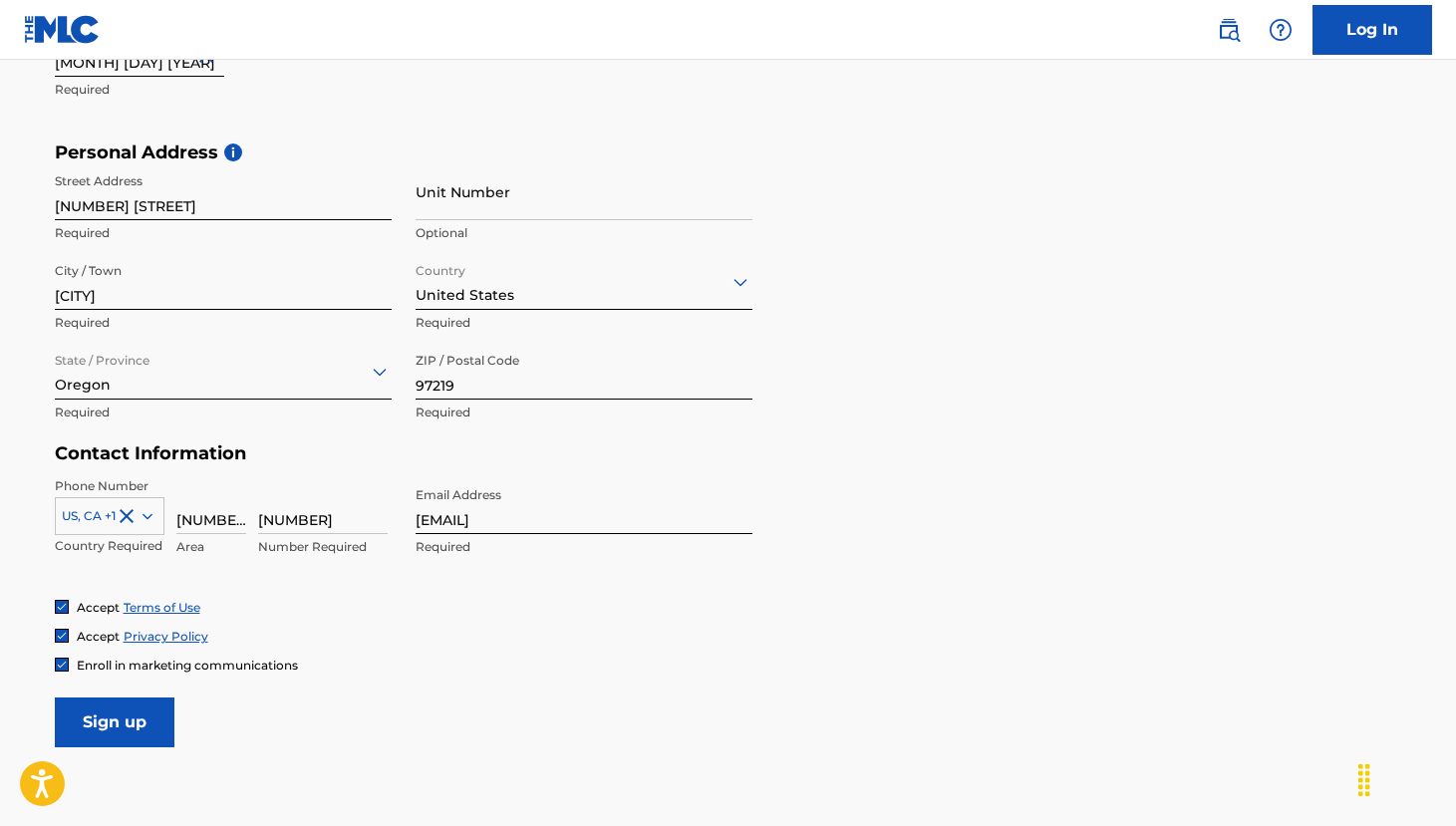 click on "Sign up" at bounding box center (115, 722) 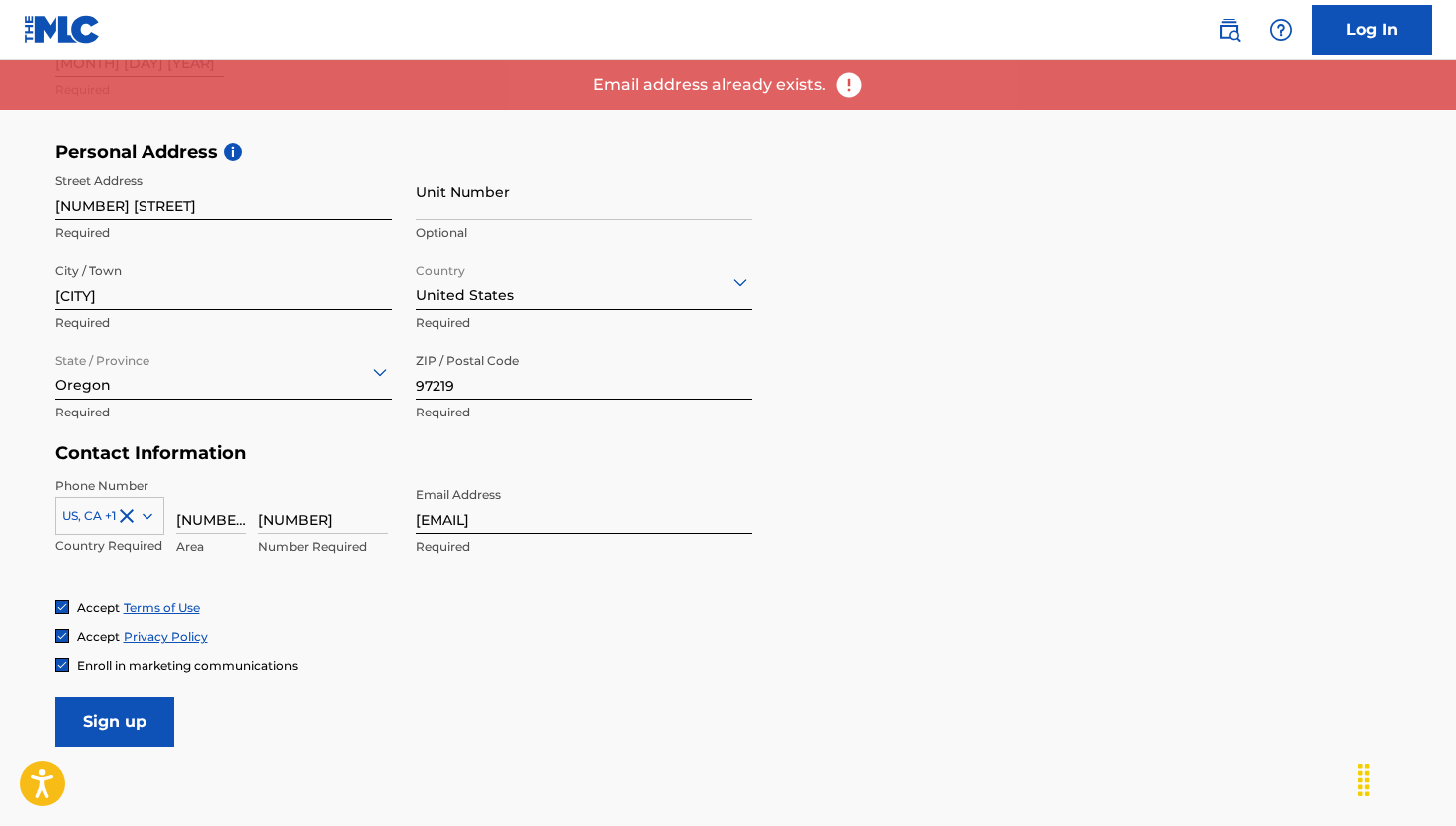 click on "Log In" at bounding box center (1372, 30) 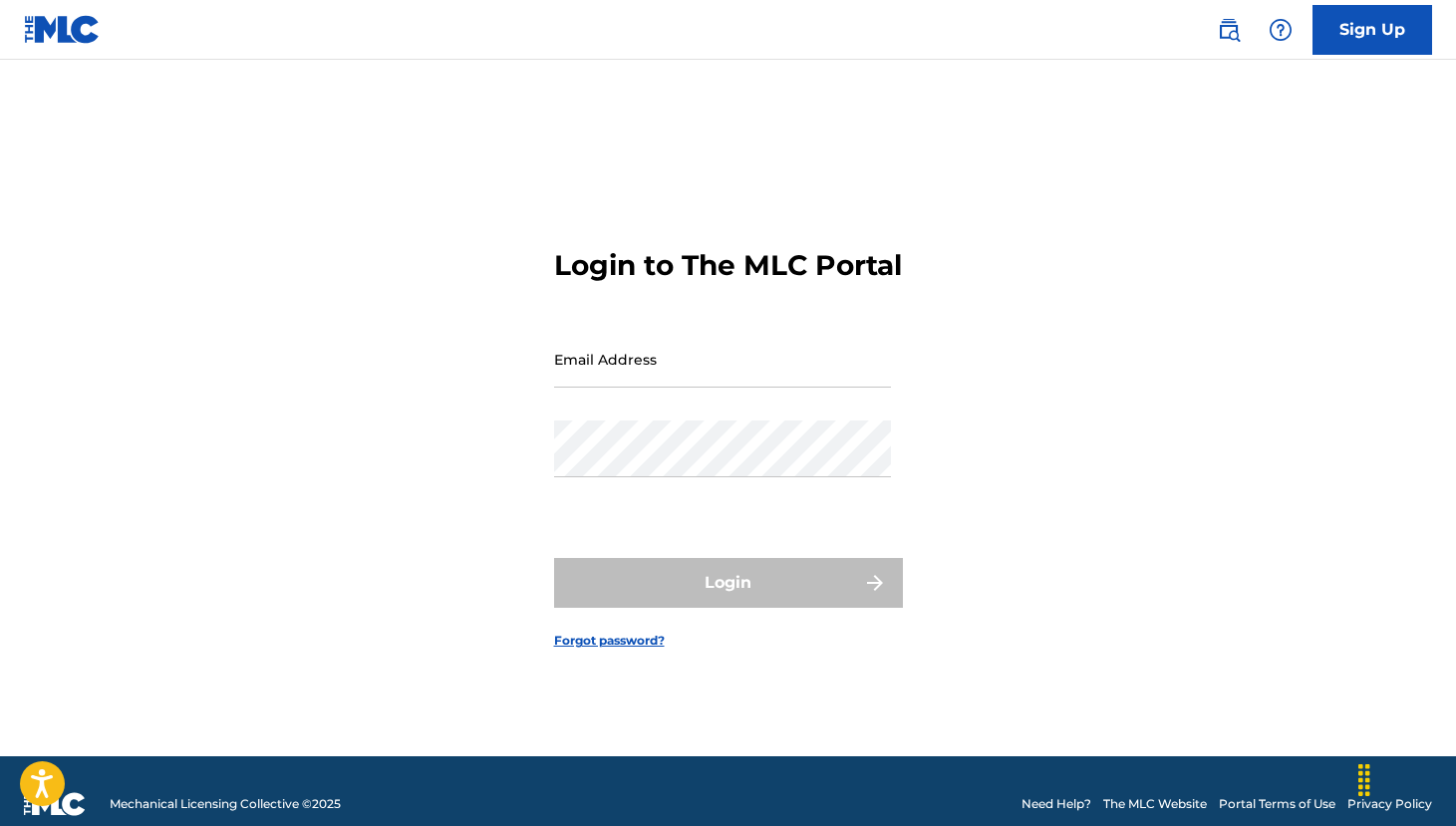 click on "Email Address" at bounding box center (723, 359) 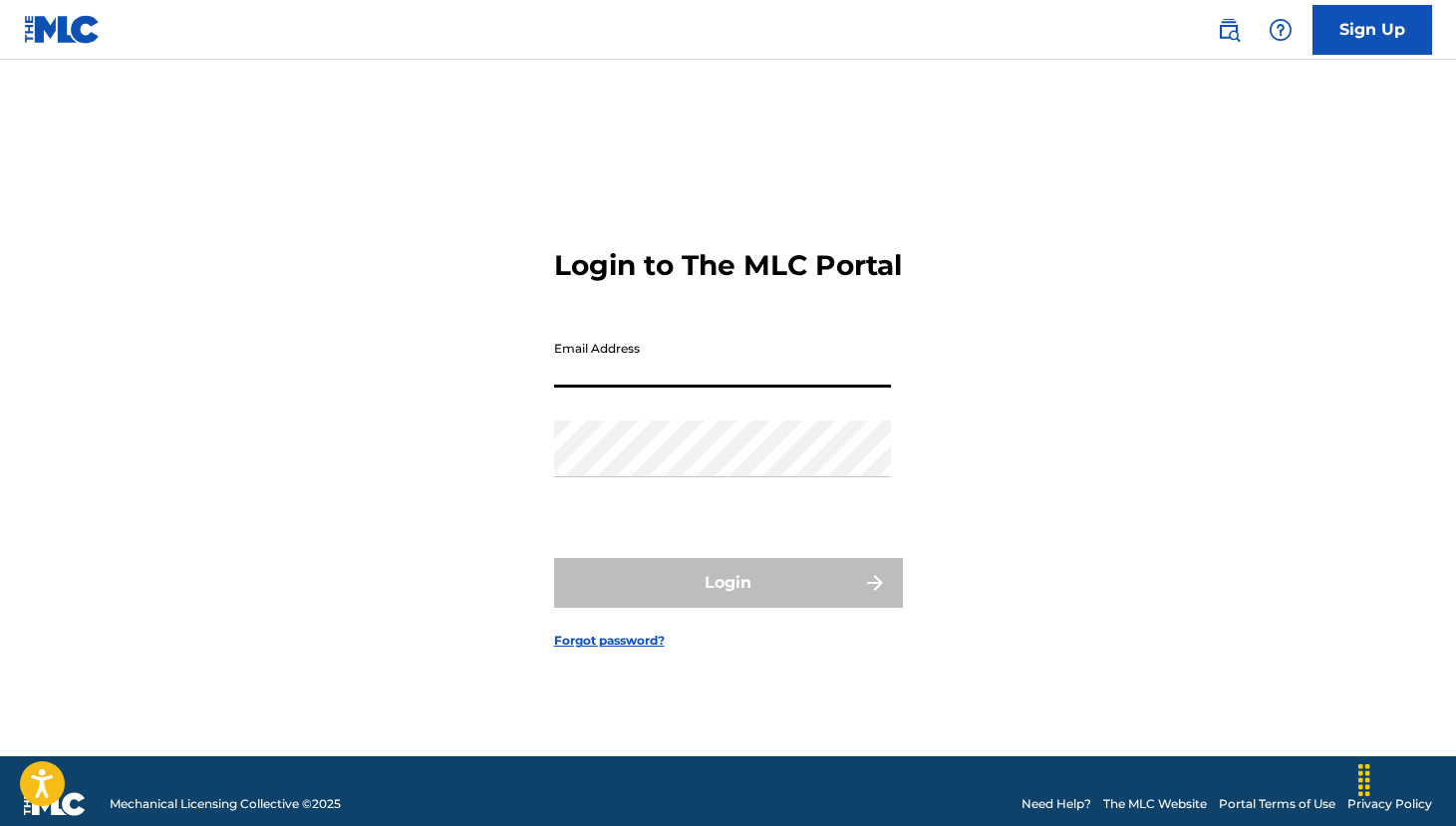 type on "[EMAIL]" 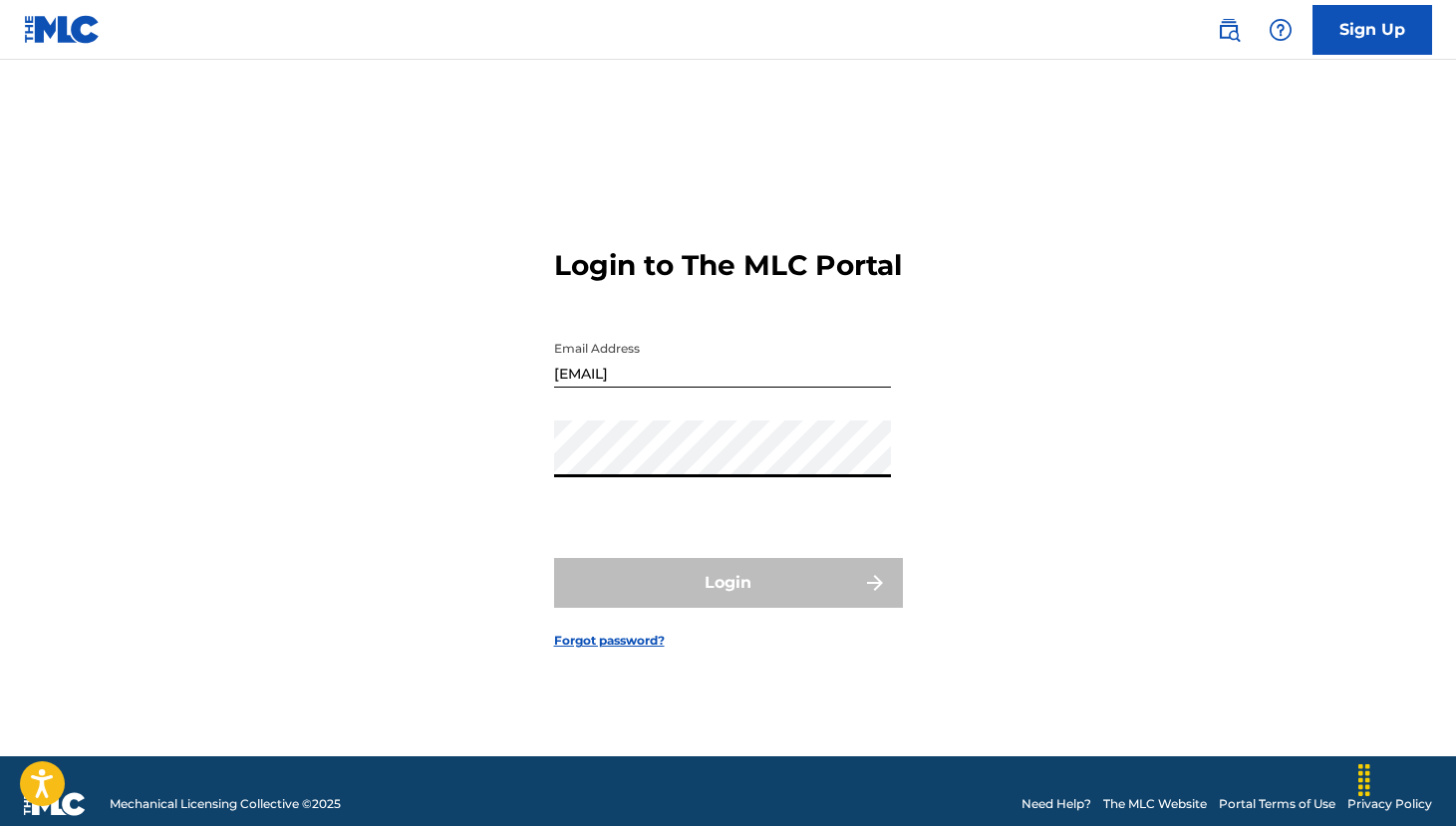 click on "Forgot password?" at bounding box center [609, 641] 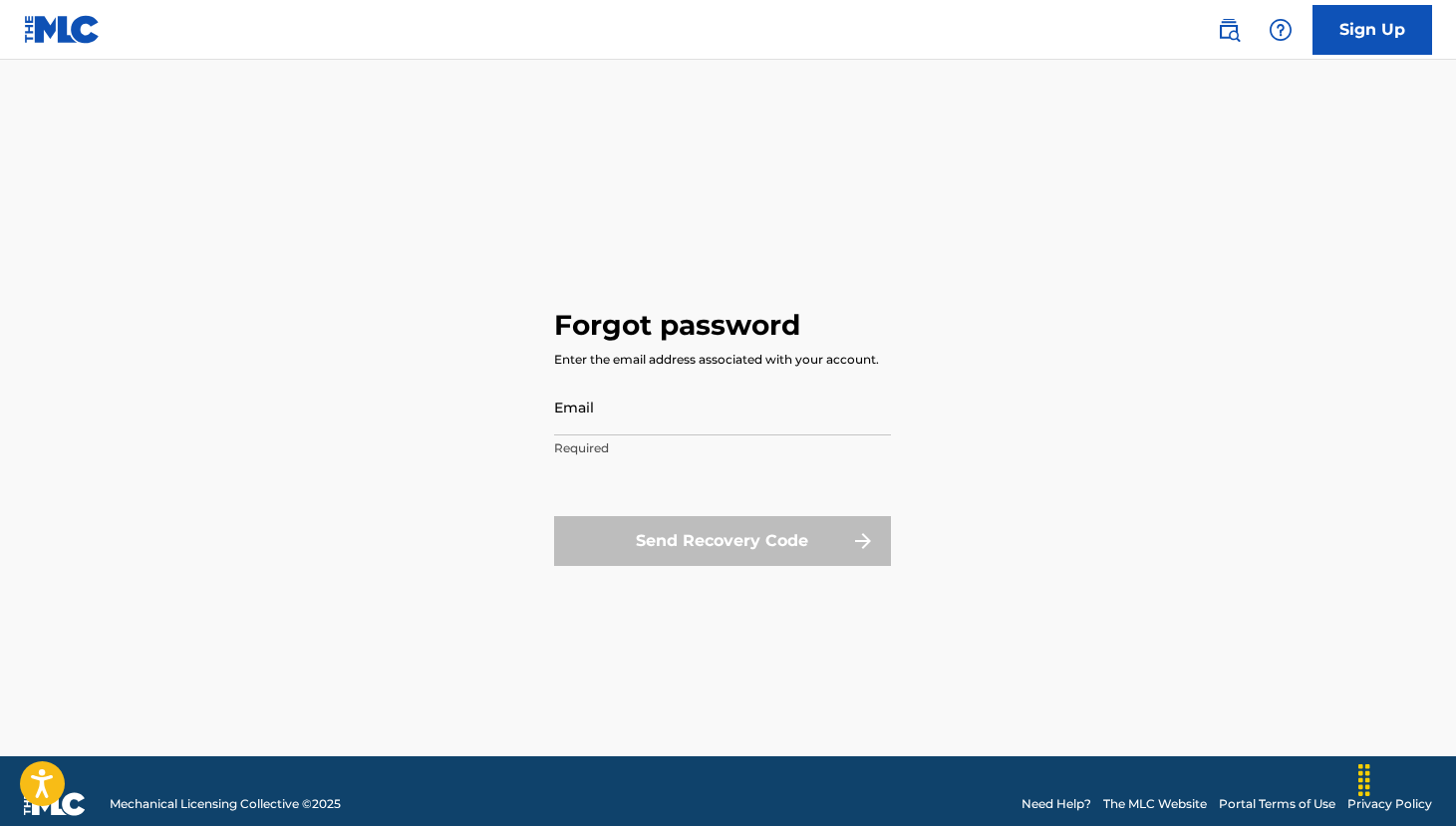 click on "Email" at bounding box center [723, 407] 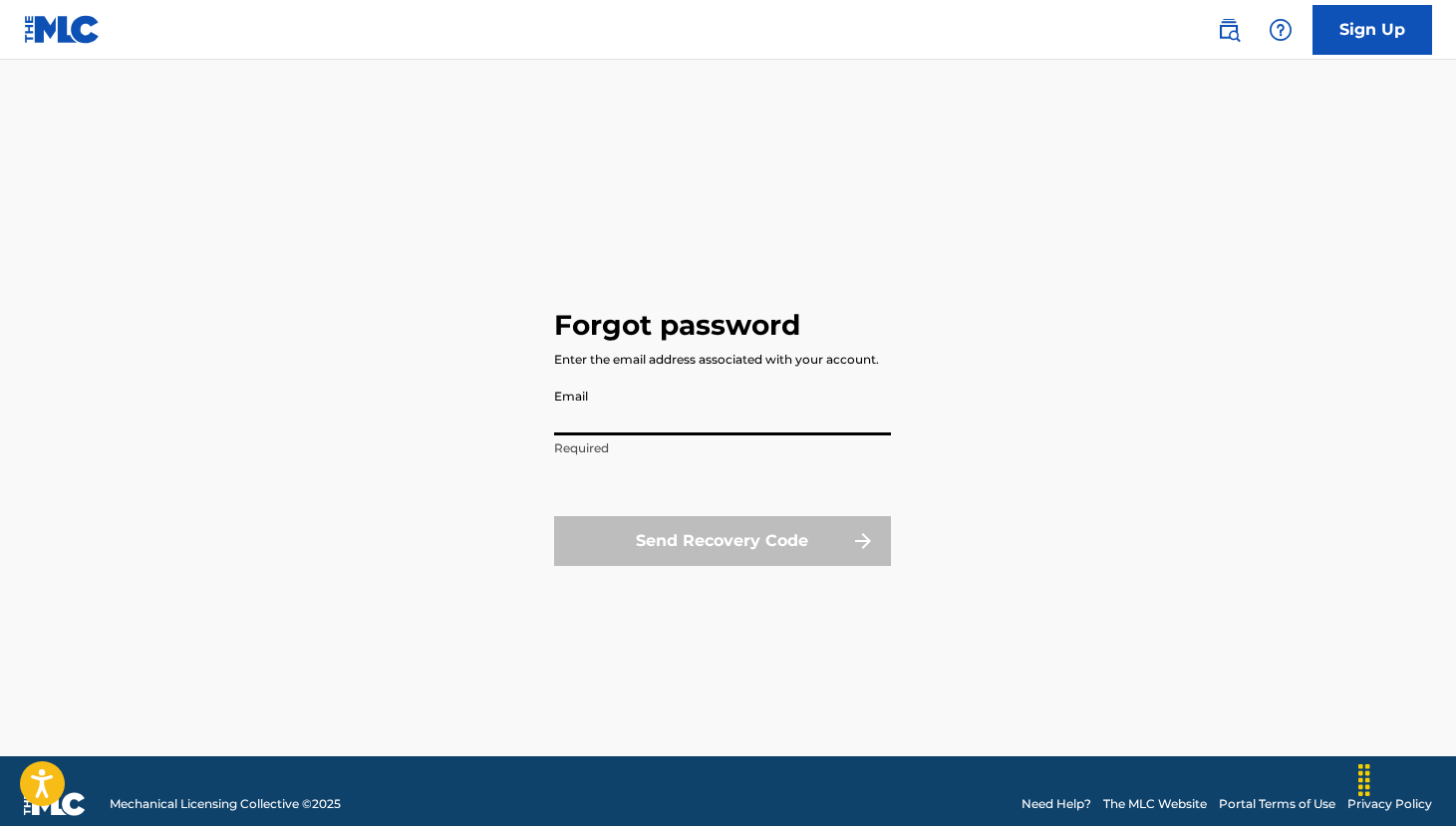 type on "[EMAIL]" 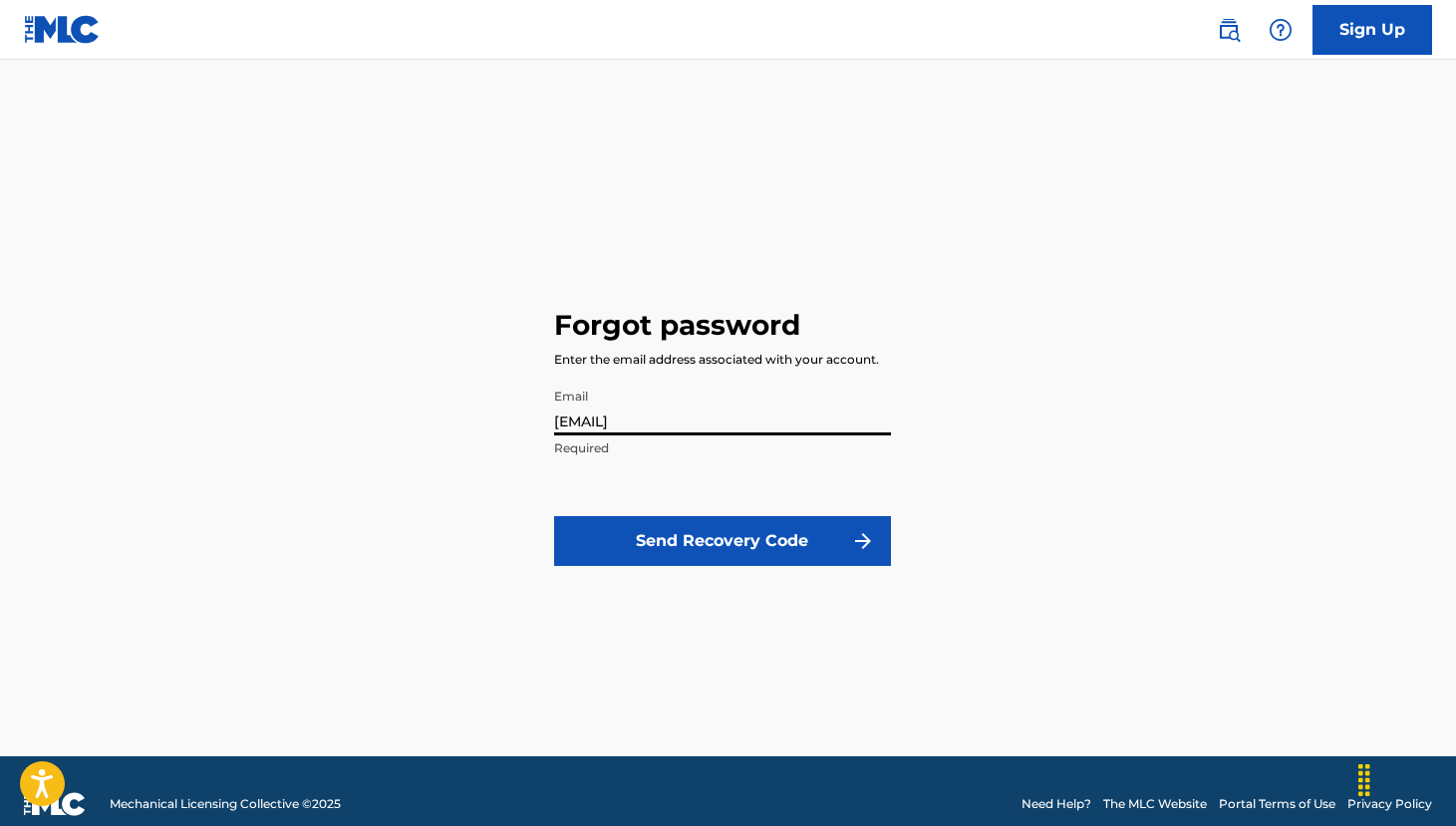 click on "Send Recovery Code" at bounding box center [723, 541] 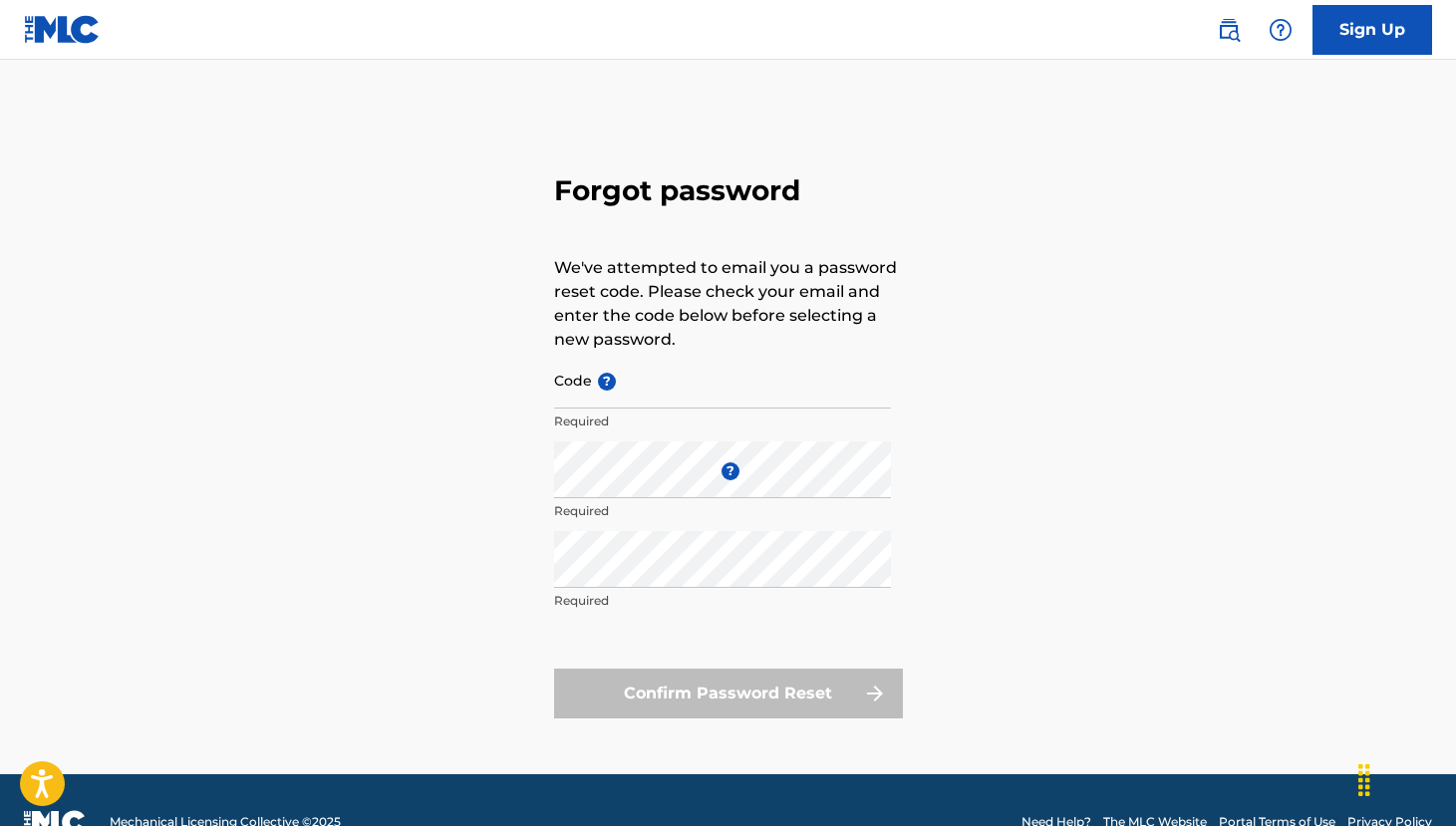 click on "Code ?" at bounding box center (723, 380) 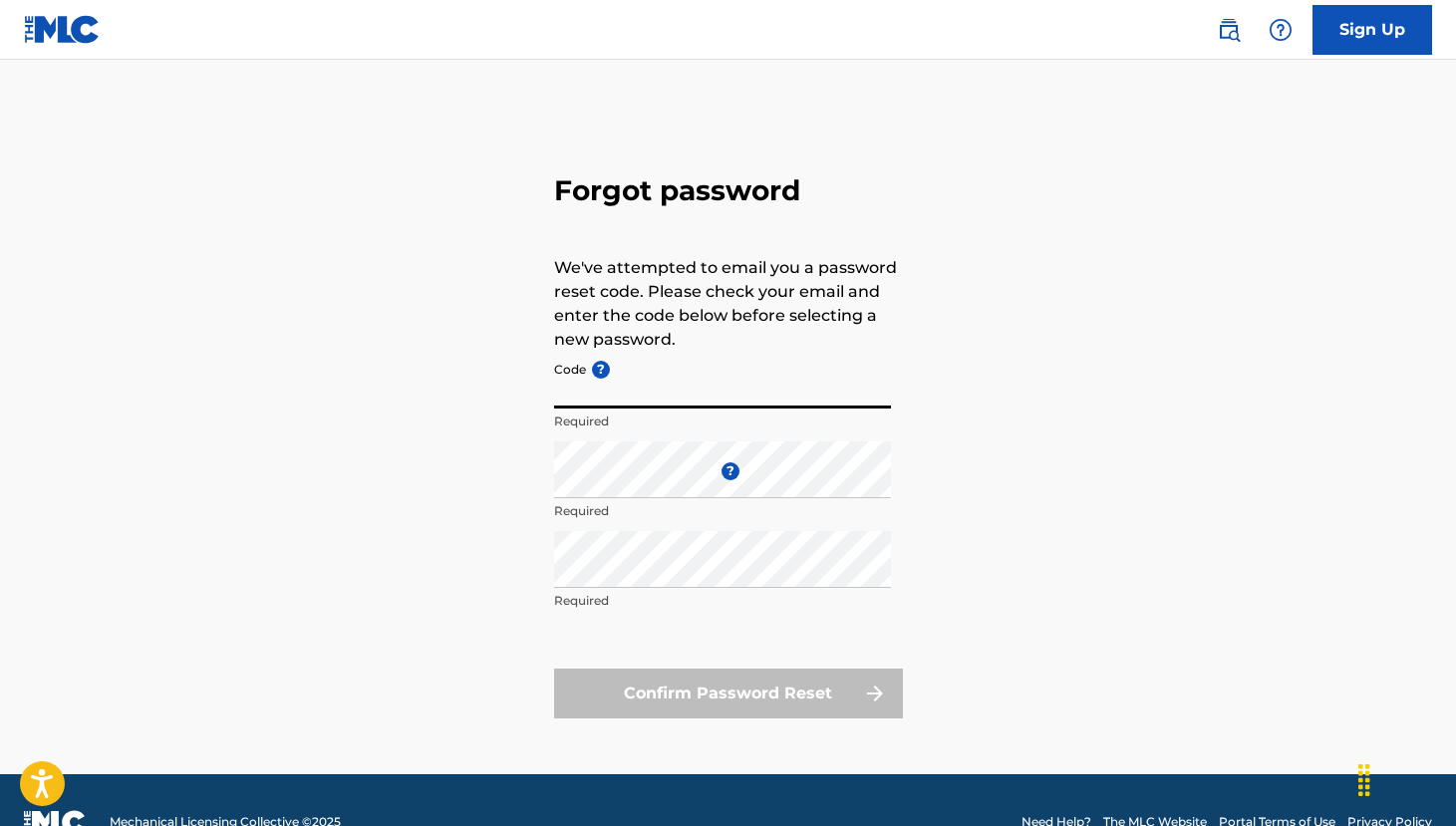 paste on "[CODE]" 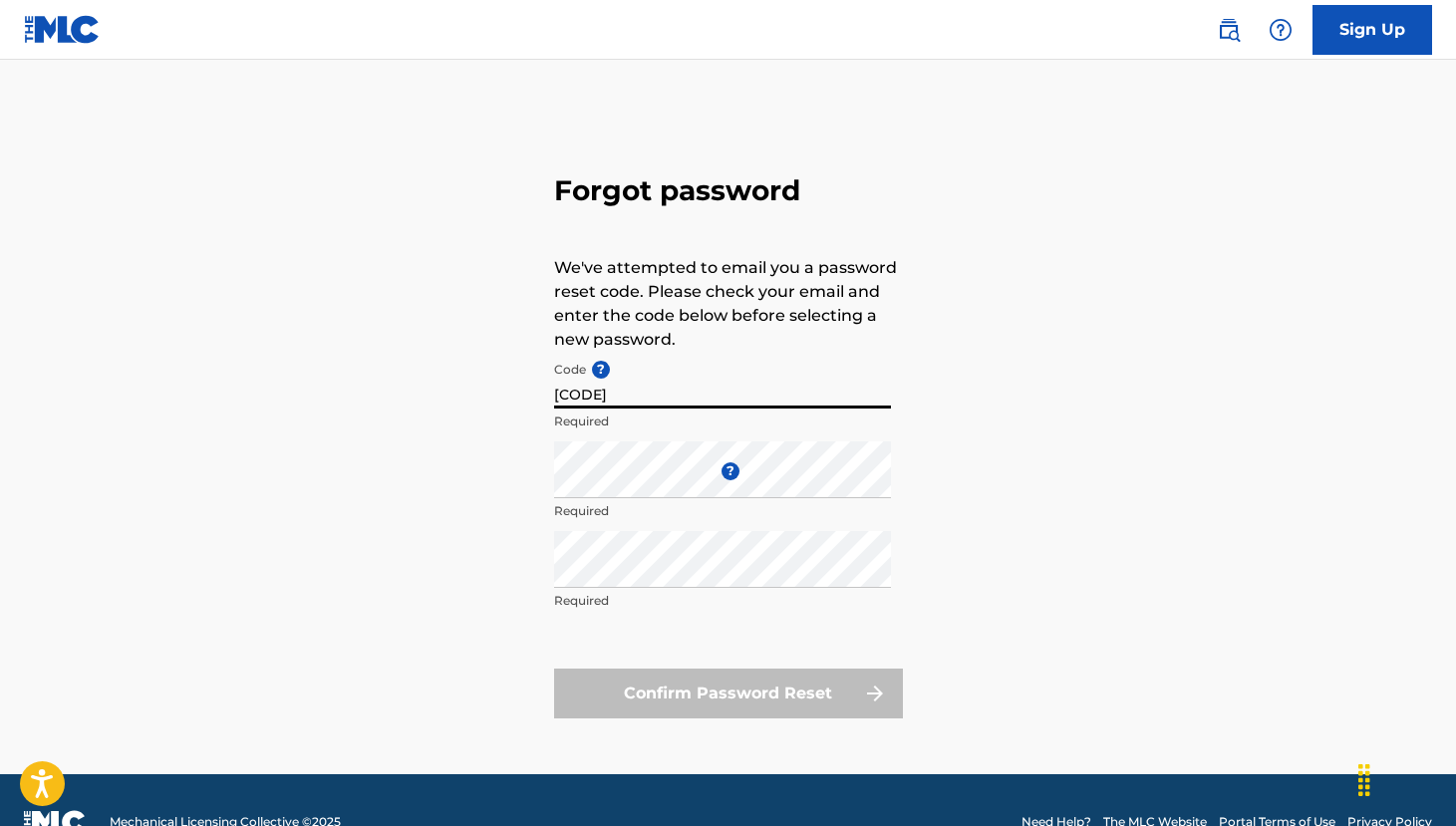 type on "[CODE]" 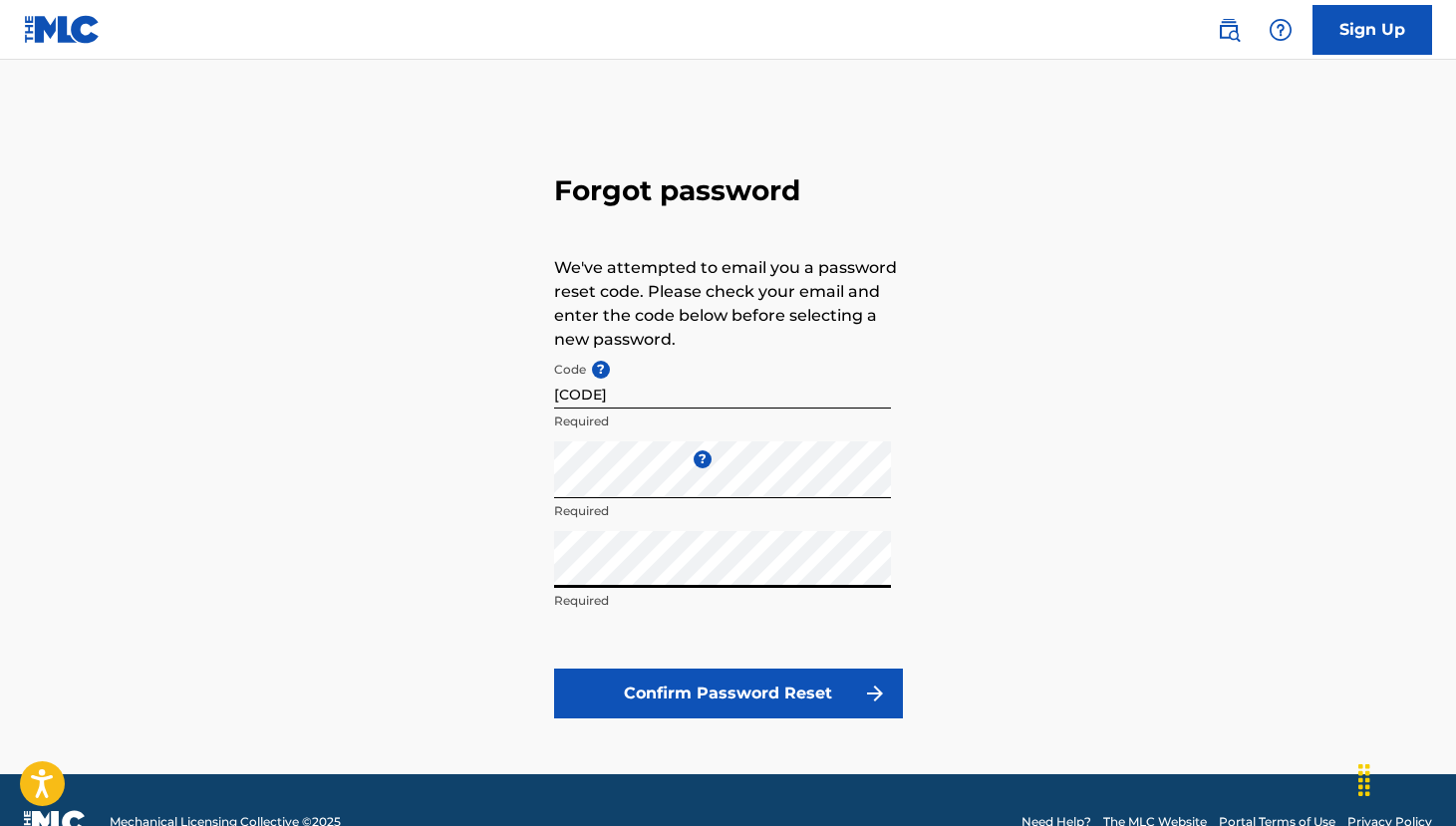 click on "Confirm Password Reset" at bounding box center (728, 693) 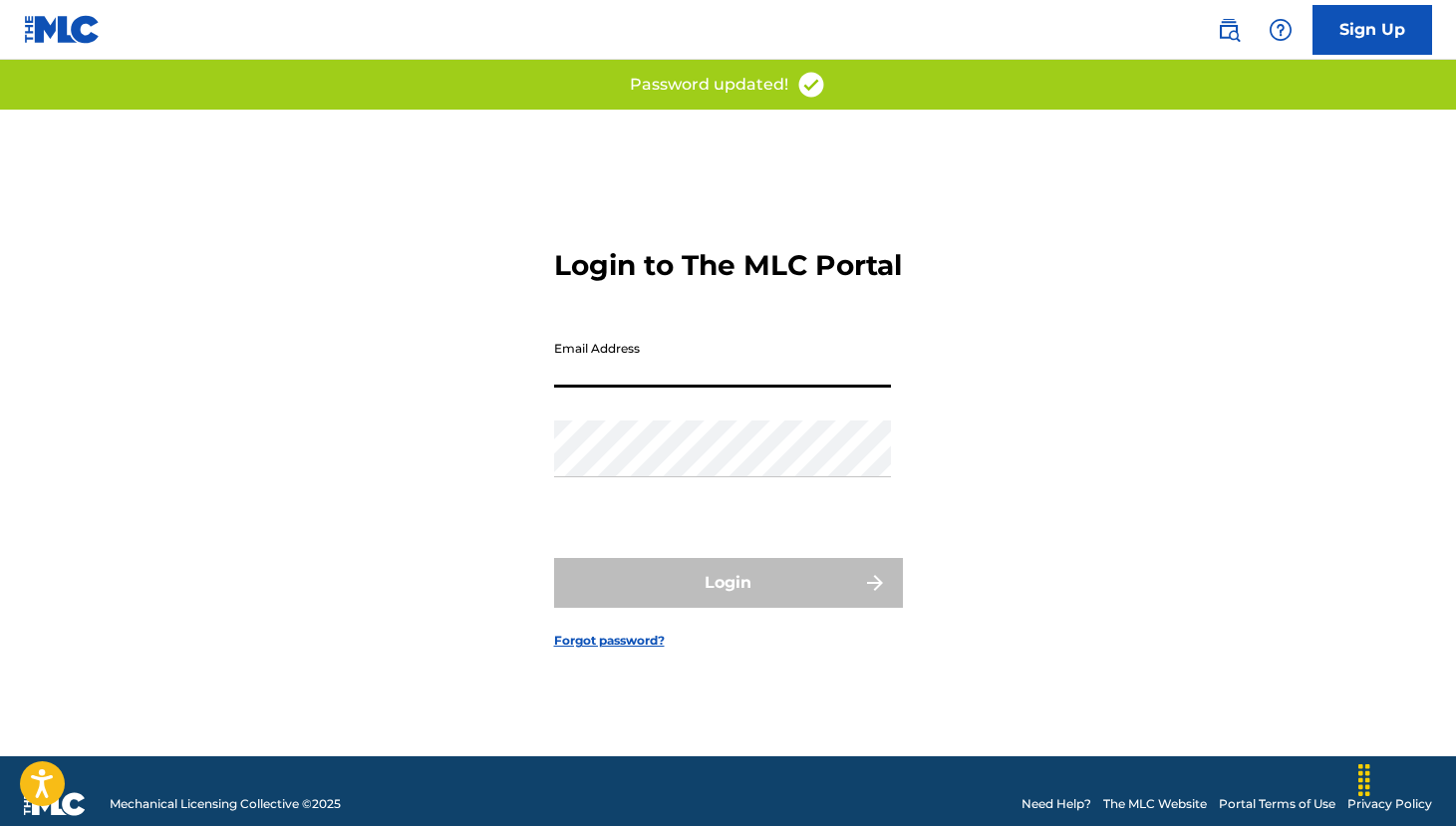 click on "Email Address" at bounding box center (723, 359) 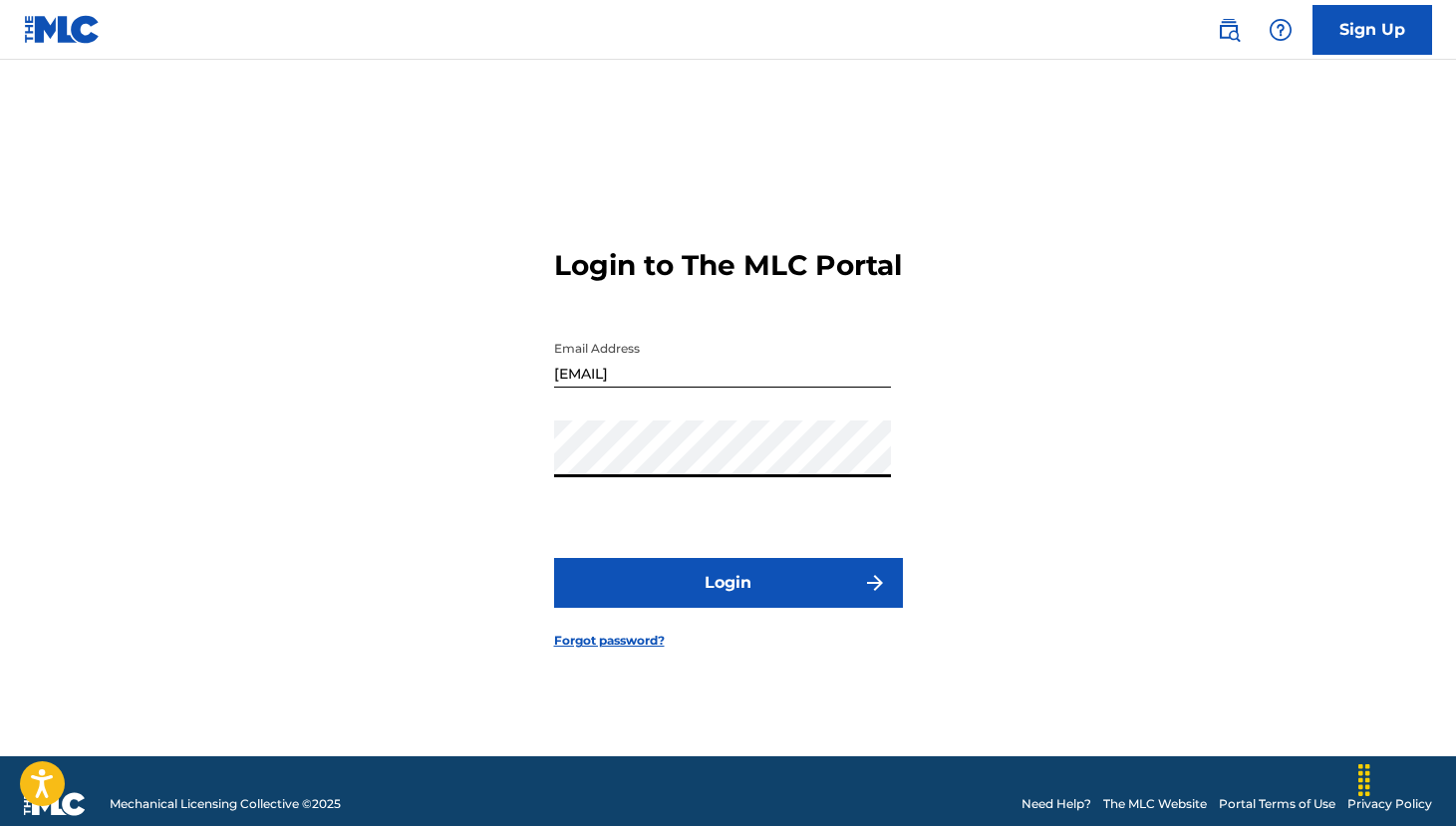 click on "Login" at bounding box center (728, 583) 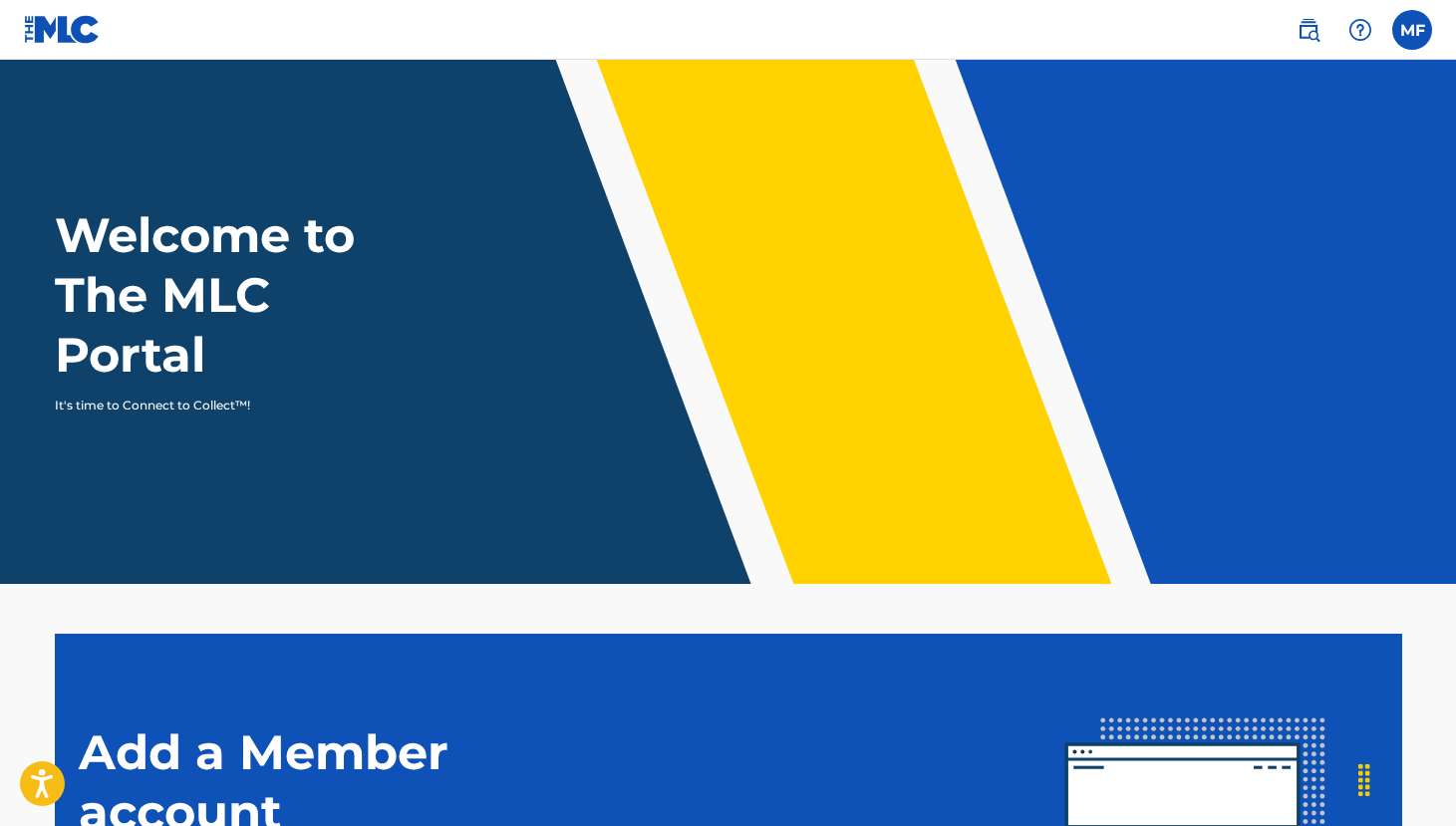 scroll, scrollTop: 0, scrollLeft: 0, axis: both 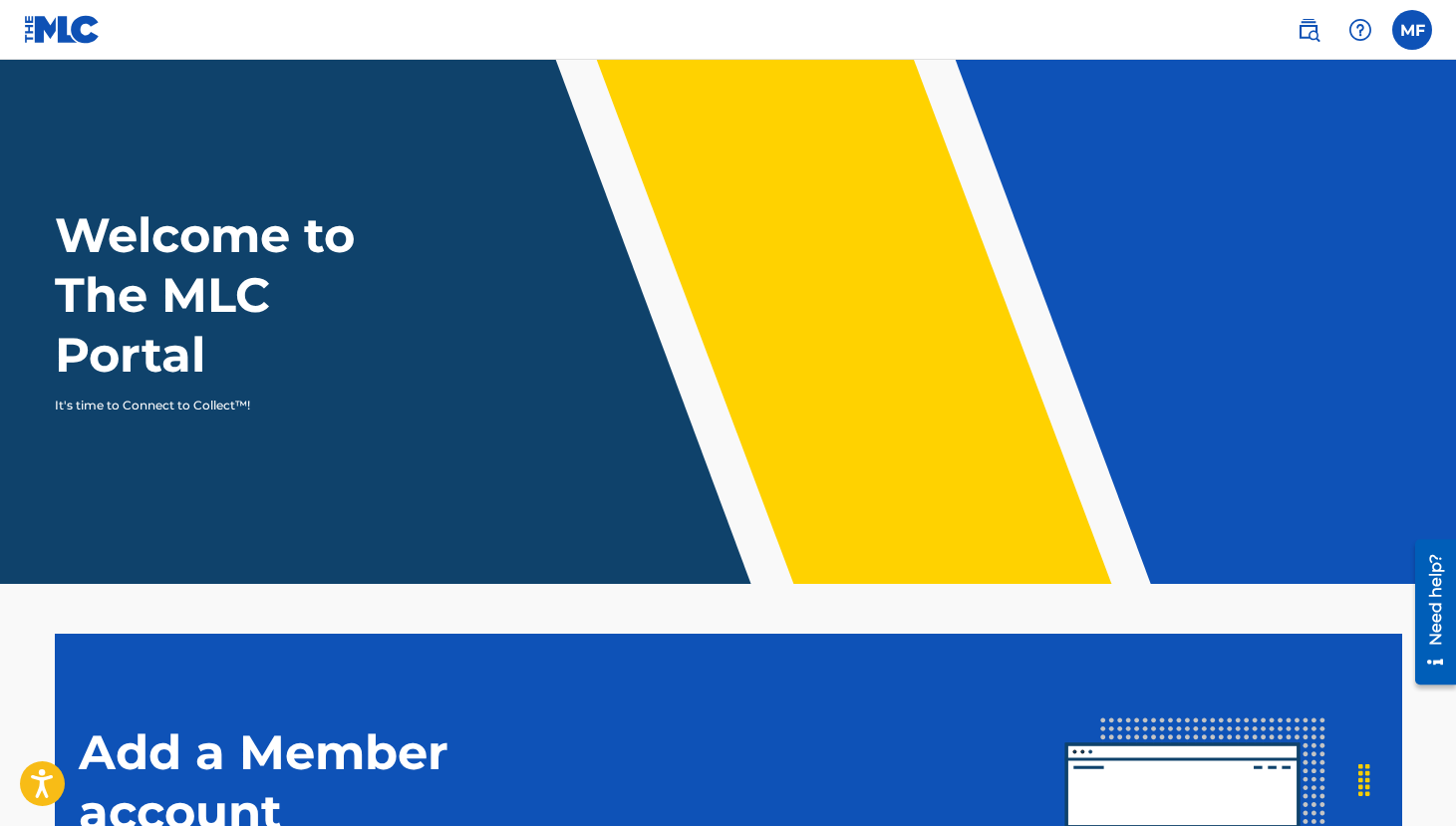 click at bounding box center [1412, 30] 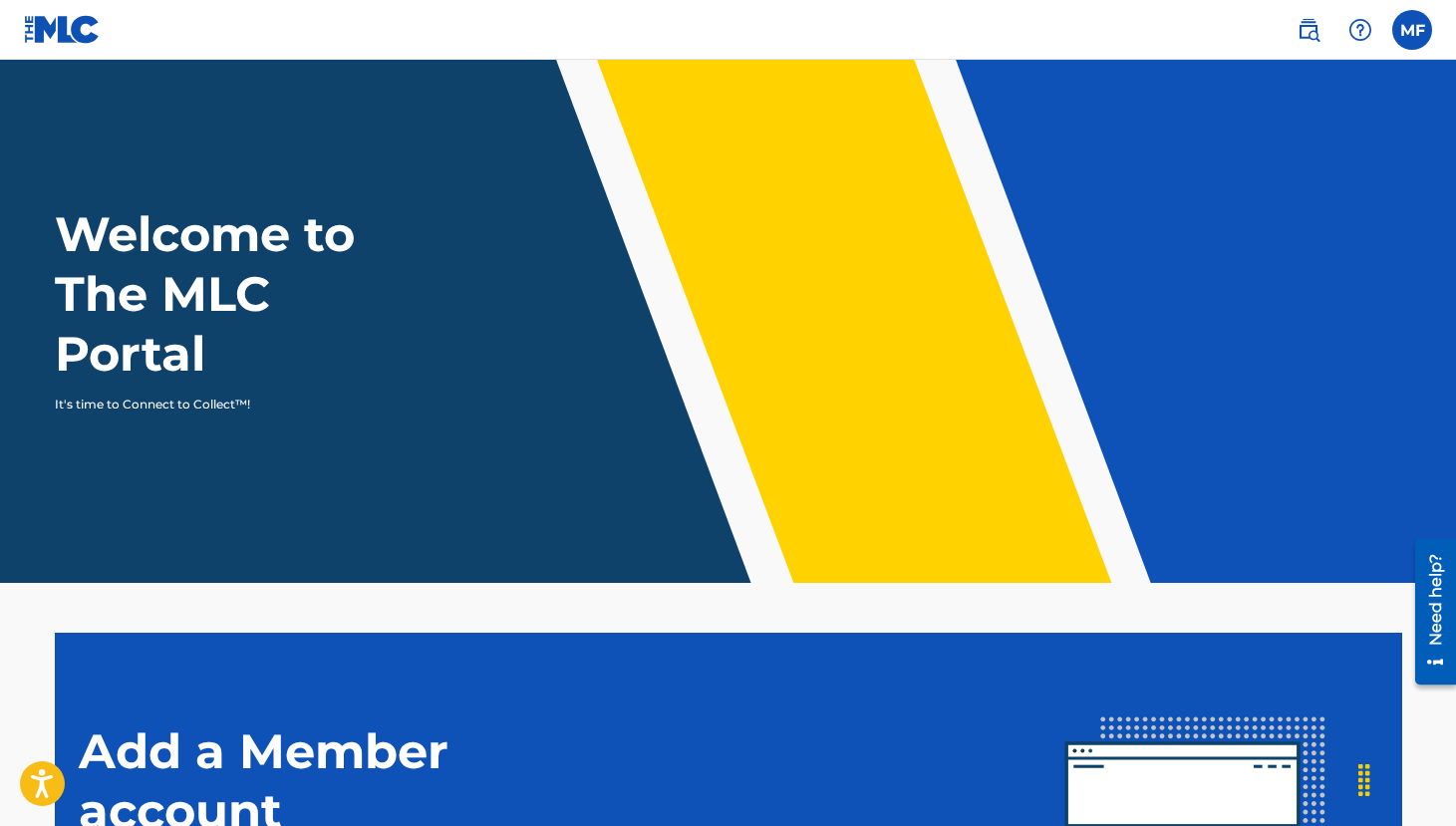 click at bounding box center [1412, 30] 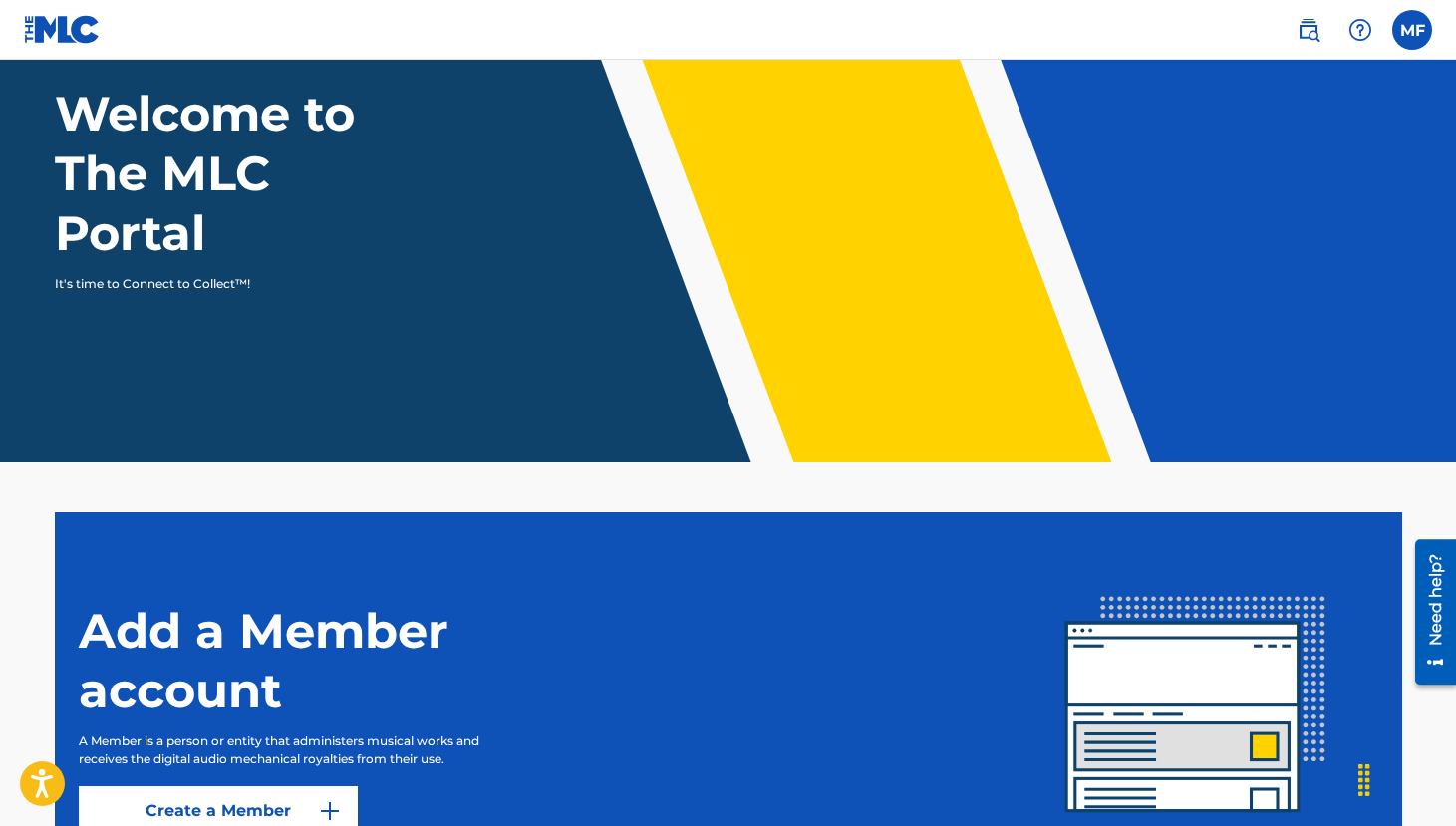 scroll, scrollTop: 316, scrollLeft: 0, axis: vertical 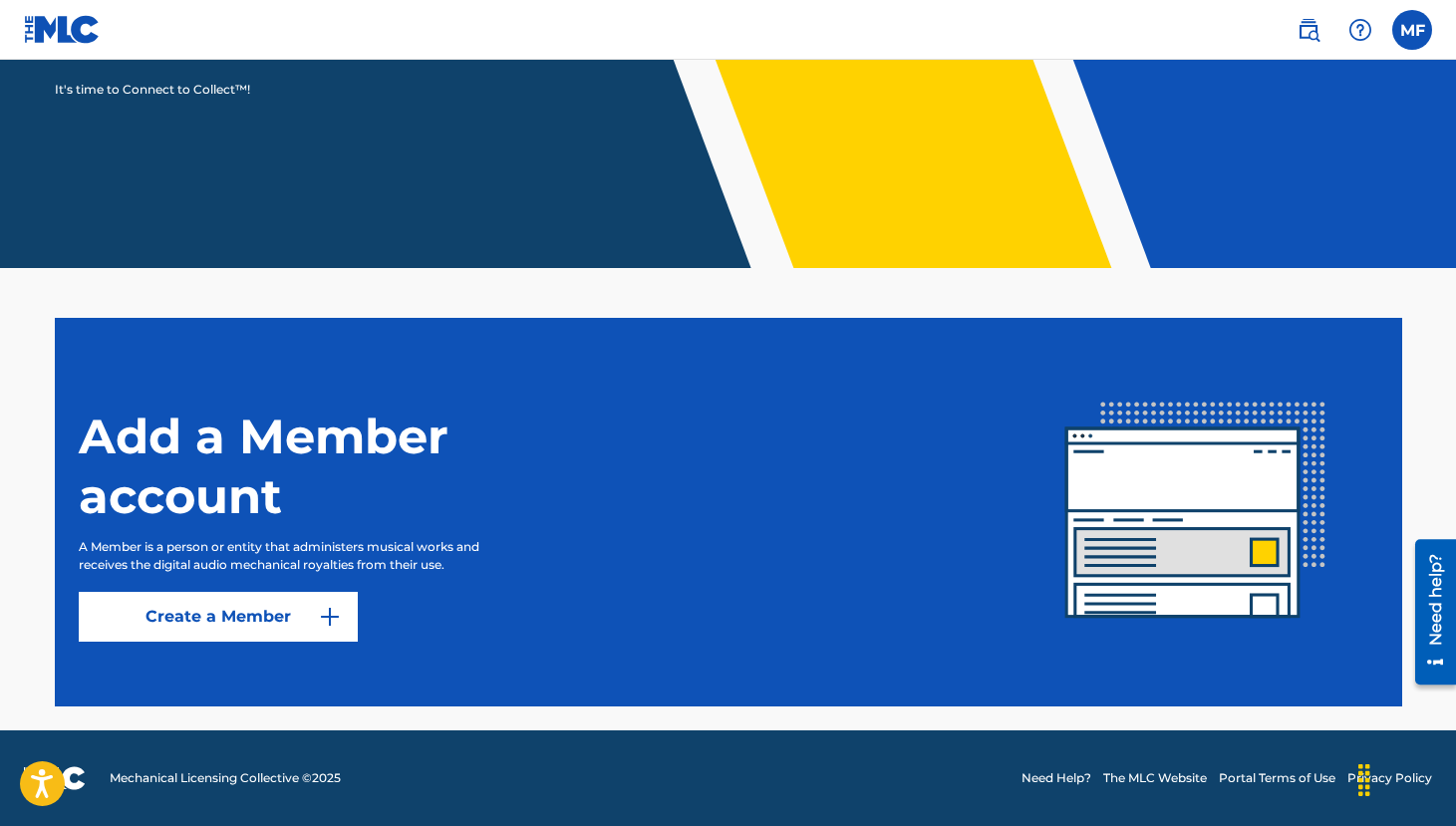 click on "Create a Member" at bounding box center [218, 617] 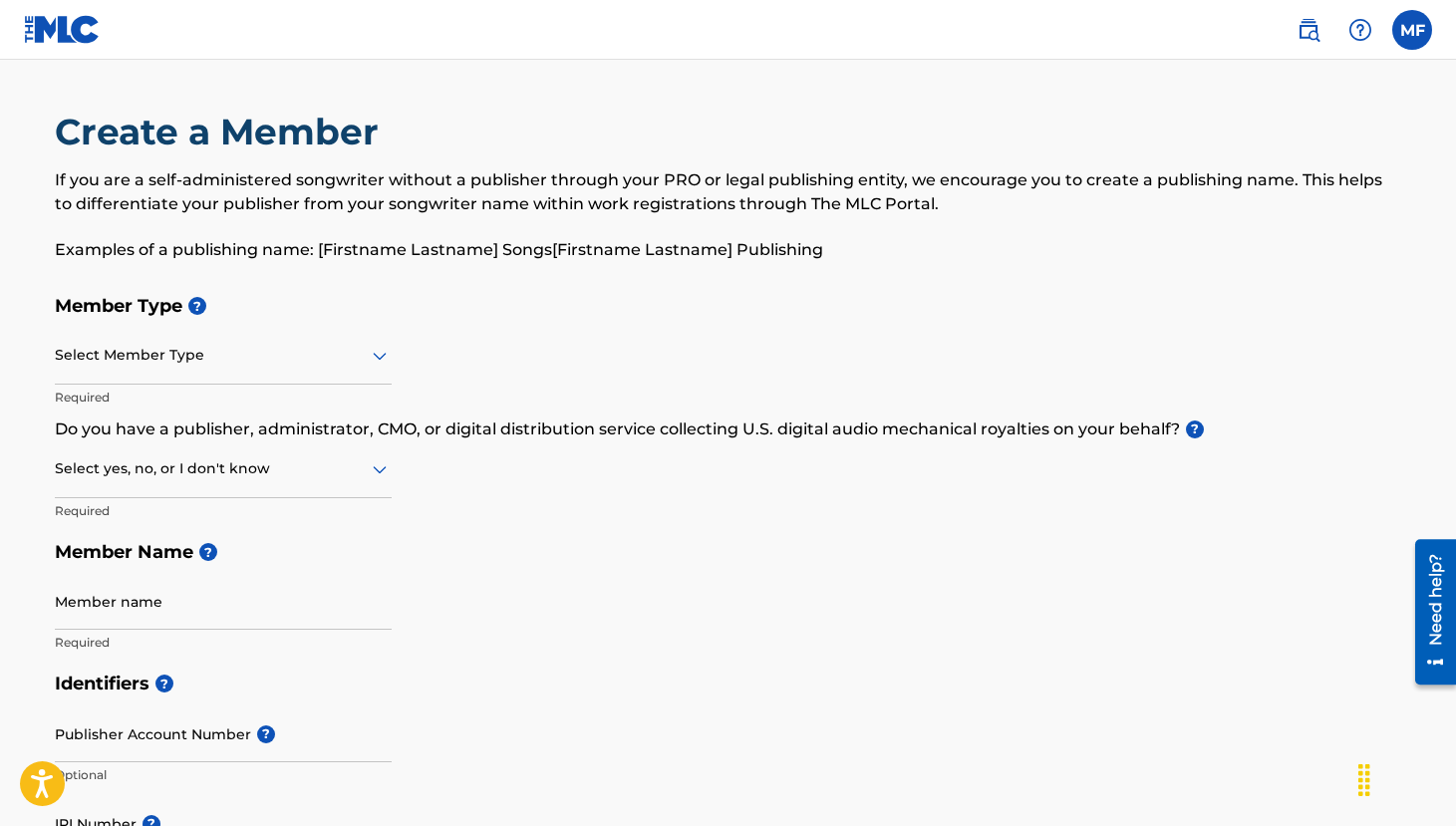 click on "Select Member Type" at bounding box center [223, 356] 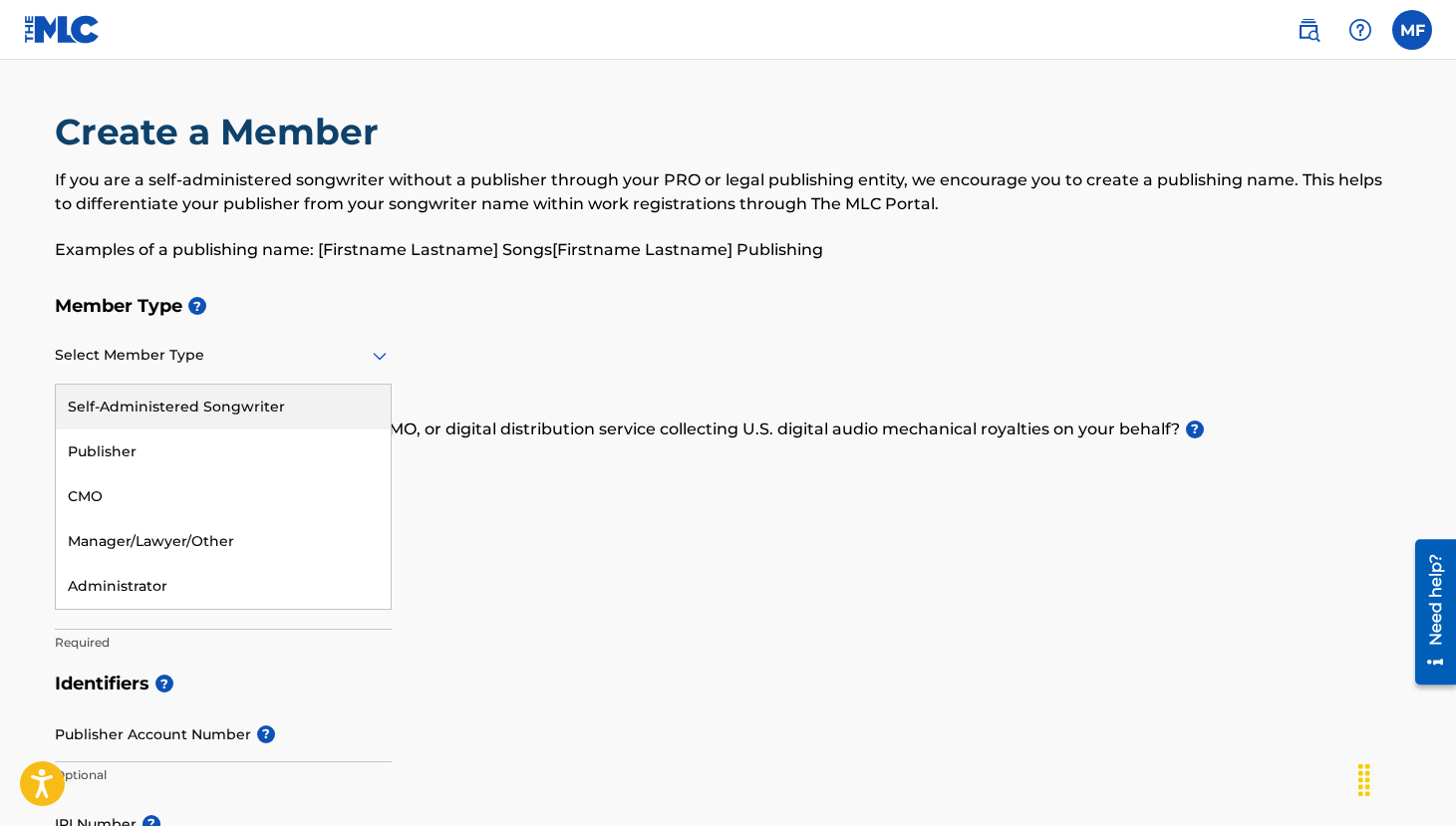 click on "Self-Administered Songwriter" at bounding box center [223, 407] 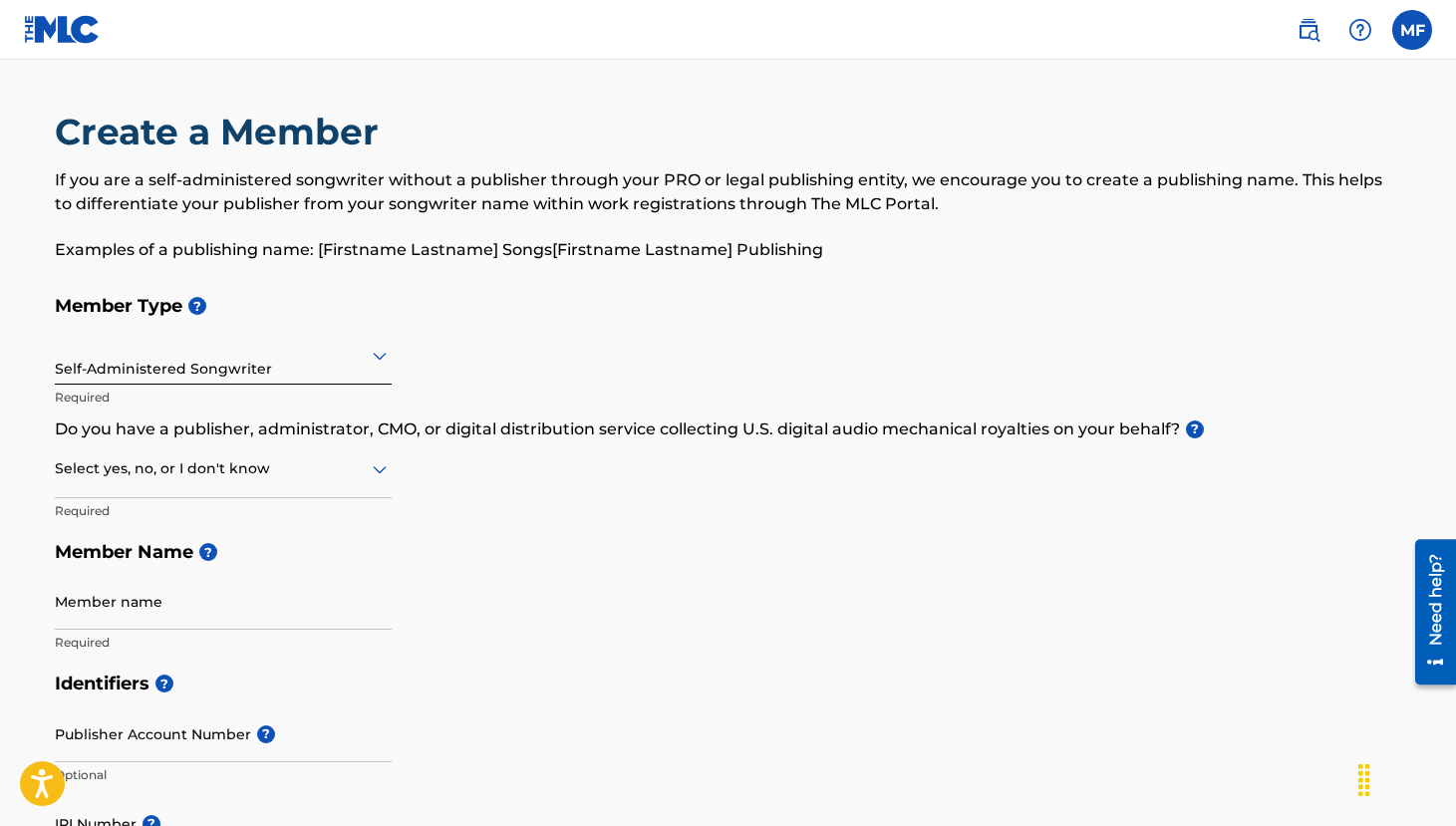 click at bounding box center [223, 468] 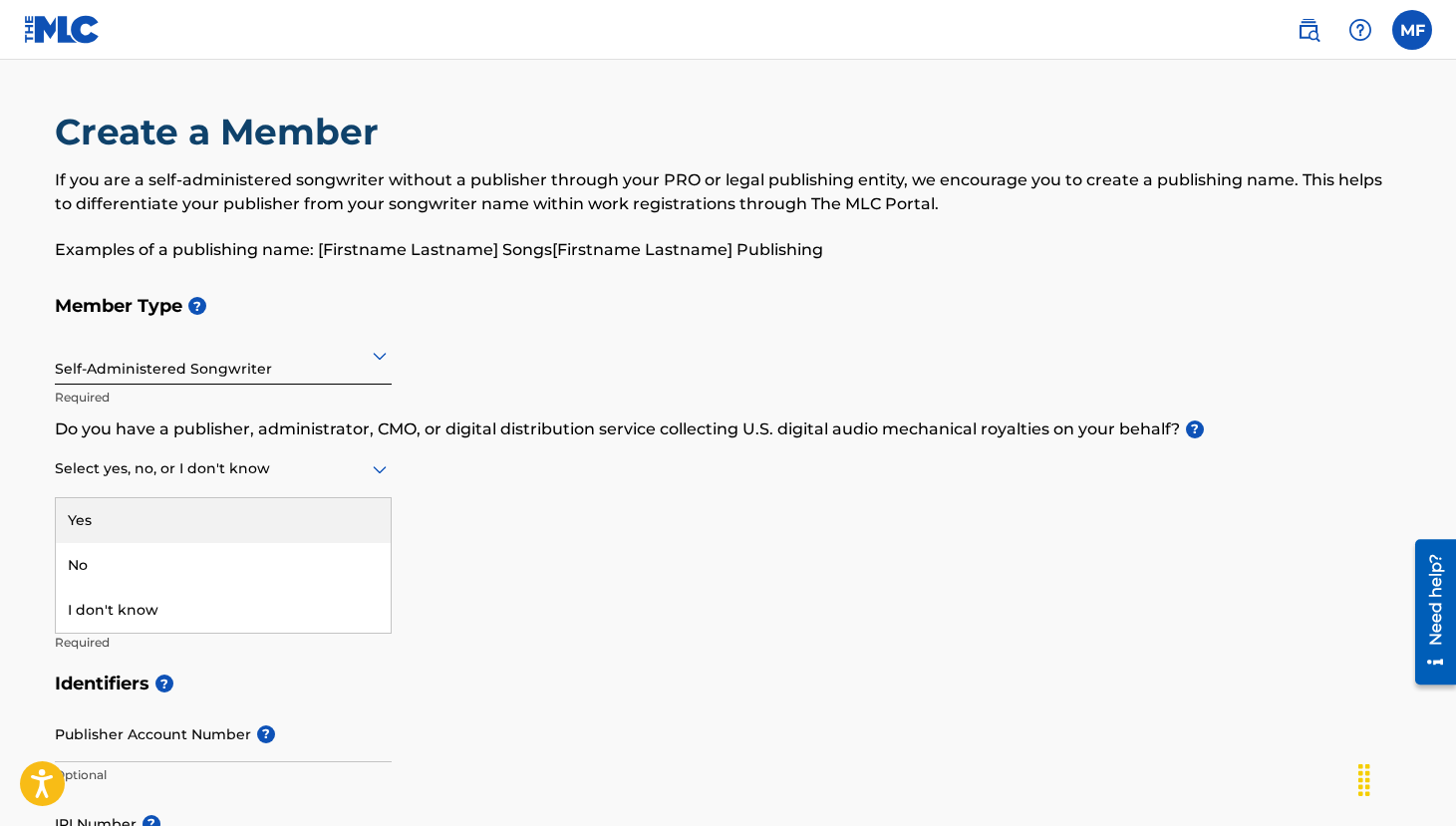 click on "Yes" at bounding box center (223, 520) 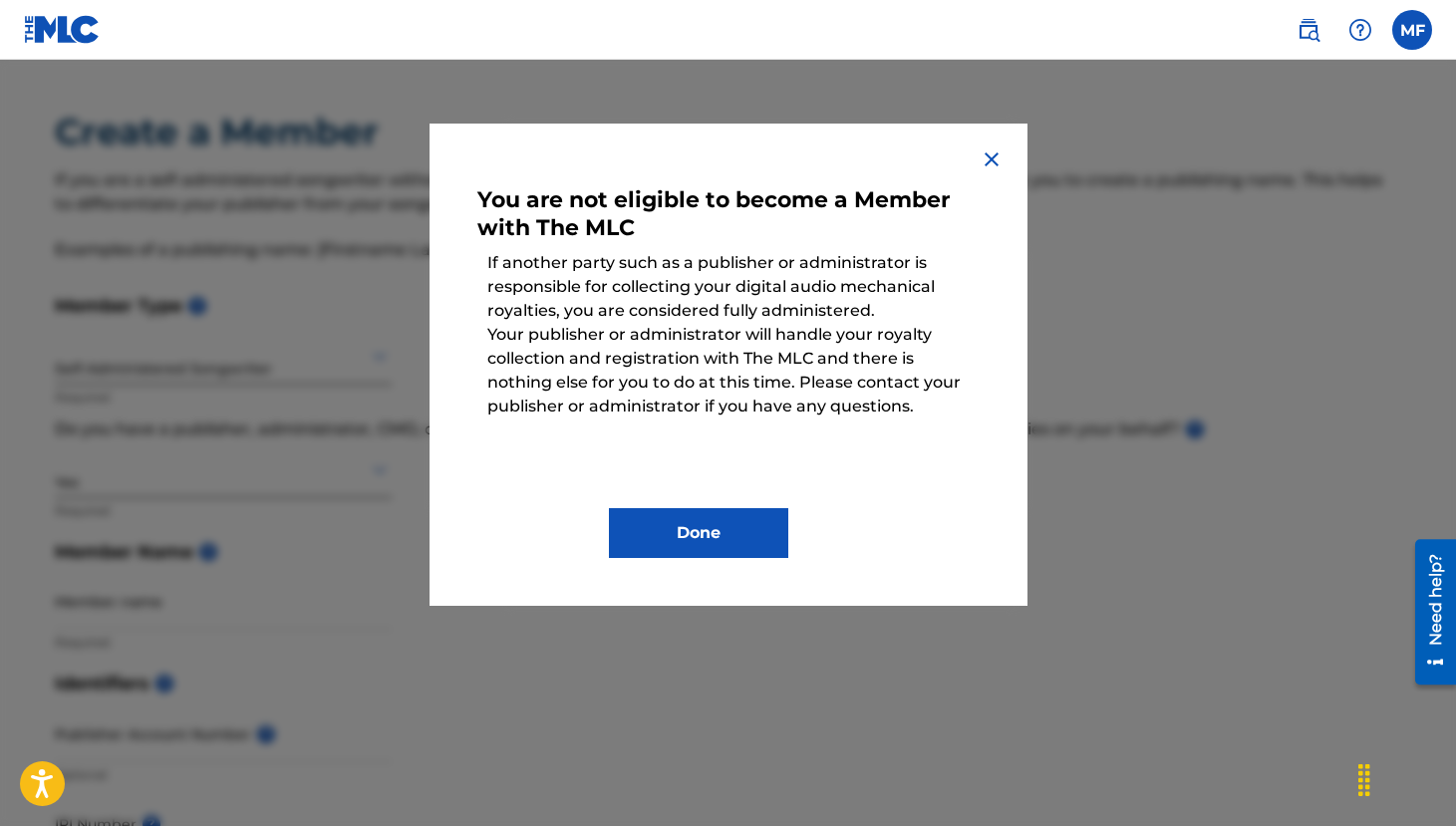 click on "Done" at bounding box center [699, 533] 